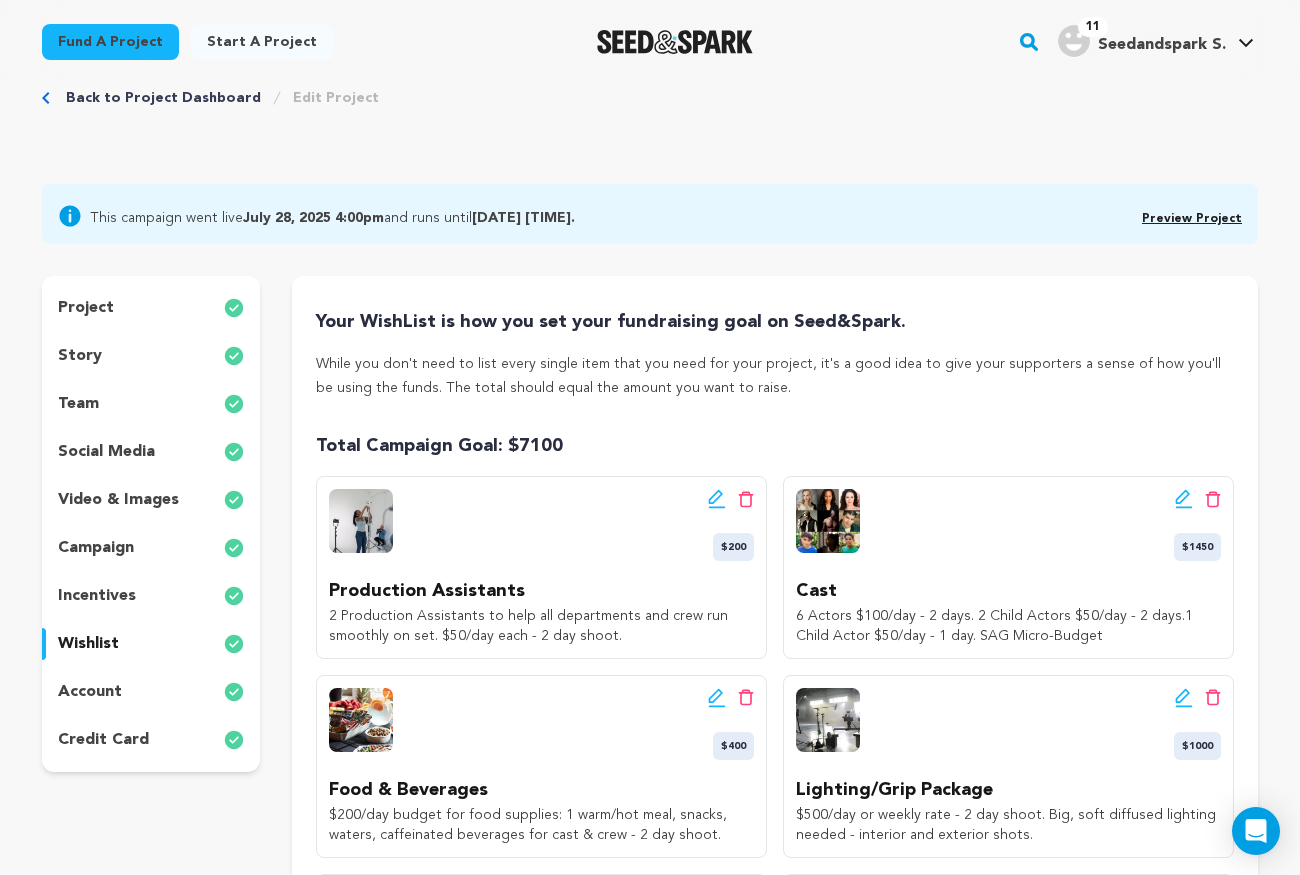 scroll, scrollTop: 0, scrollLeft: 0, axis: both 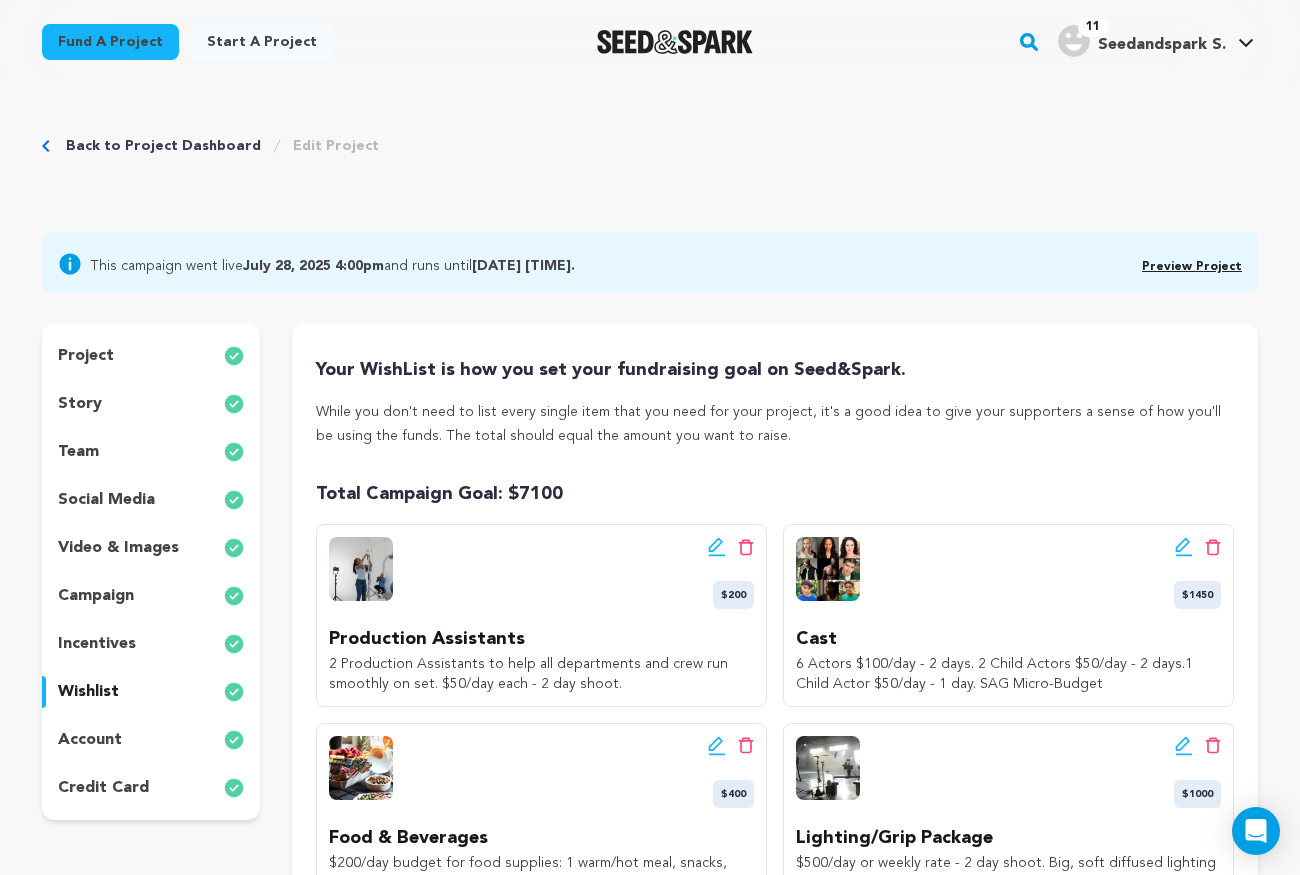click on "Seedandspark S." at bounding box center (1162, 45) 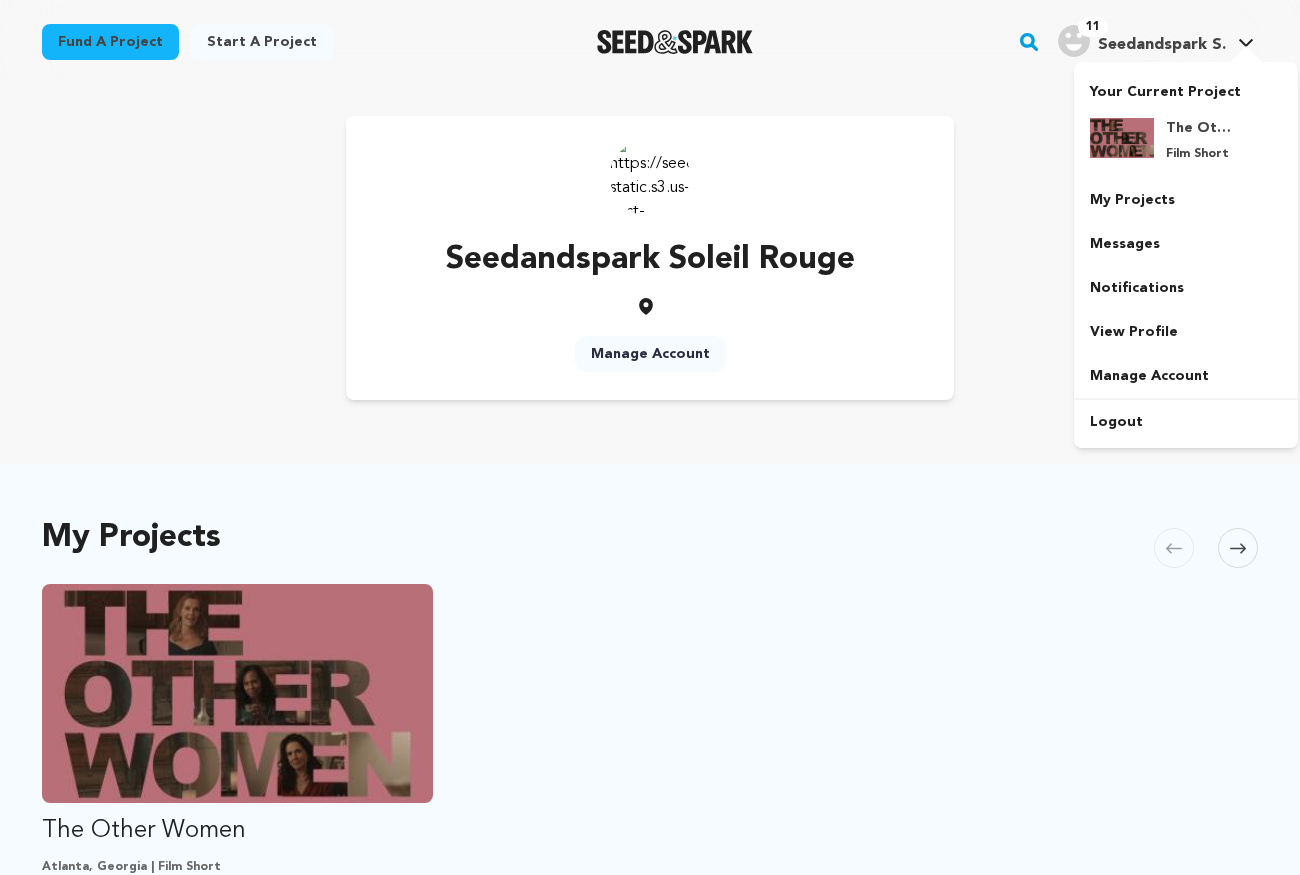 scroll, scrollTop: 0, scrollLeft: 0, axis: both 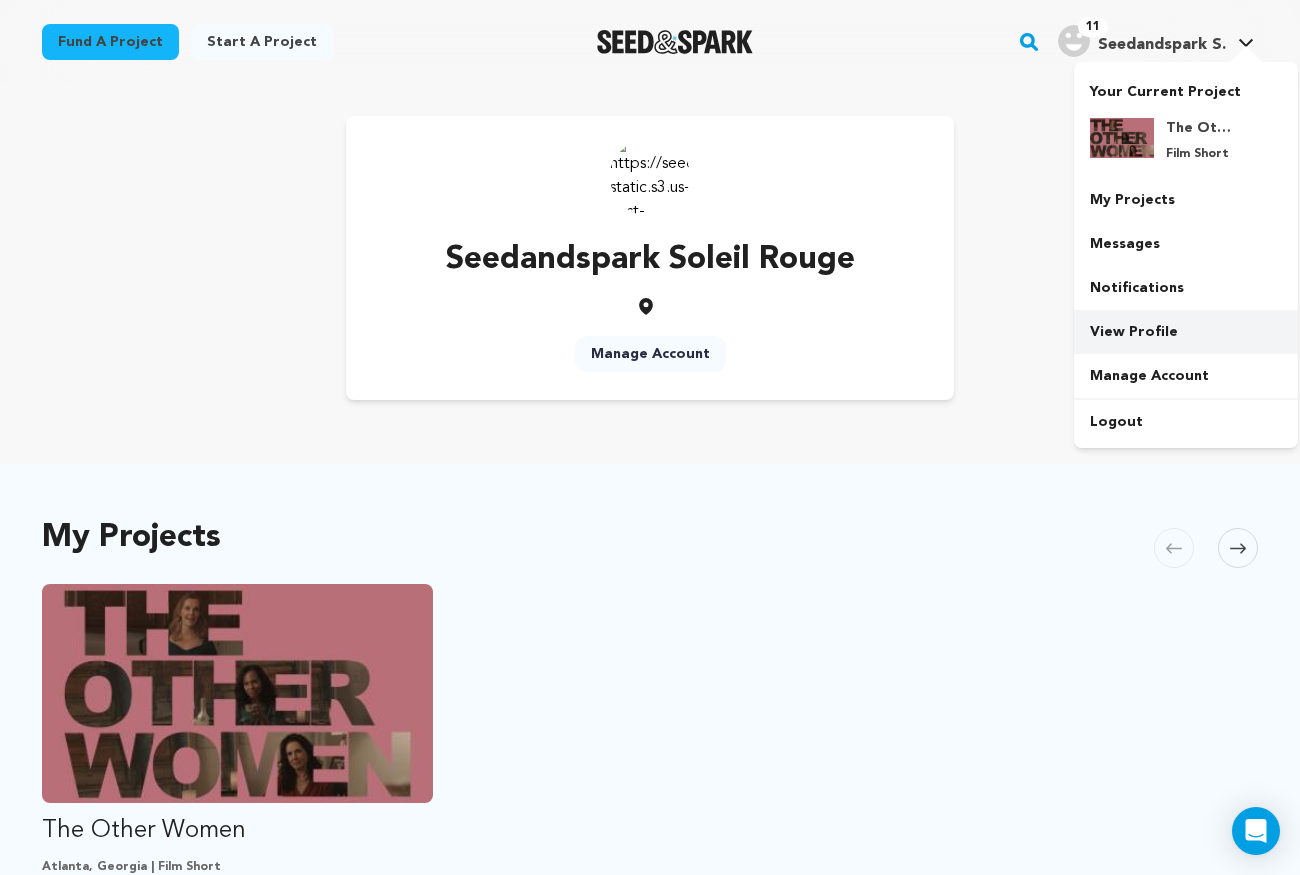 click on "View Profile" at bounding box center (1186, 332) 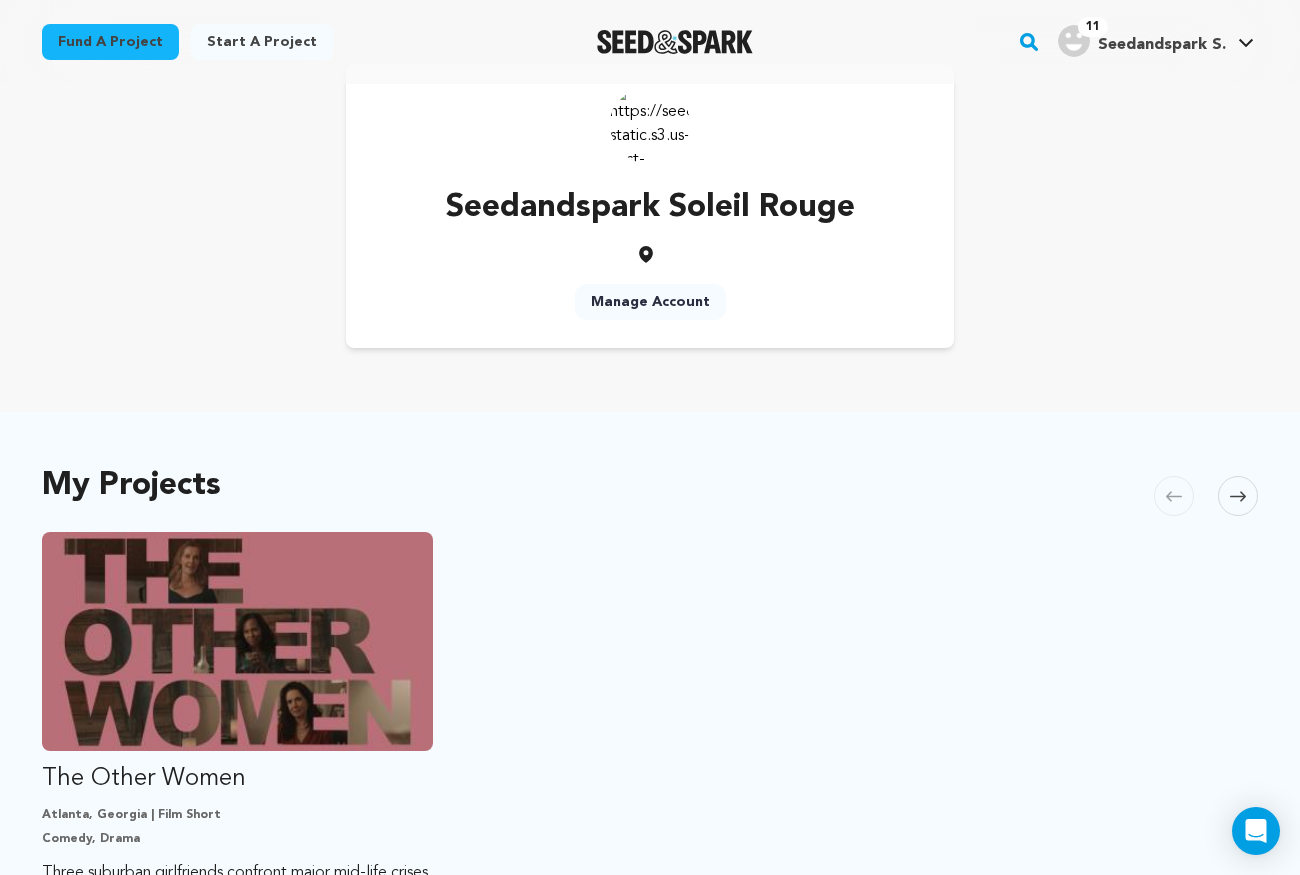 scroll, scrollTop: 0, scrollLeft: 0, axis: both 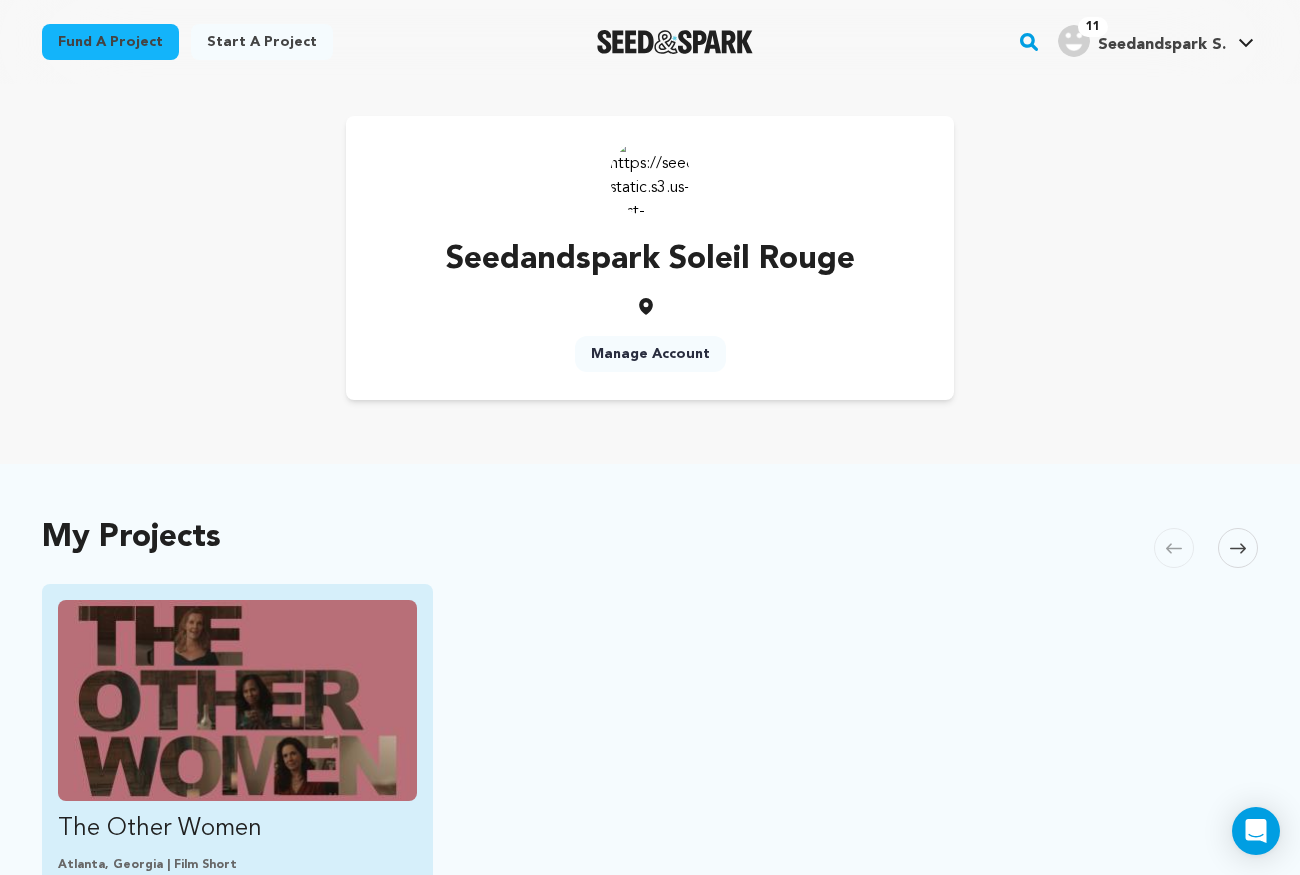 click at bounding box center [237, 700] 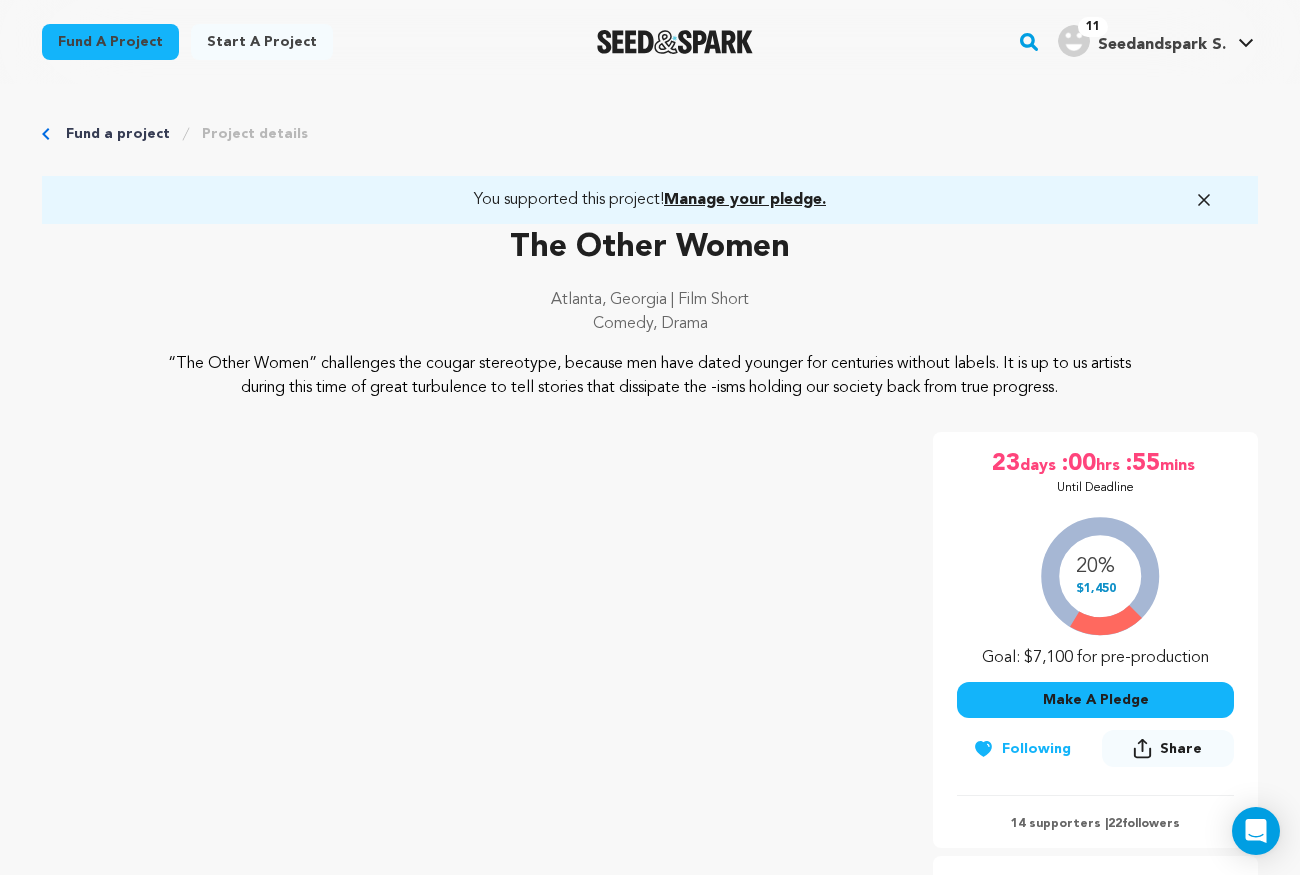 scroll, scrollTop: 788, scrollLeft: 0, axis: vertical 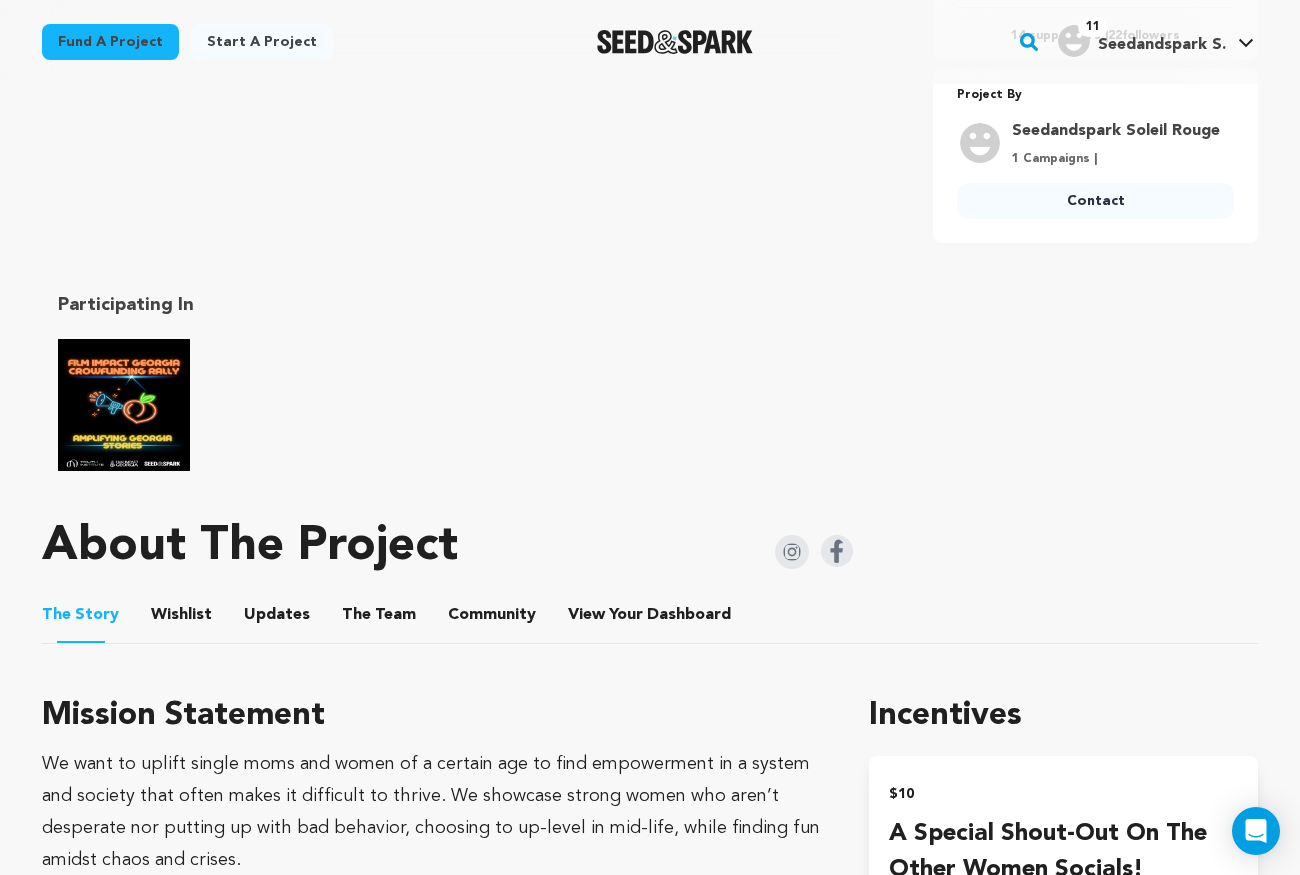 click at bounding box center (124, 405) 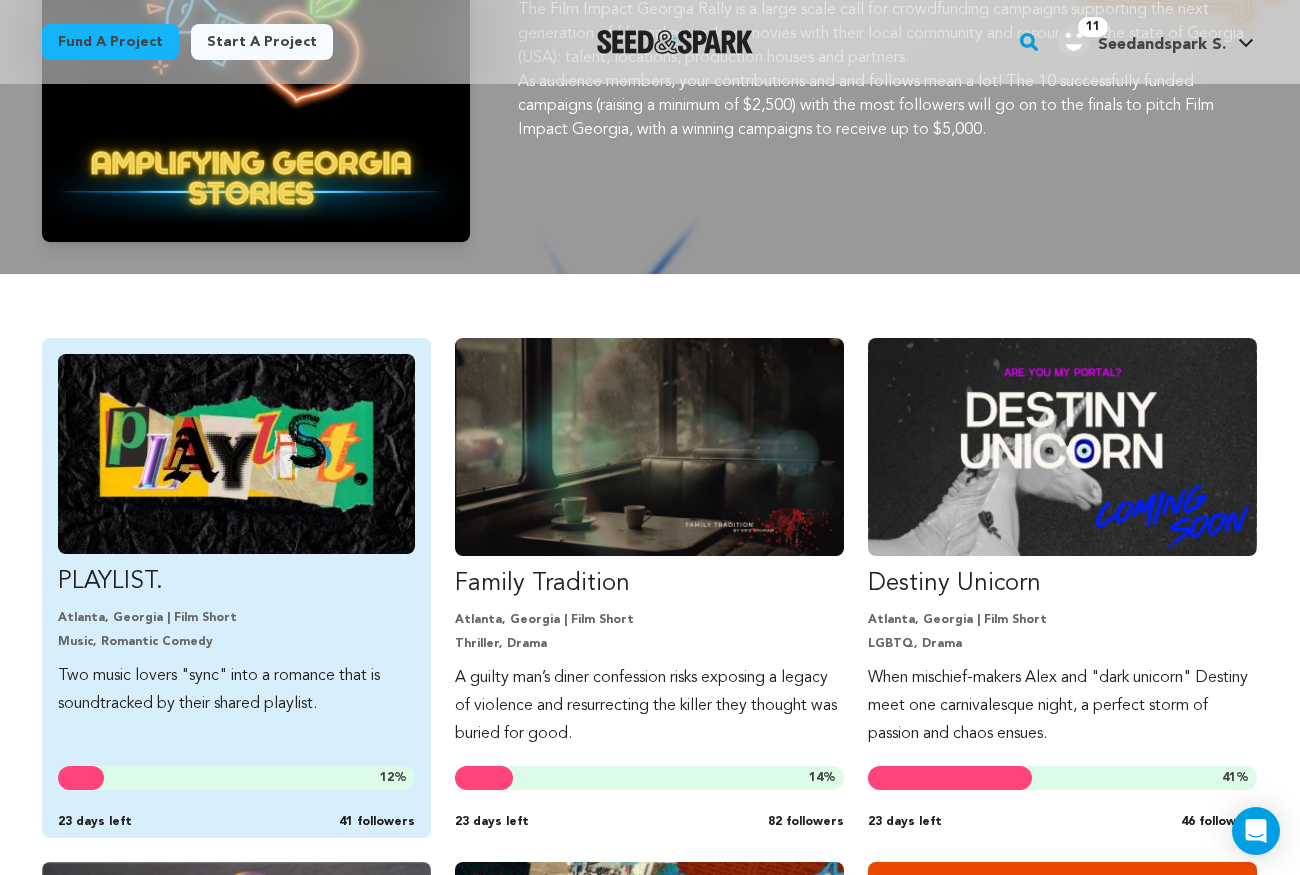 scroll, scrollTop: 313, scrollLeft: 0, axis: vertical 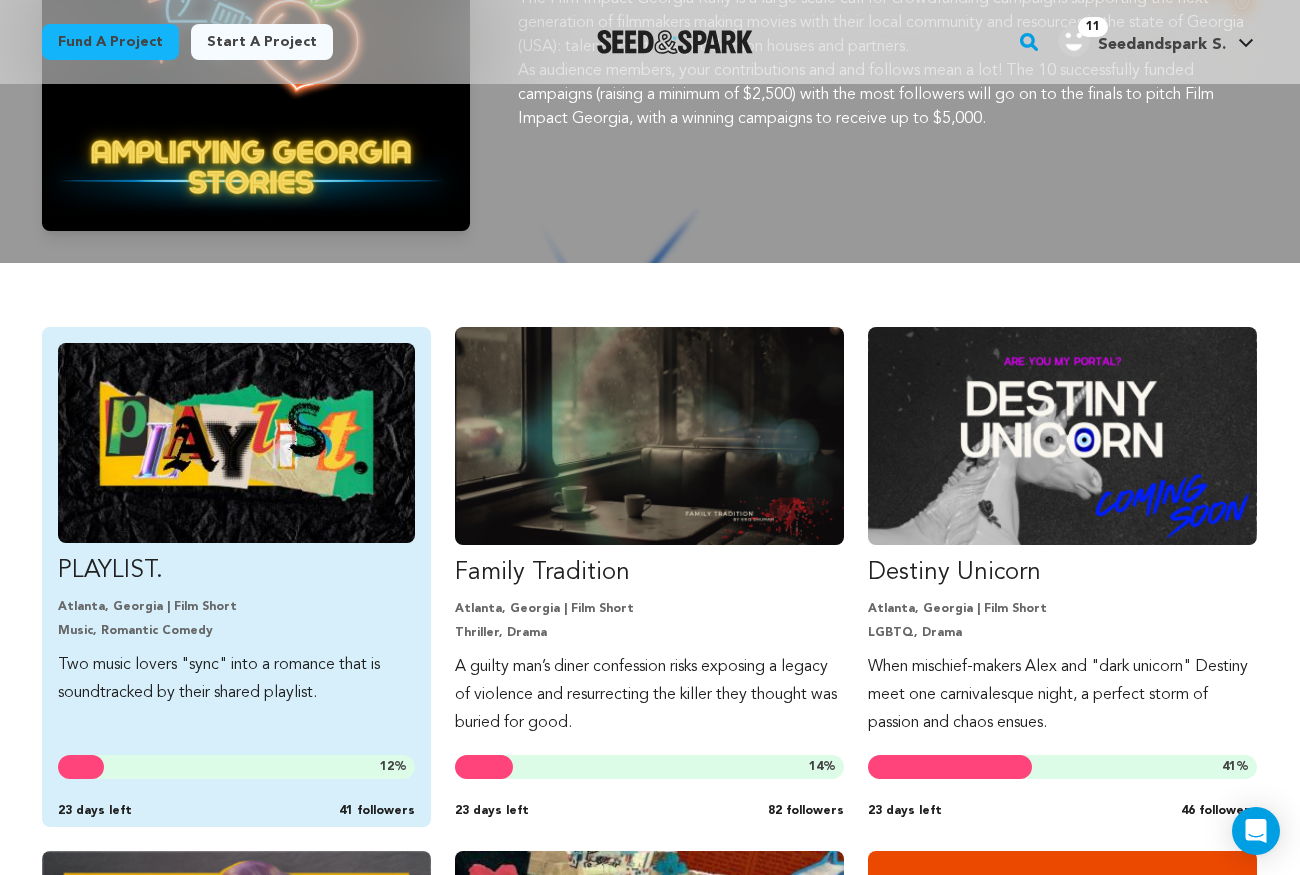 click at bounding box center (236, 443) 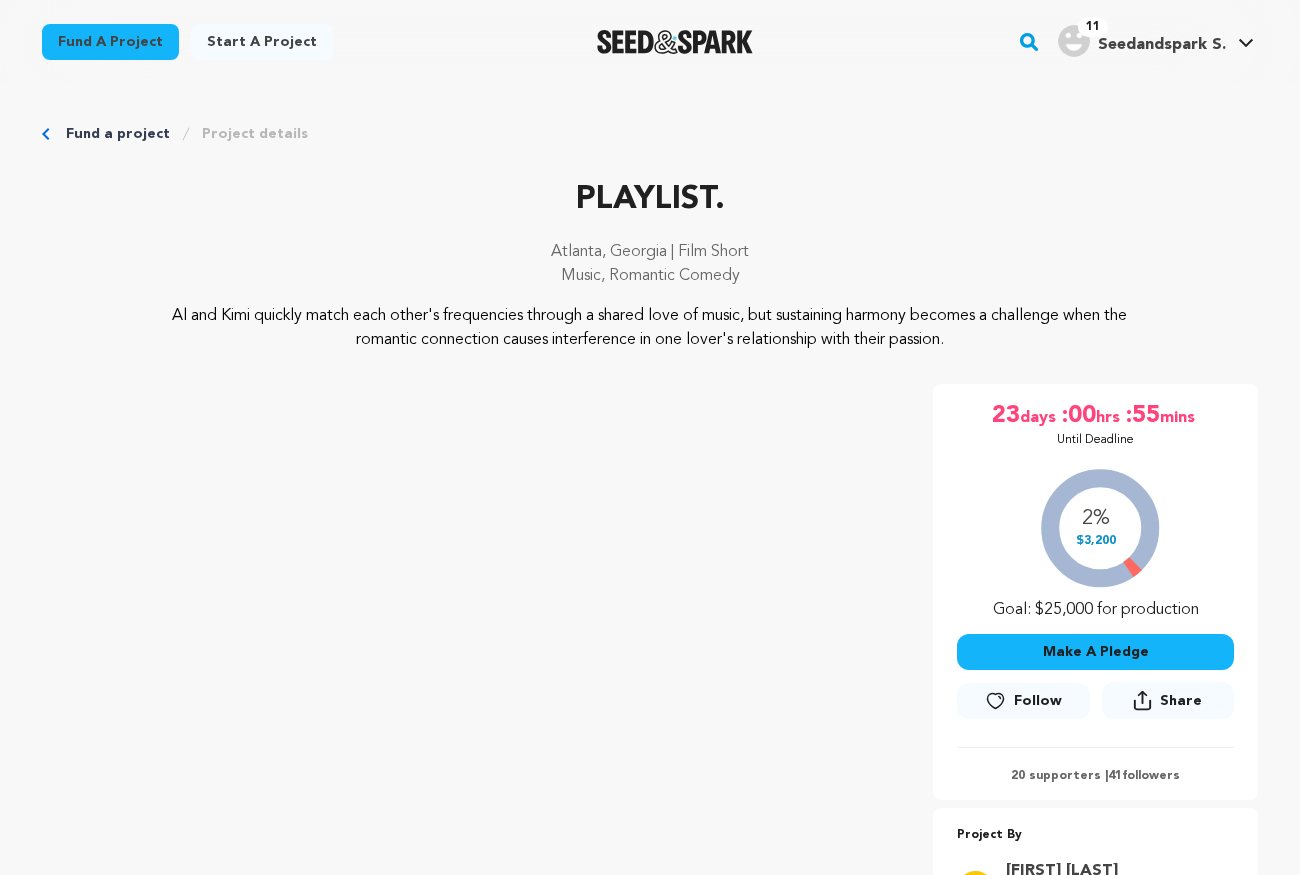 scroll, scrollTop: 0, scrollLeft: 0, axis: both 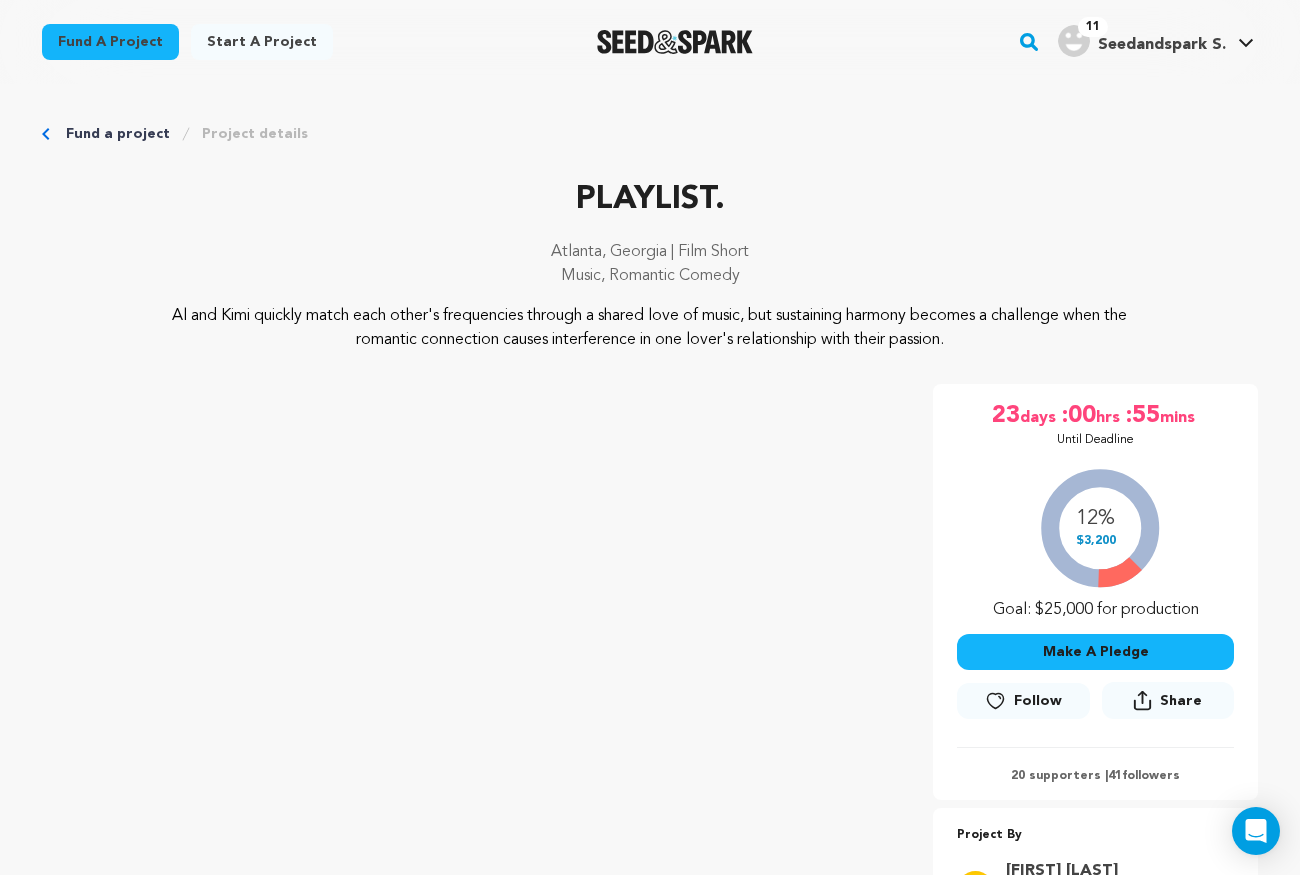 click on "Follow" at bounding box center [1038, 701] 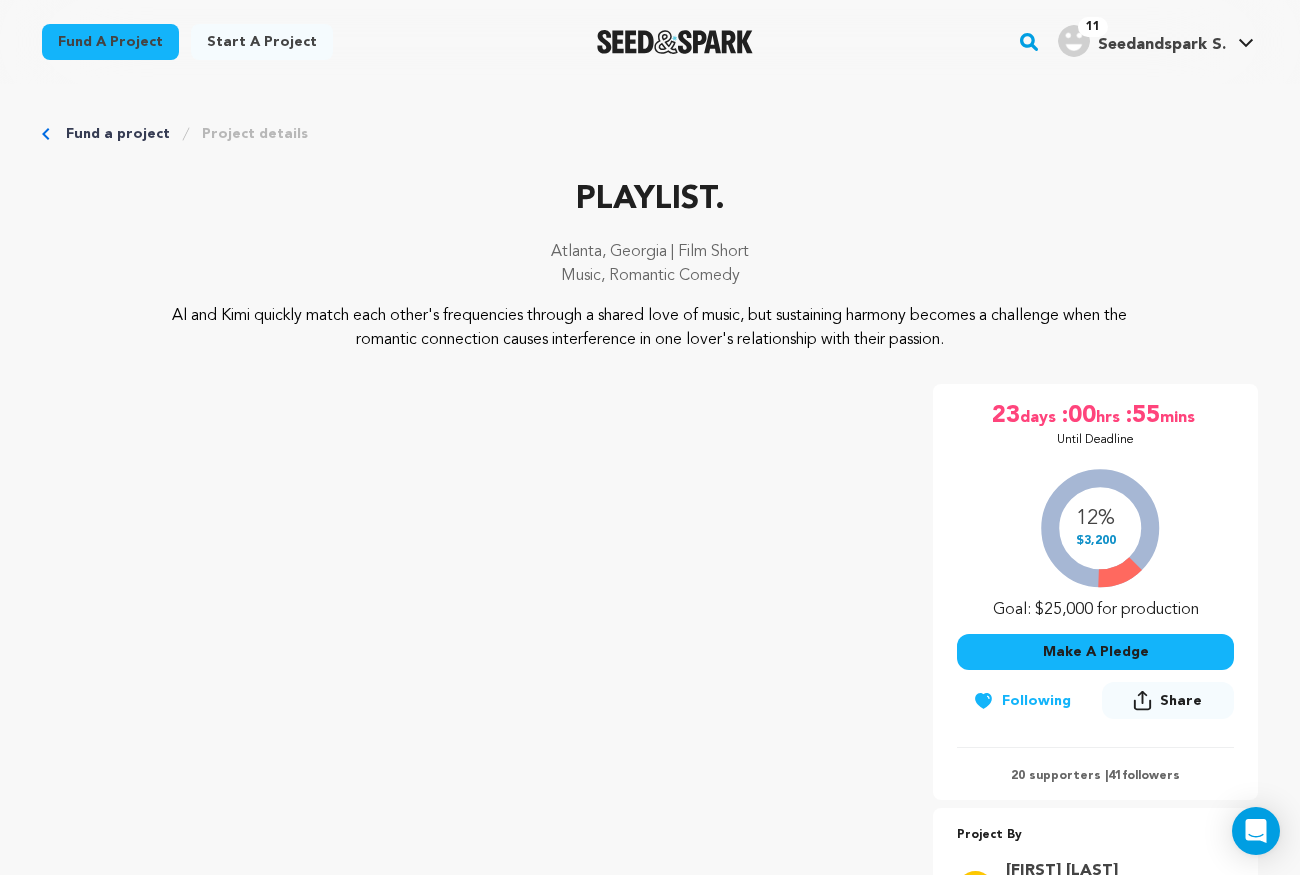 click 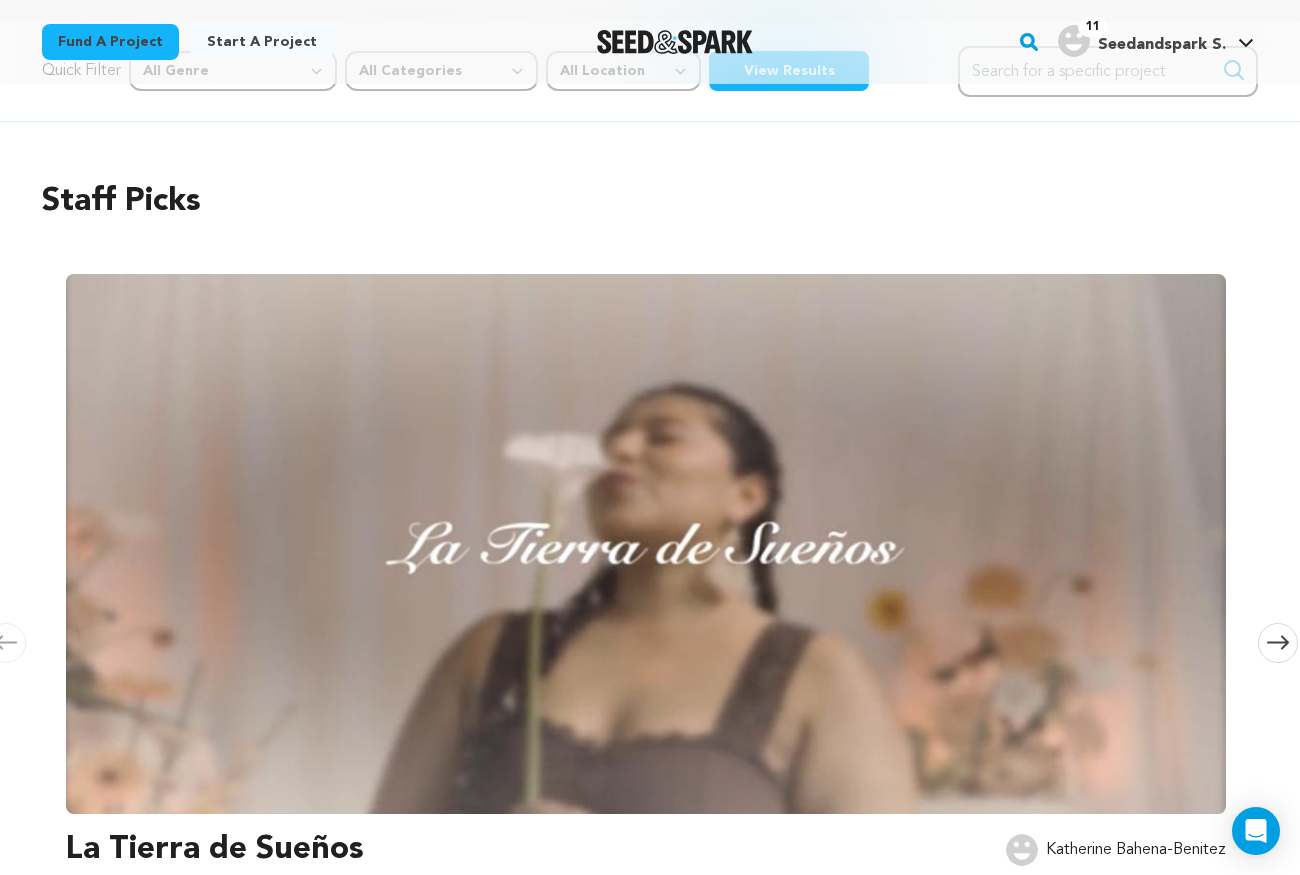 scroll, scrollTop: 0, scrollLeft: 0, axis: both 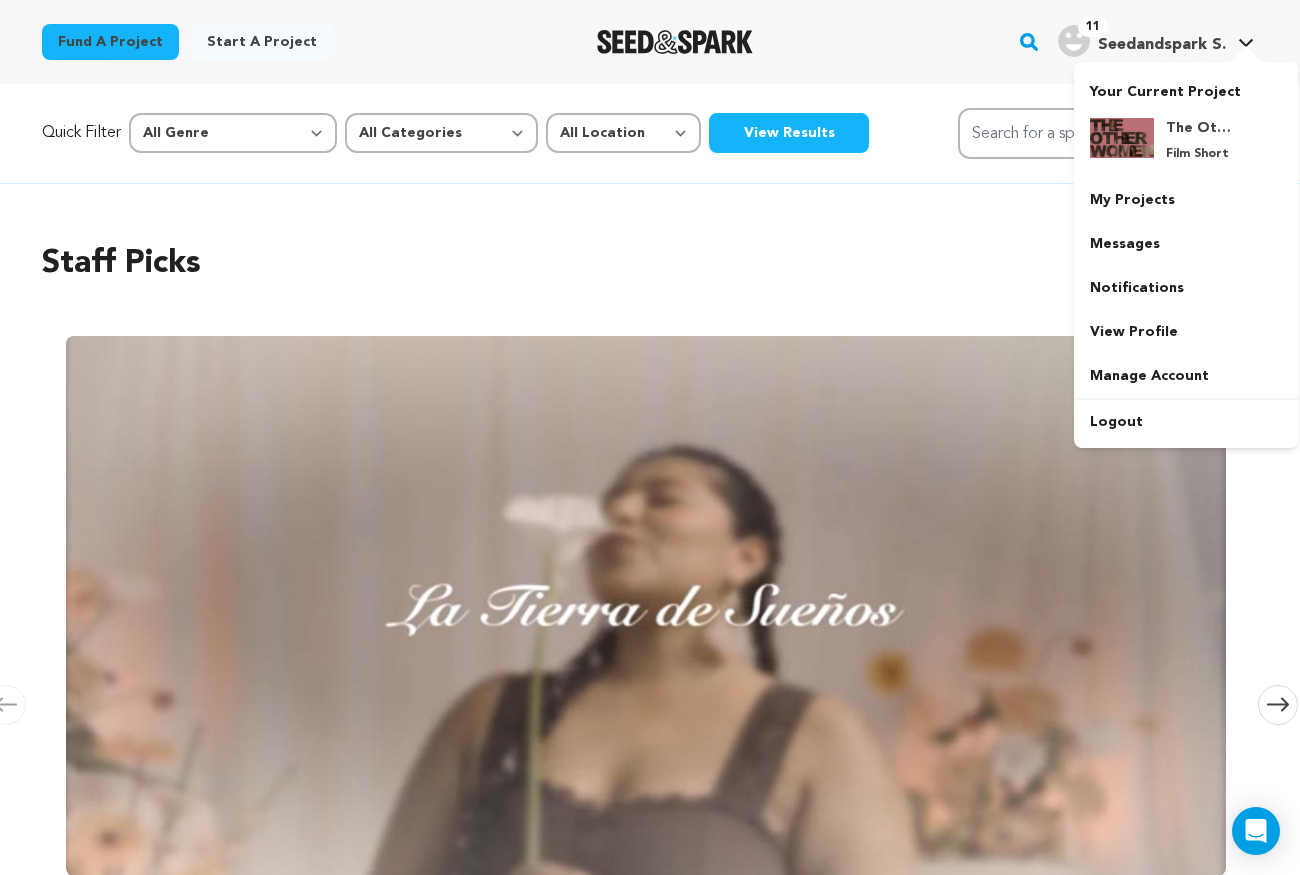 click on "Seedandspark S." at bounding box center (1162, 45) 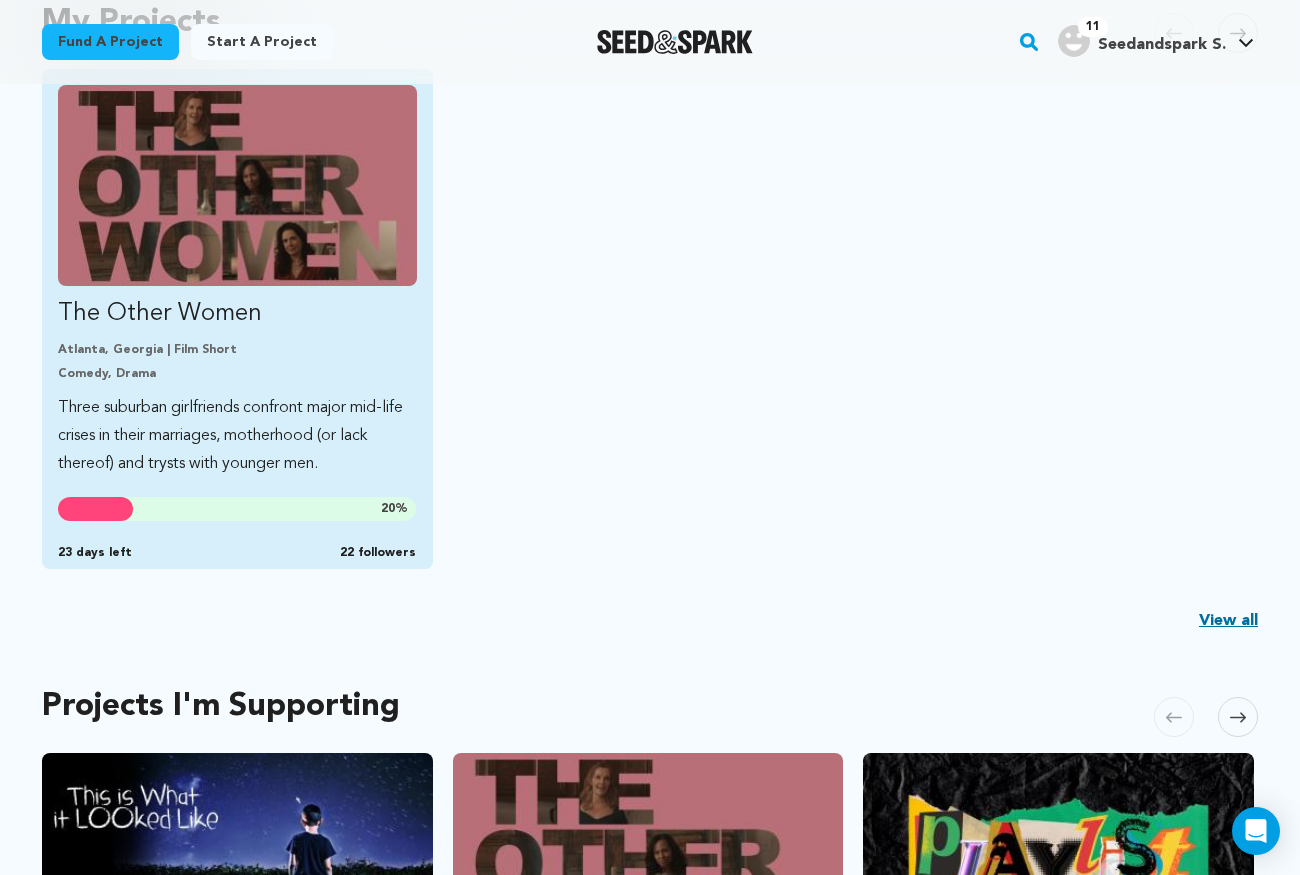 scroll, scrollTop: 400, scrollLeft: 0, axis: vertical 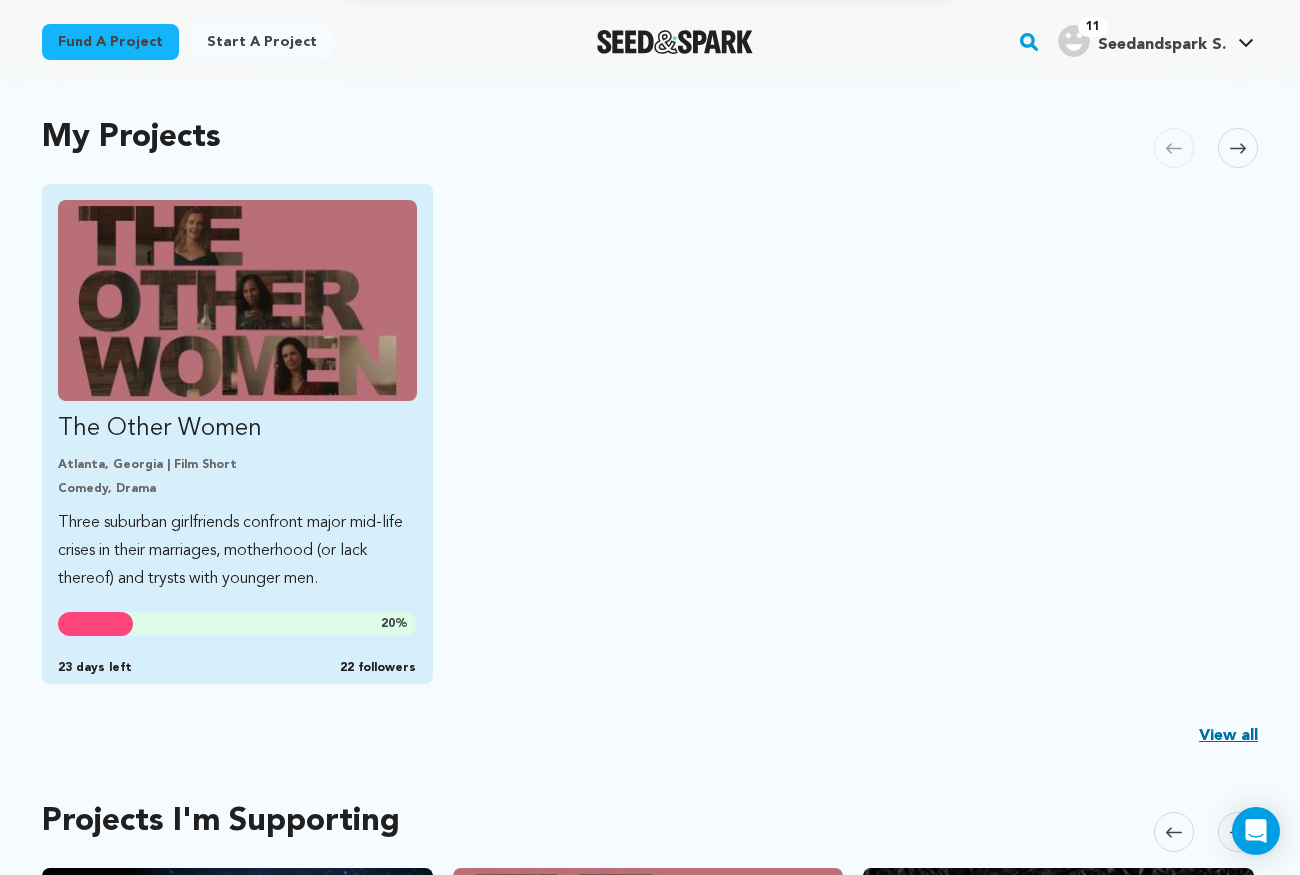 click on "Atlanta, Georgia | Film Short
Comedy, Drama" at bounding box center (237, 477) 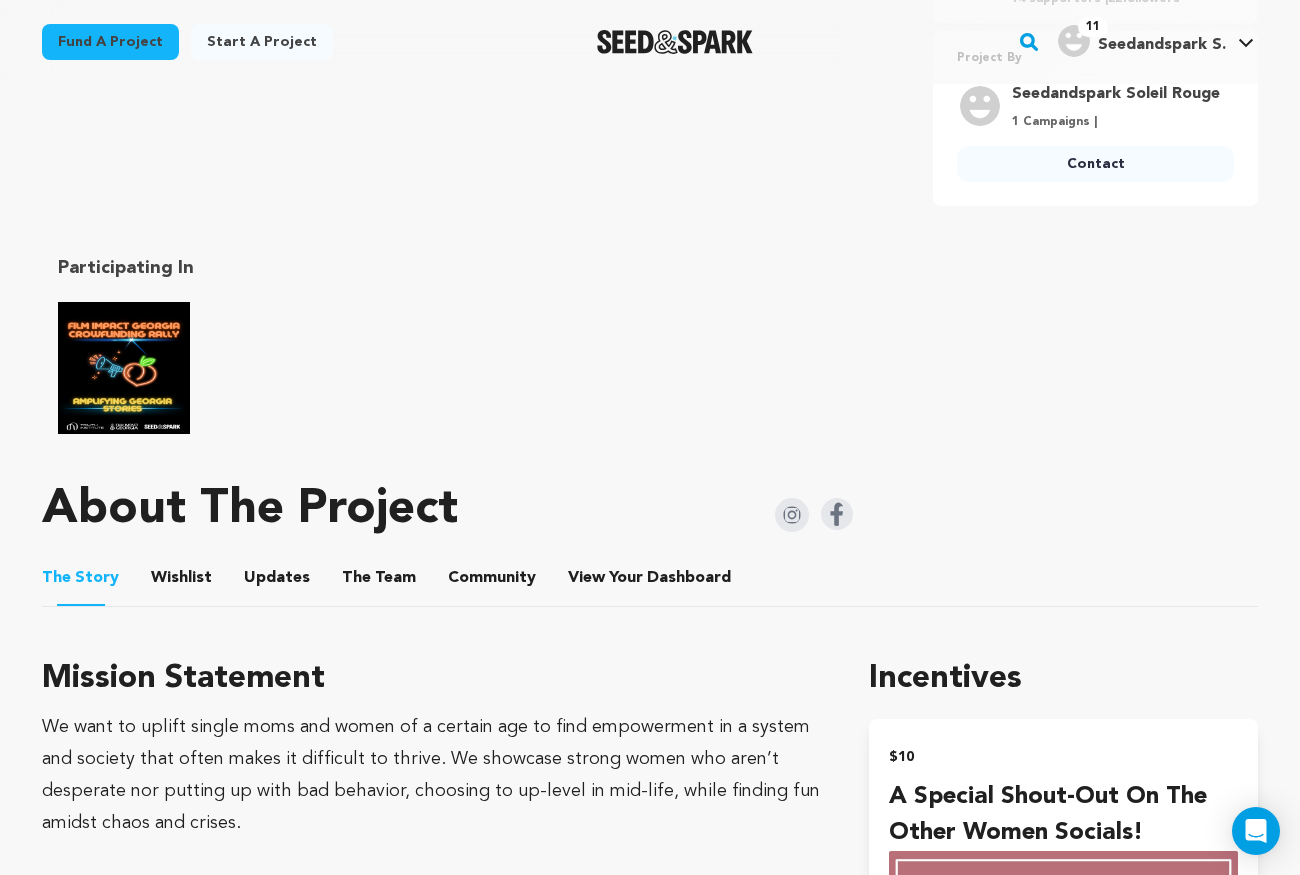 scroll, scrollTop: 920, scrollLeft: 0, axis: vertical 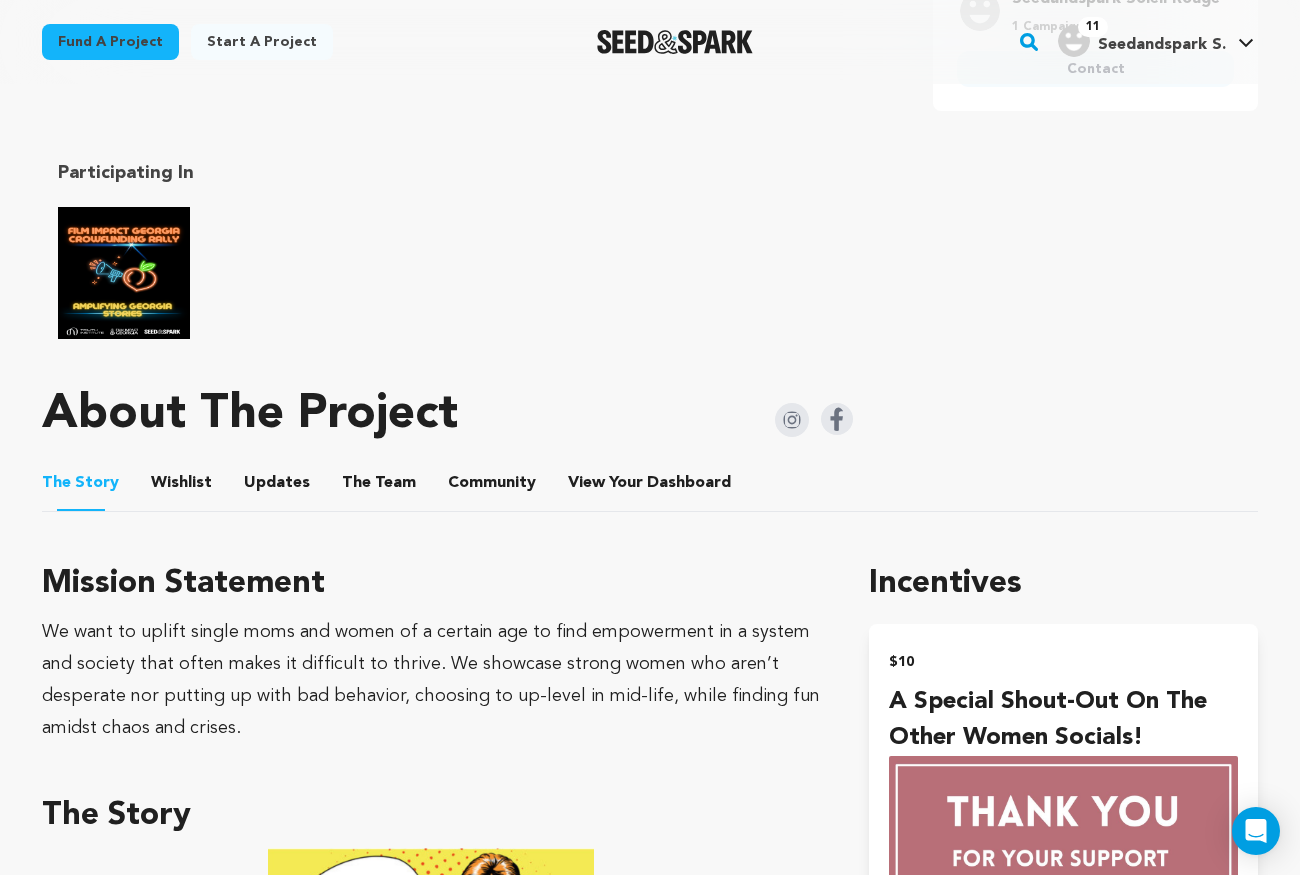click at bounding box center [124, 273] 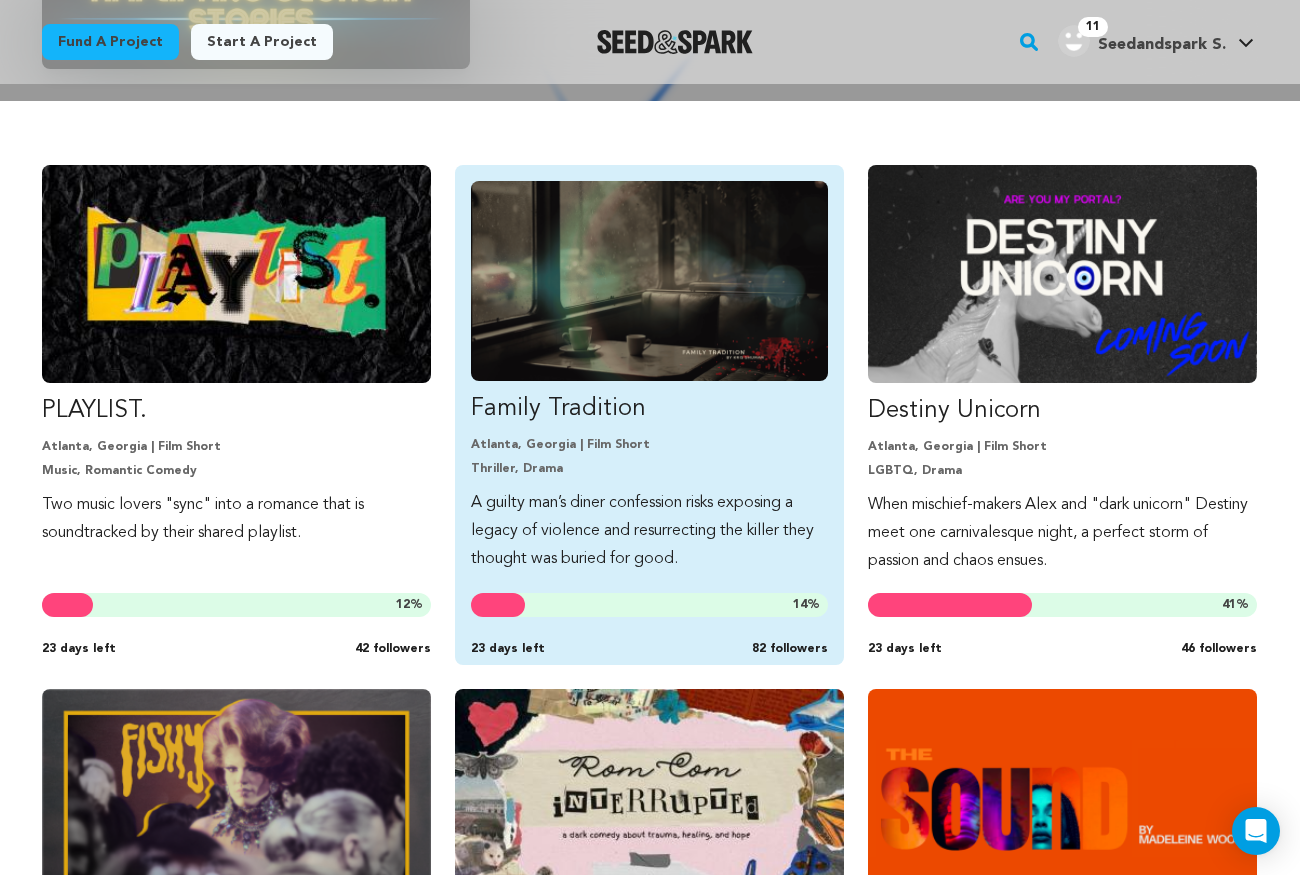 scroll, scrollTop: 475, scrollLeft: 0, axis: vertical 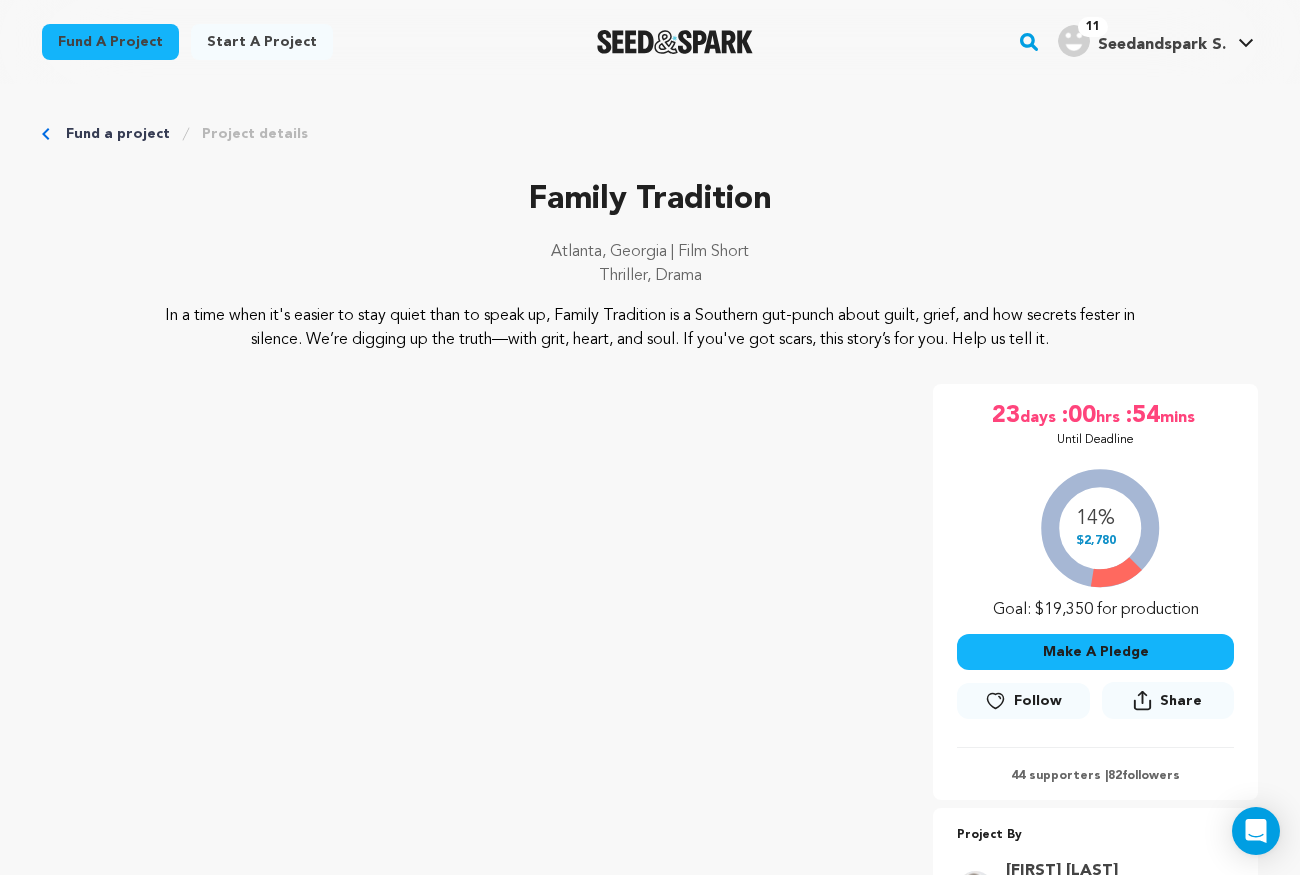 click on "Follow" at bounding box center (1023, 701) 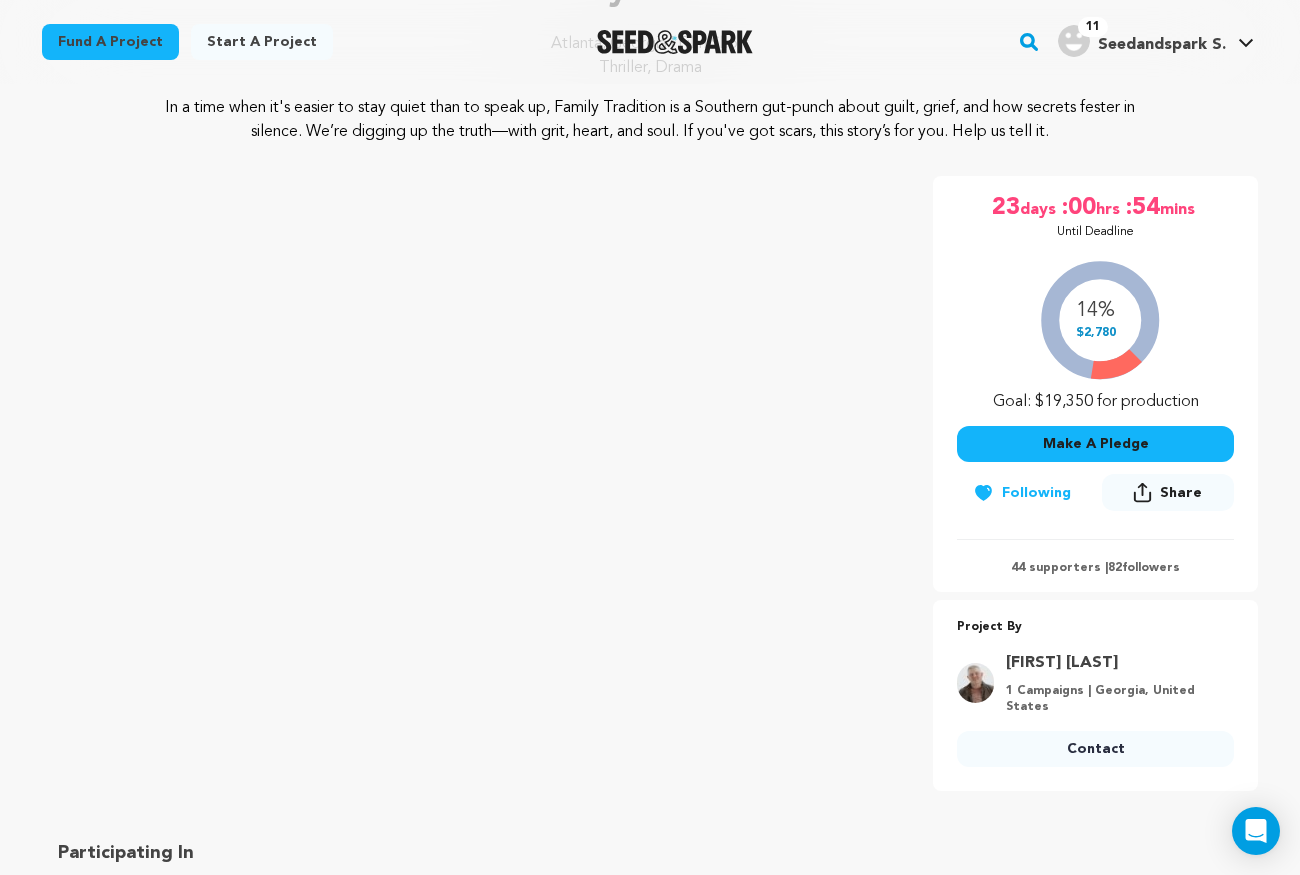 scroll, scrollTop: 0, scrollLeft: 0, axis: both 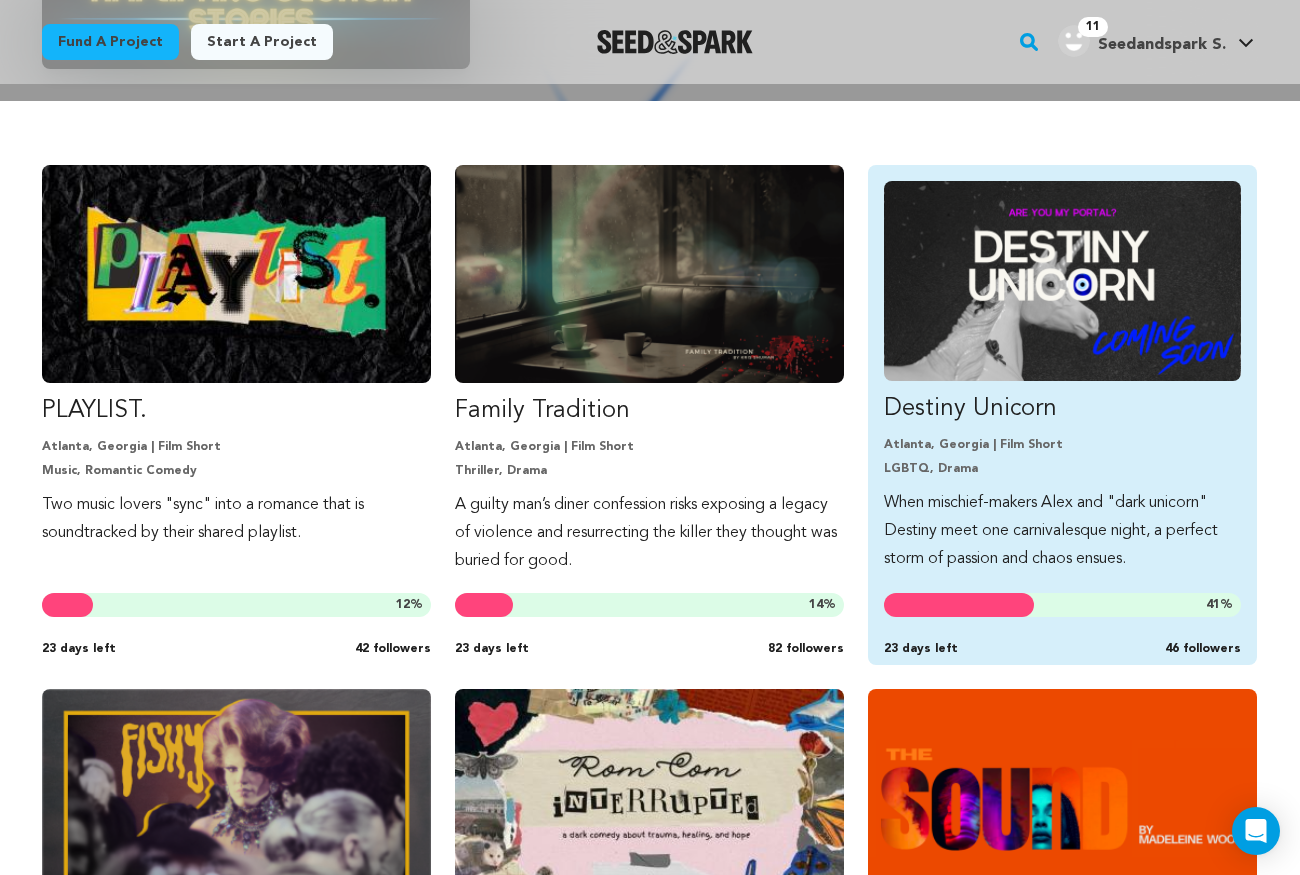 click on "When mischief-makers Alex and "dark unicorn" Destiny meet one carnivalesque night, a perfect storm of passion and chaos ensues." at bounding box center (1062, 531) 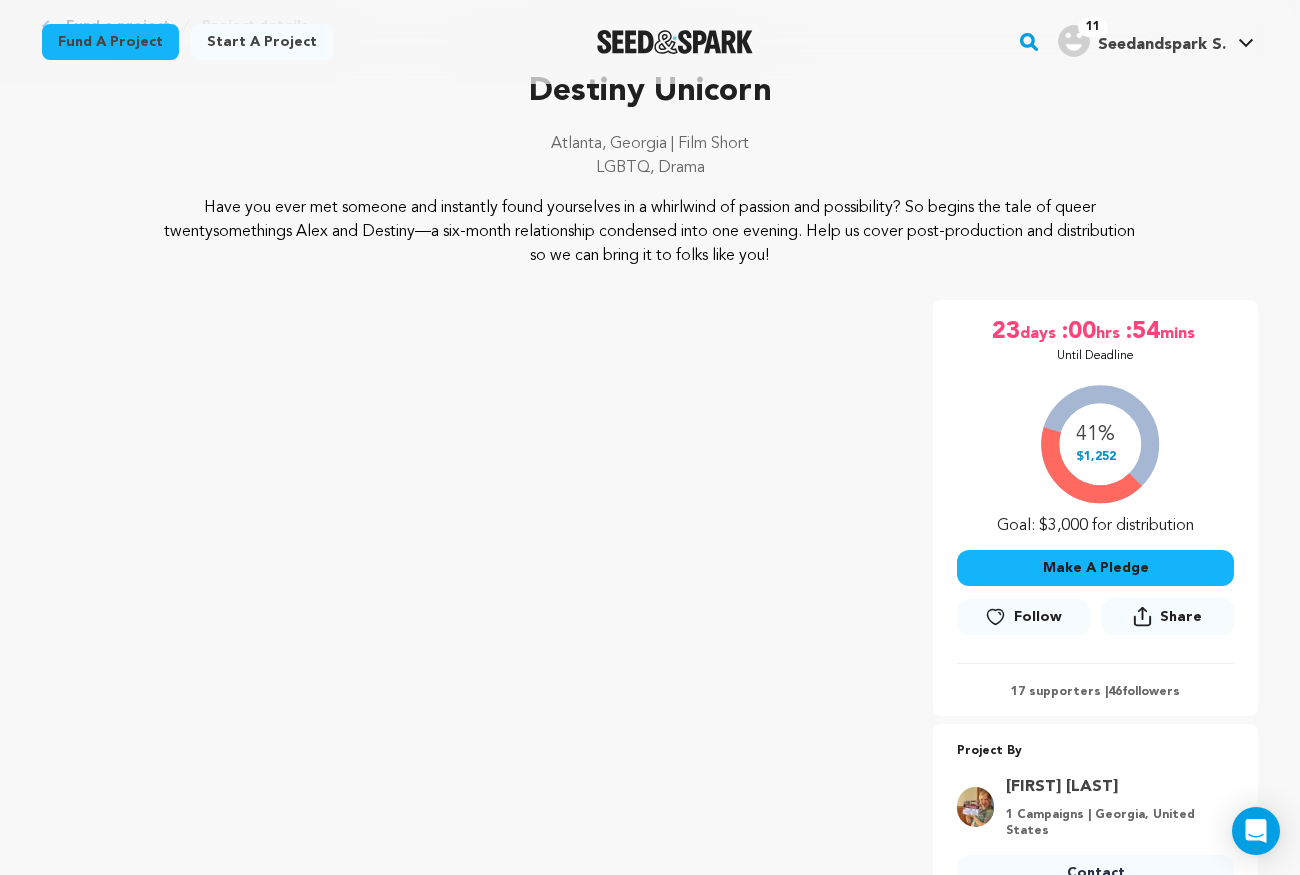 scroll, scrollTop: 115, scrollLeft: 0, axis: vertical 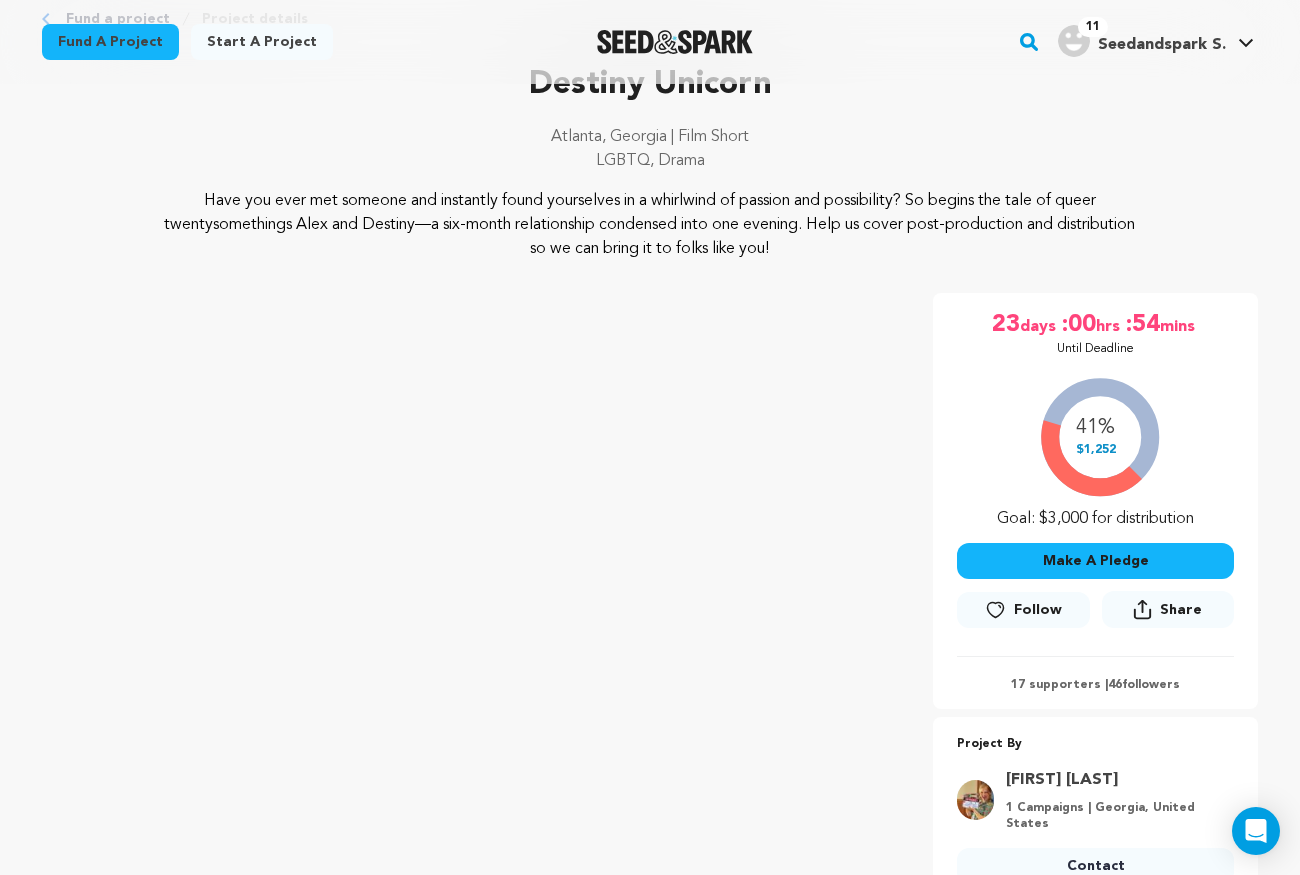 click on "Follow" at bounding box center [1038, 610] 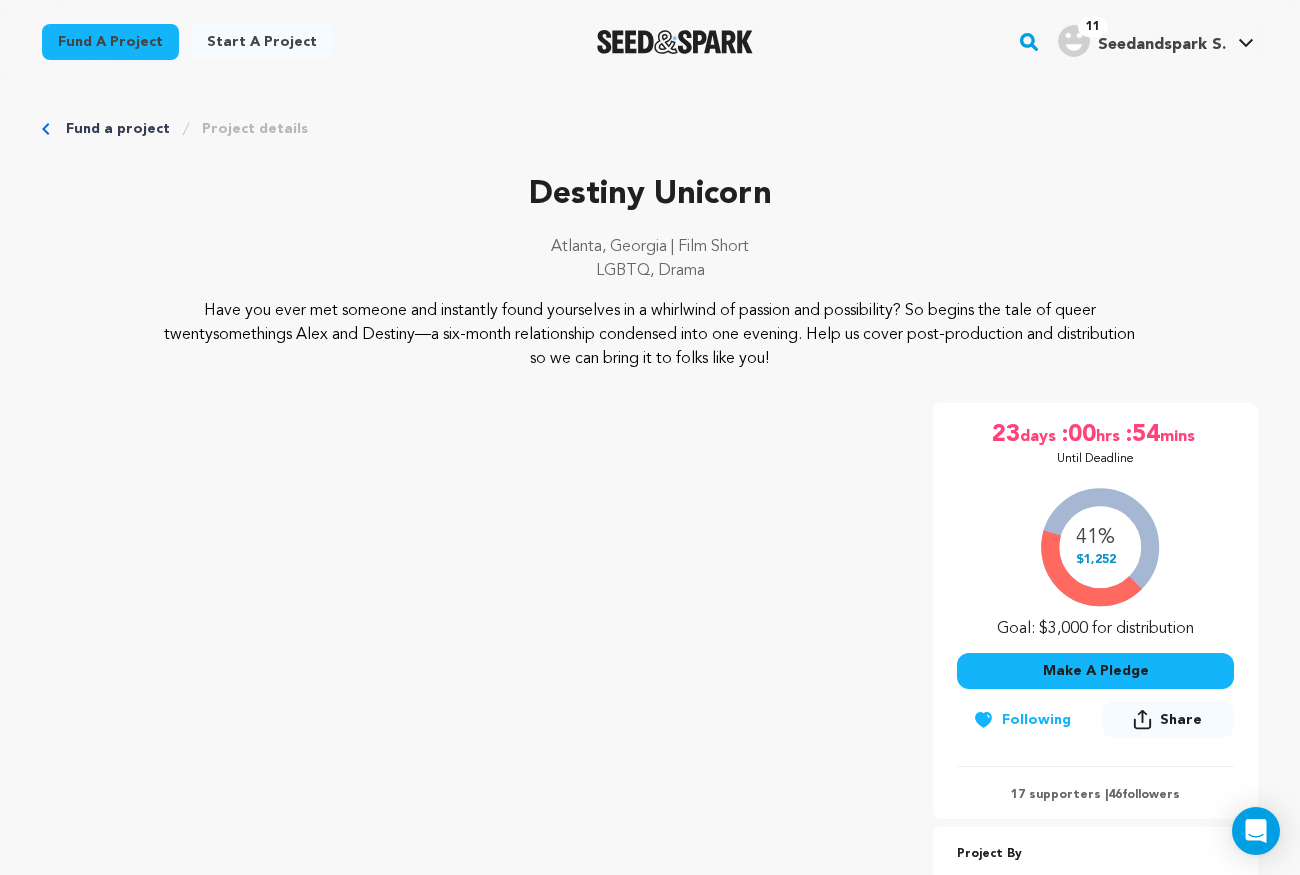 scroll, scrollTop: 0, scrollLeft: 0, axis: both 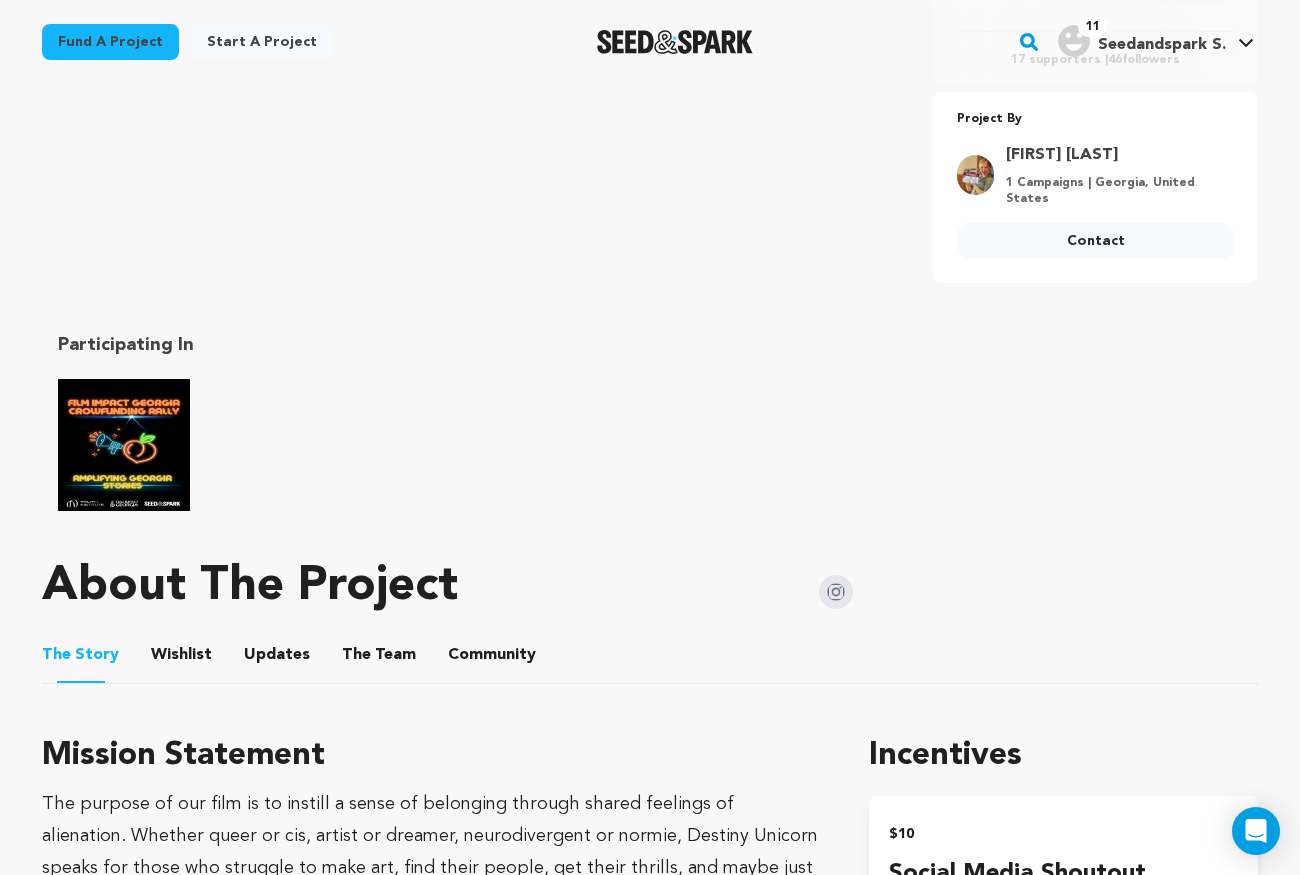 click at bounding box center (124, 445) 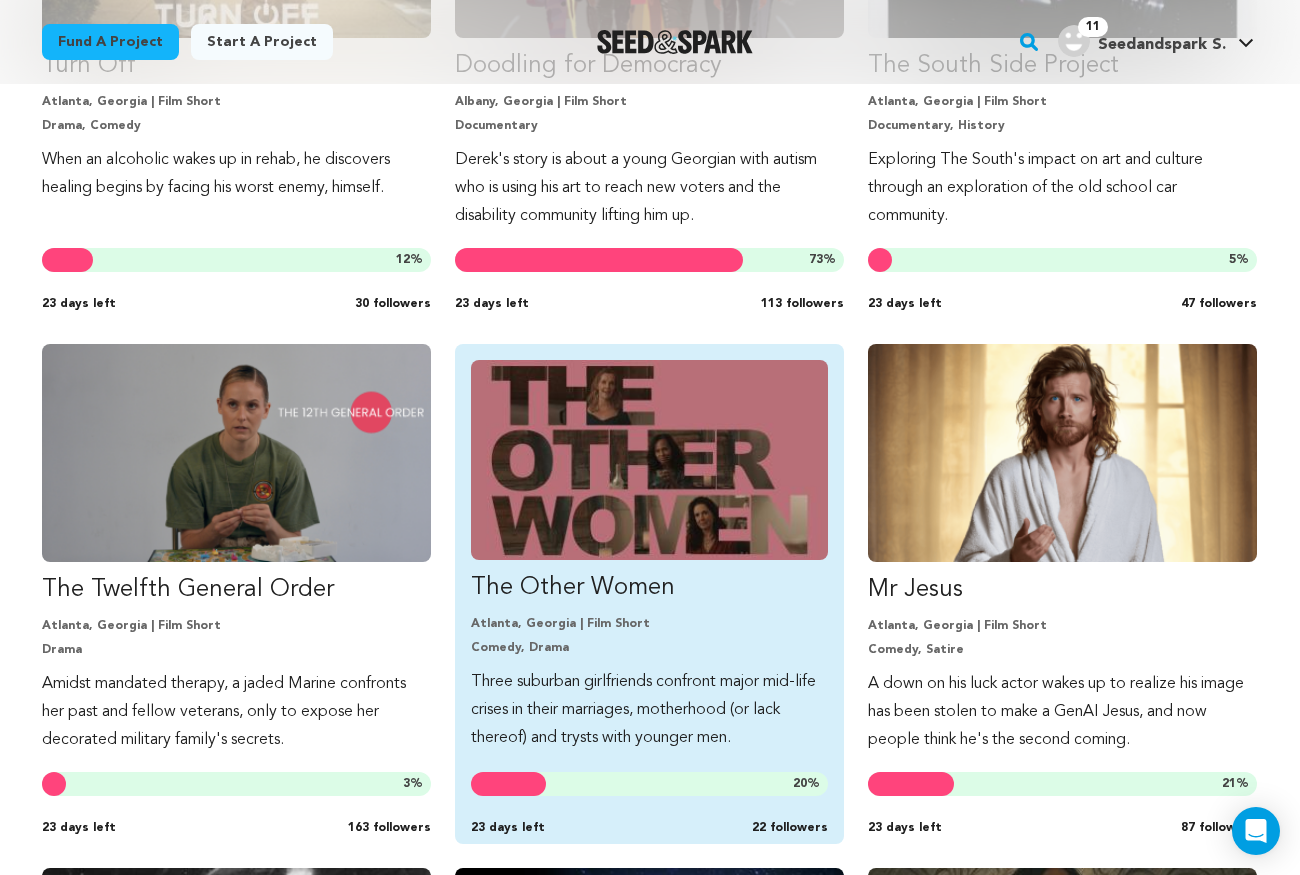 scroll, scrollTop: 1866, scrollLeft: 0, axis: vertical 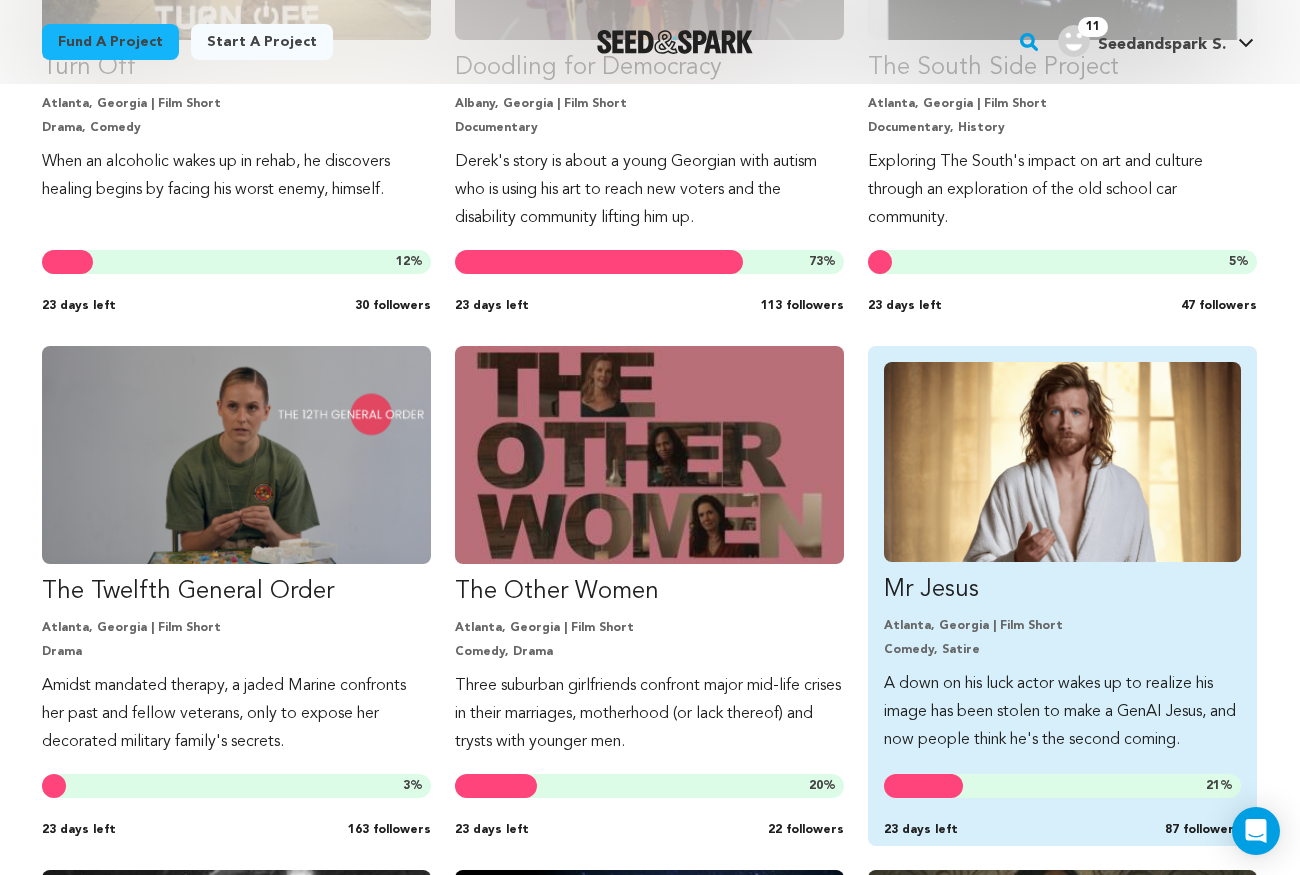 click on "Atlanta, Georgia | Film Short
Comedy, Satire" at bounding box center [1062, 638] 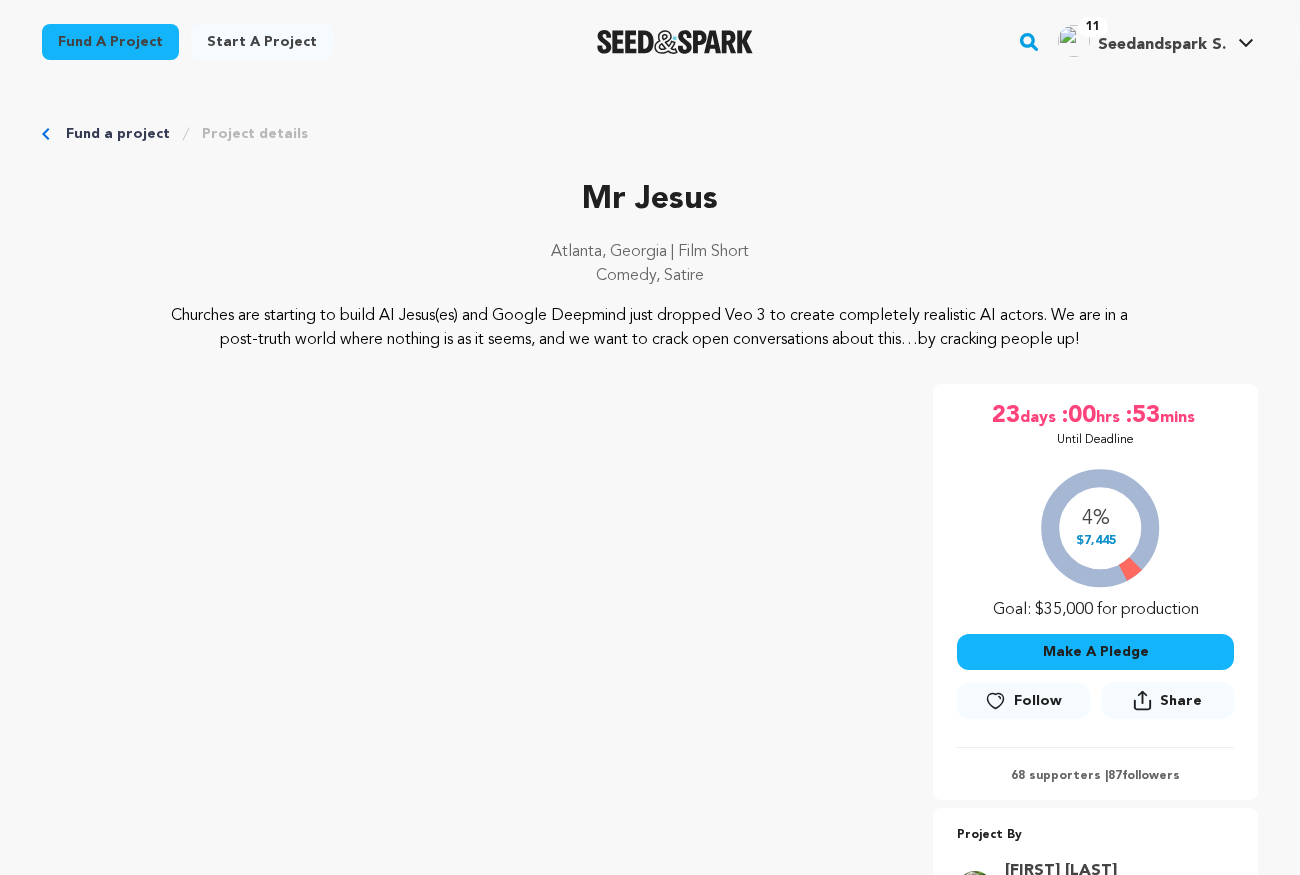 scroll, scrollTop: 0, scrollLeft: 0, axis: both 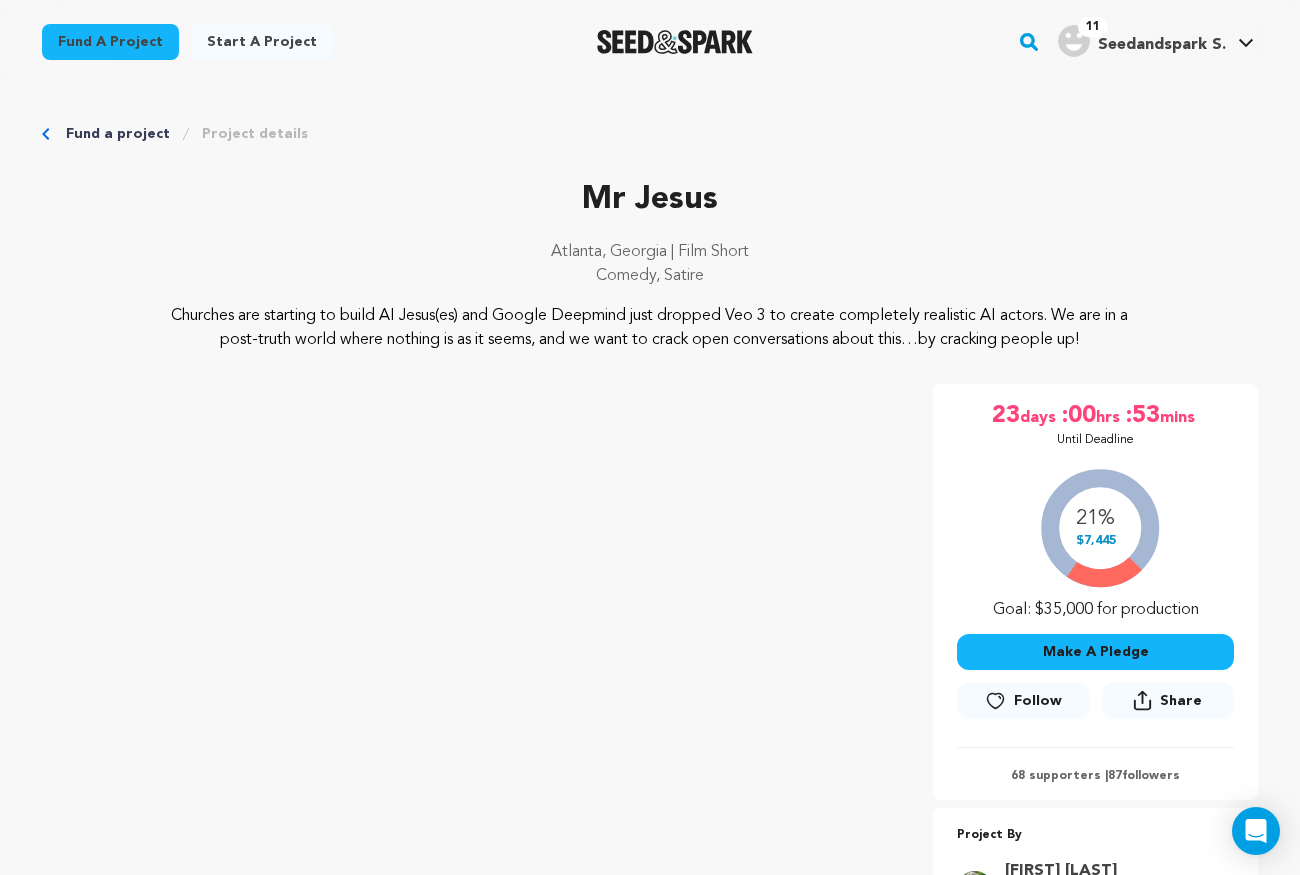 click 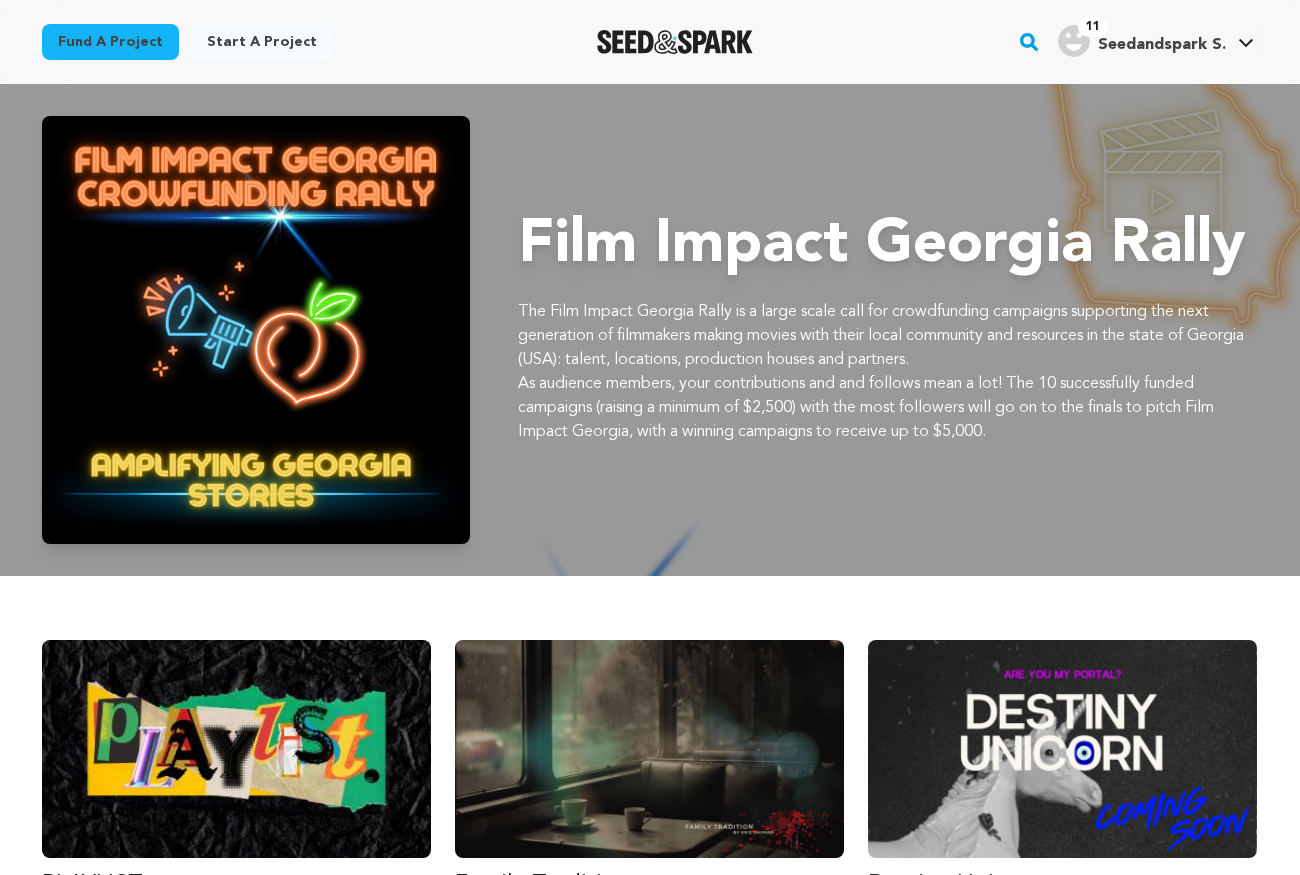 scroll, scrollTop: 1866, scrollLeft: 0, axis: vertical 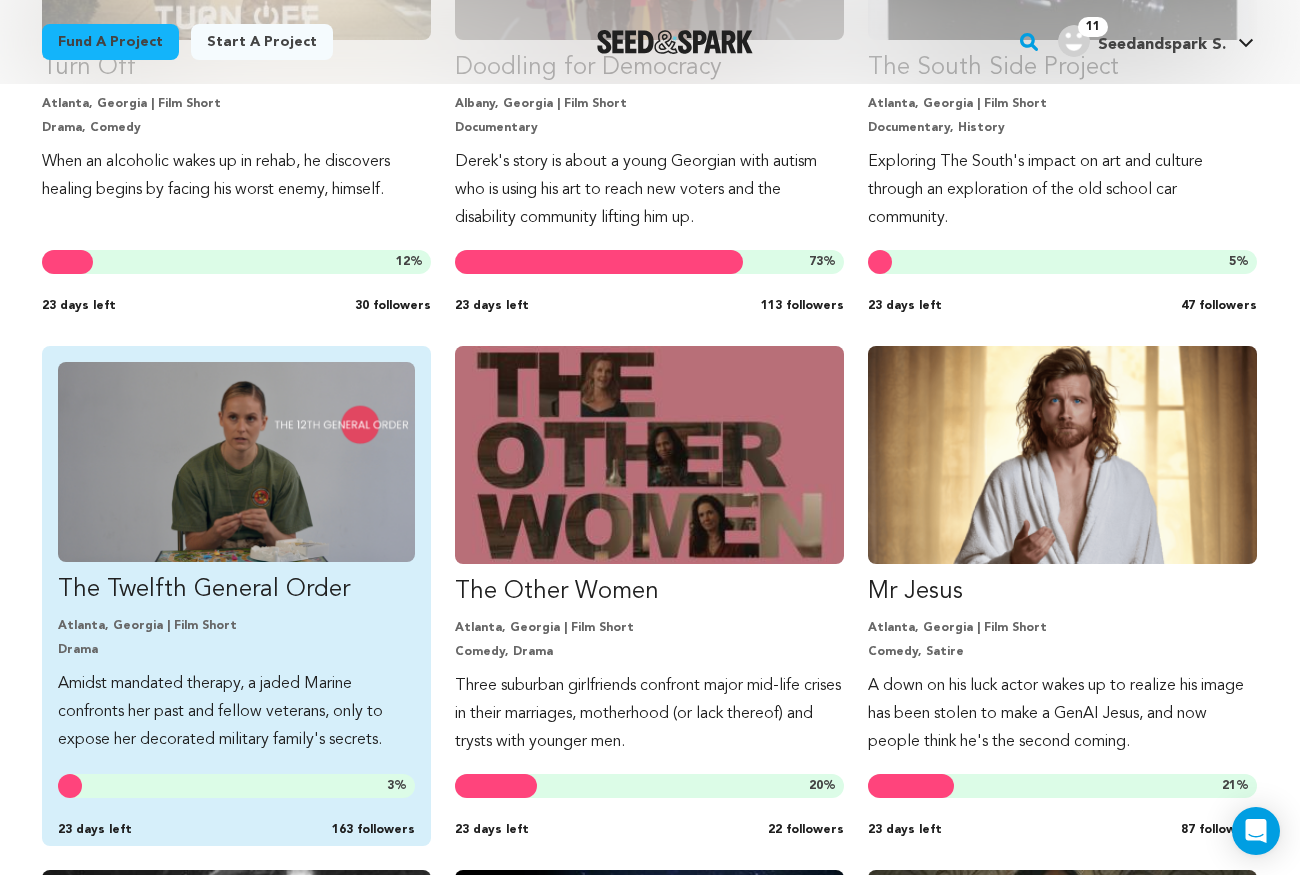 click on "The Twelfth General Order" at bounding box center [236, 590] 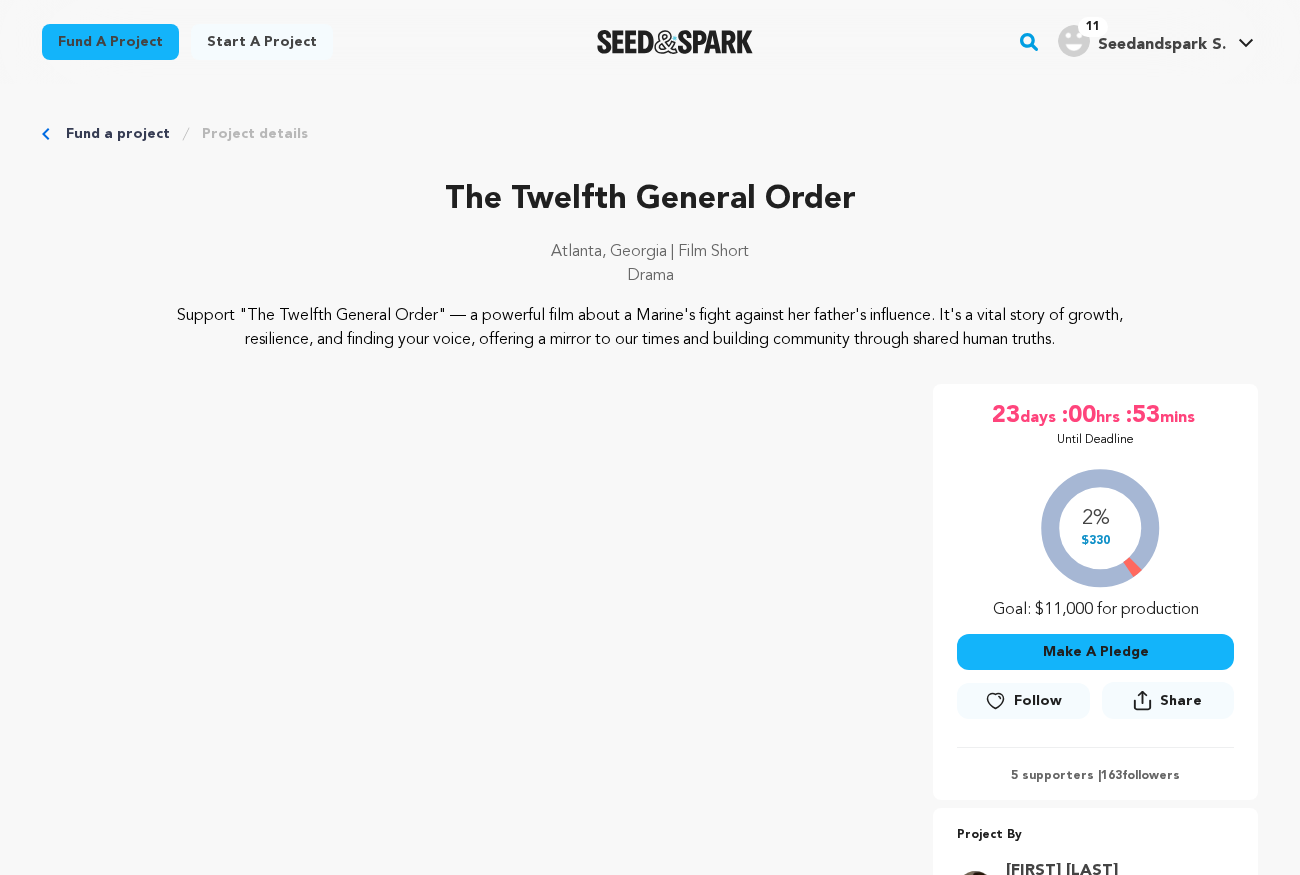scroll, scrollTop: 0, scrollLeft: 0, axis: both 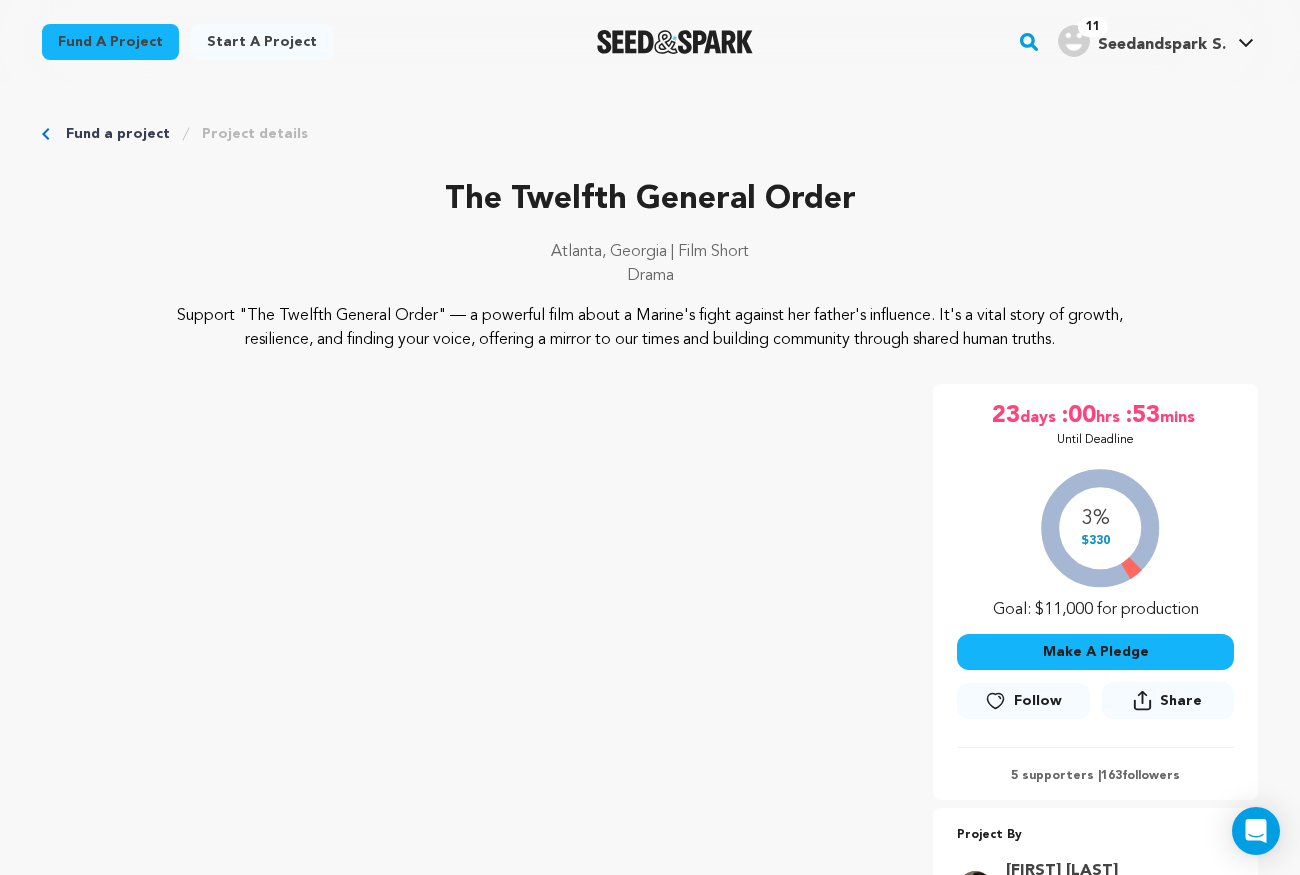 click 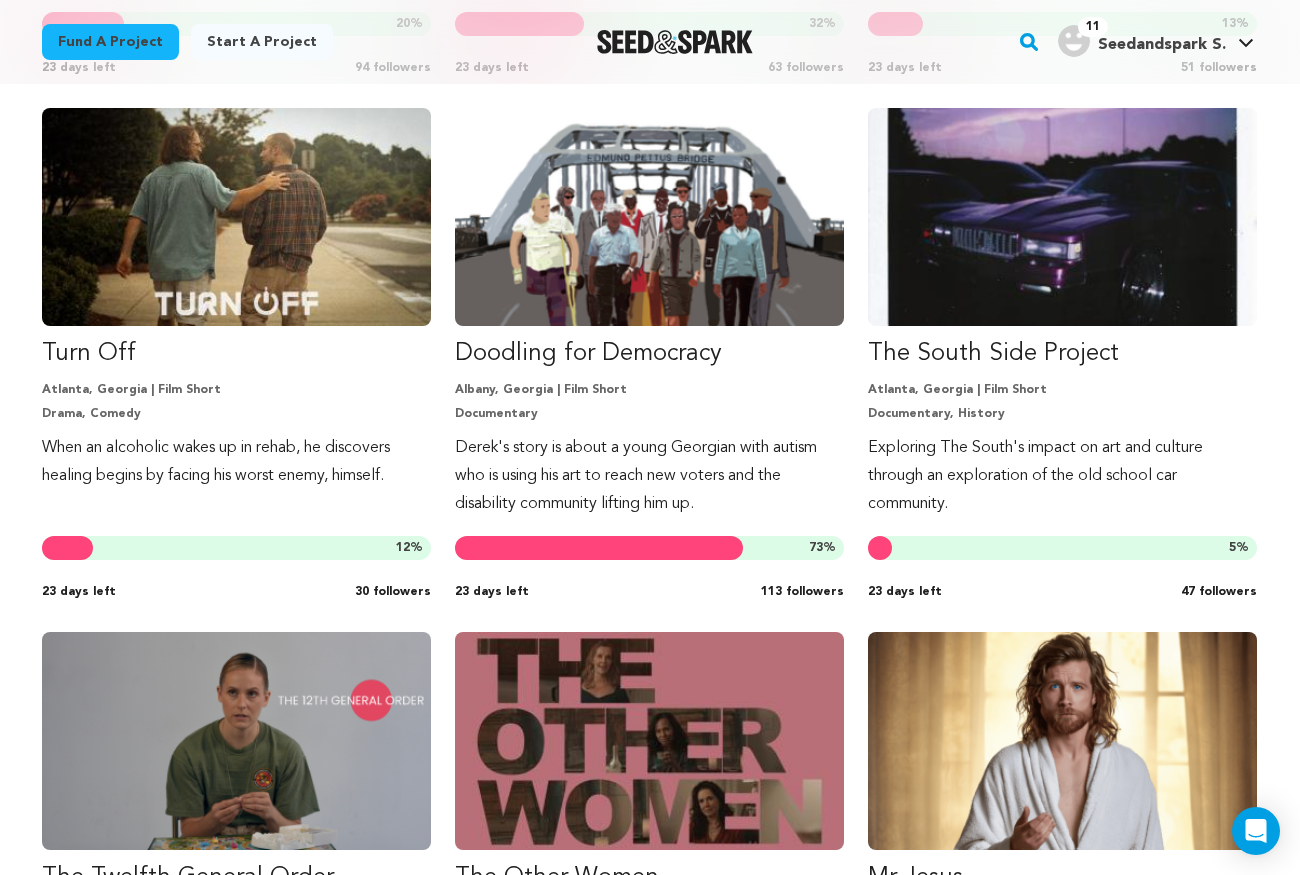 scroll, scrollTop: 1536, scrollLeft: 0, axis: vertical 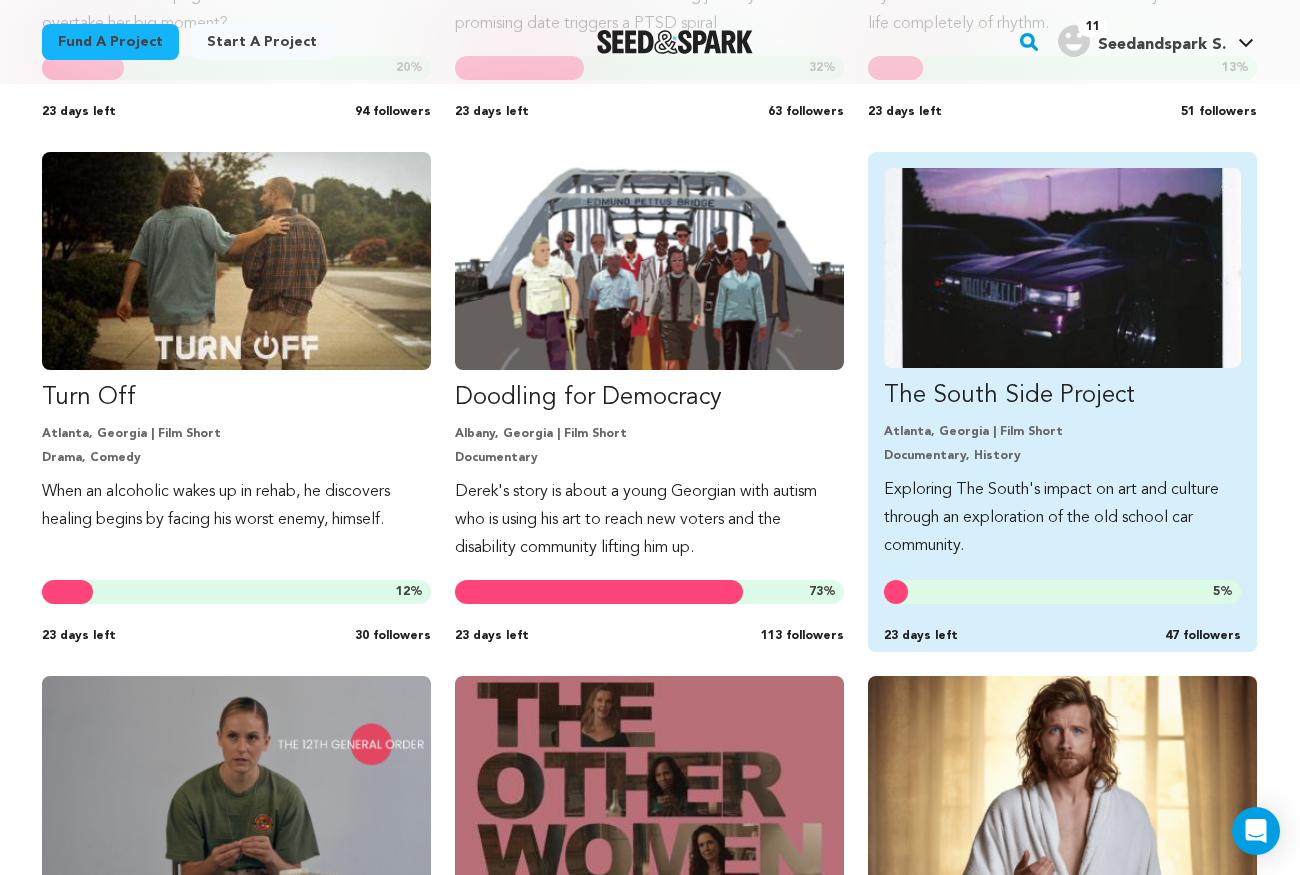 click on "The South Side Project" at bounding box center [1062, 396] 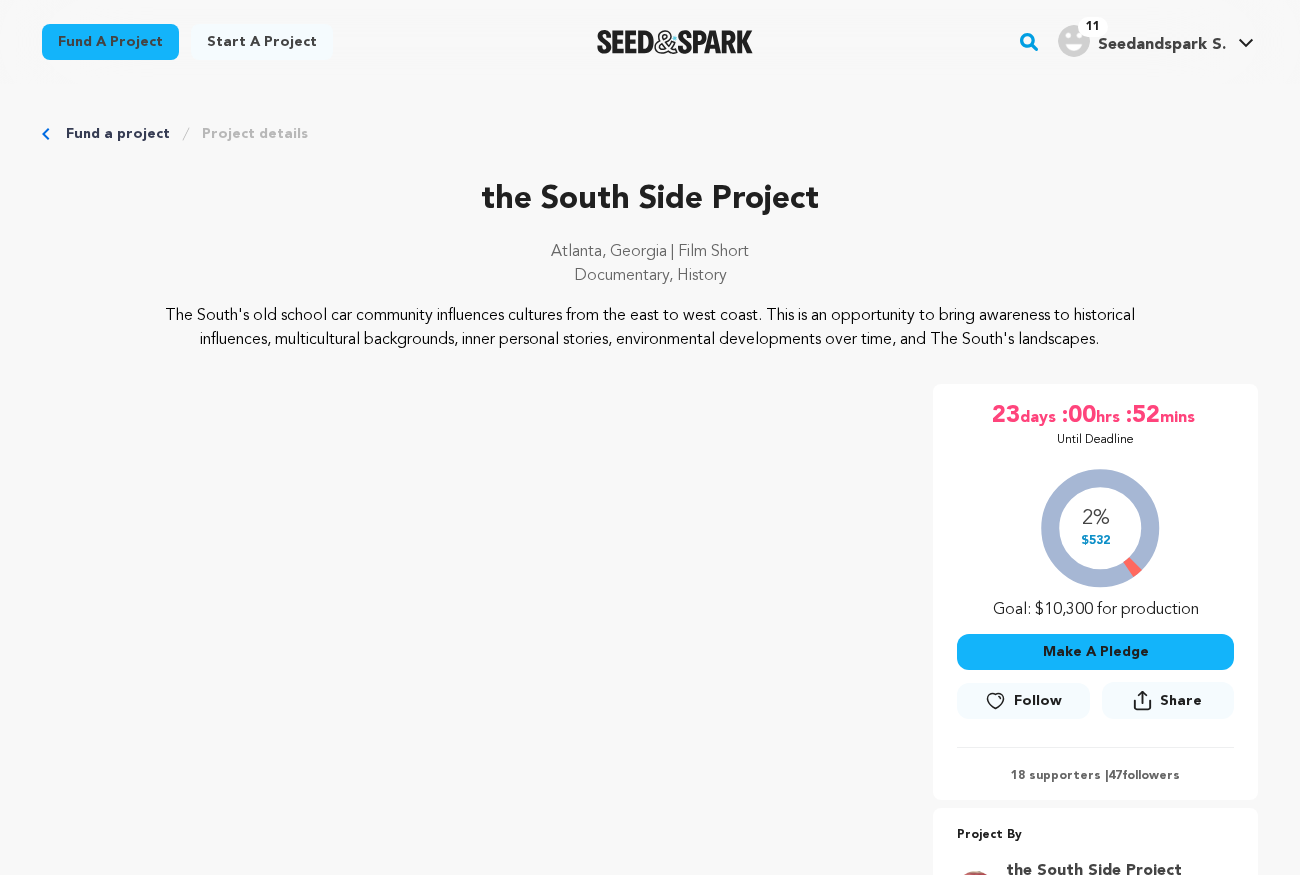 scroll, scrollTop: 0, scrollLeft: 0, axis: both 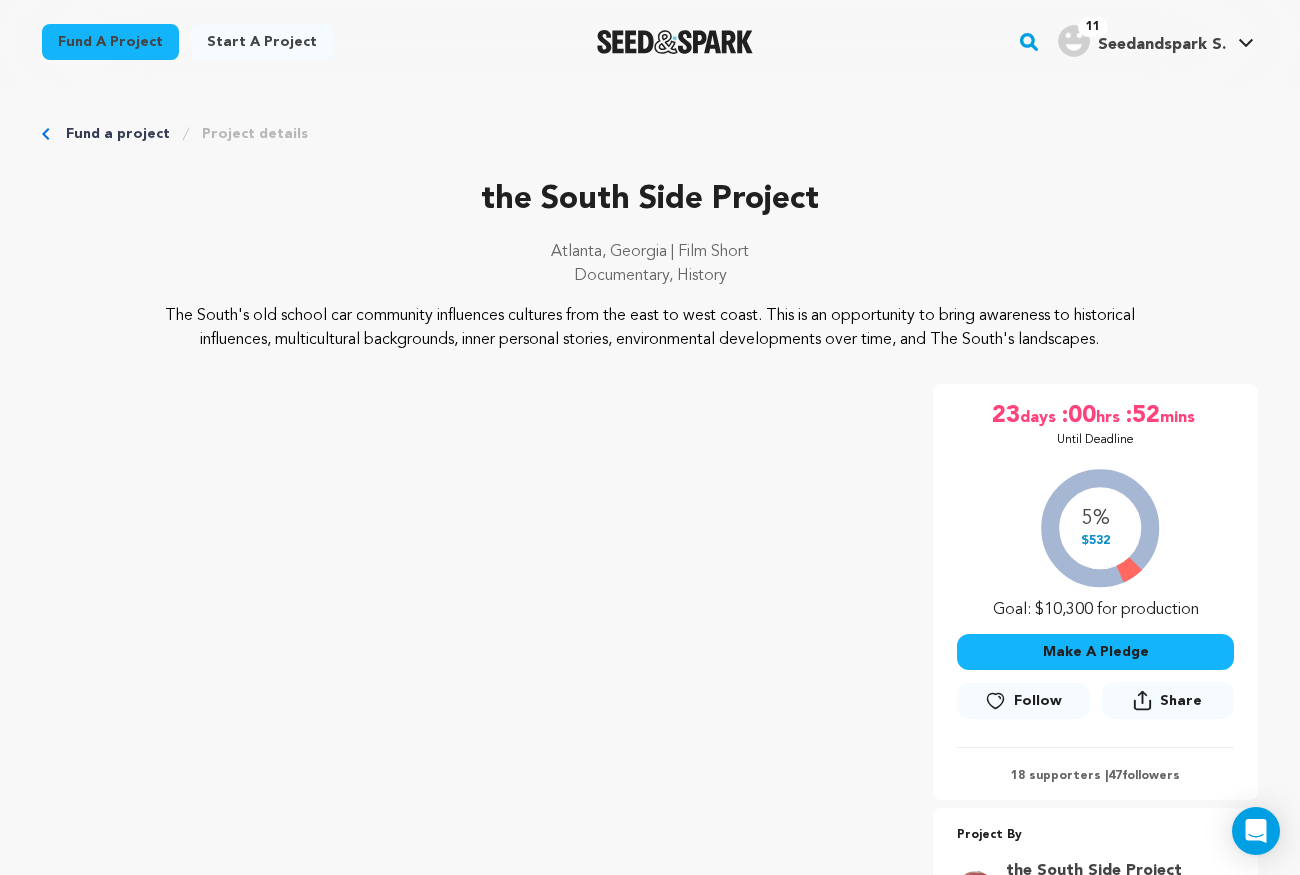 click 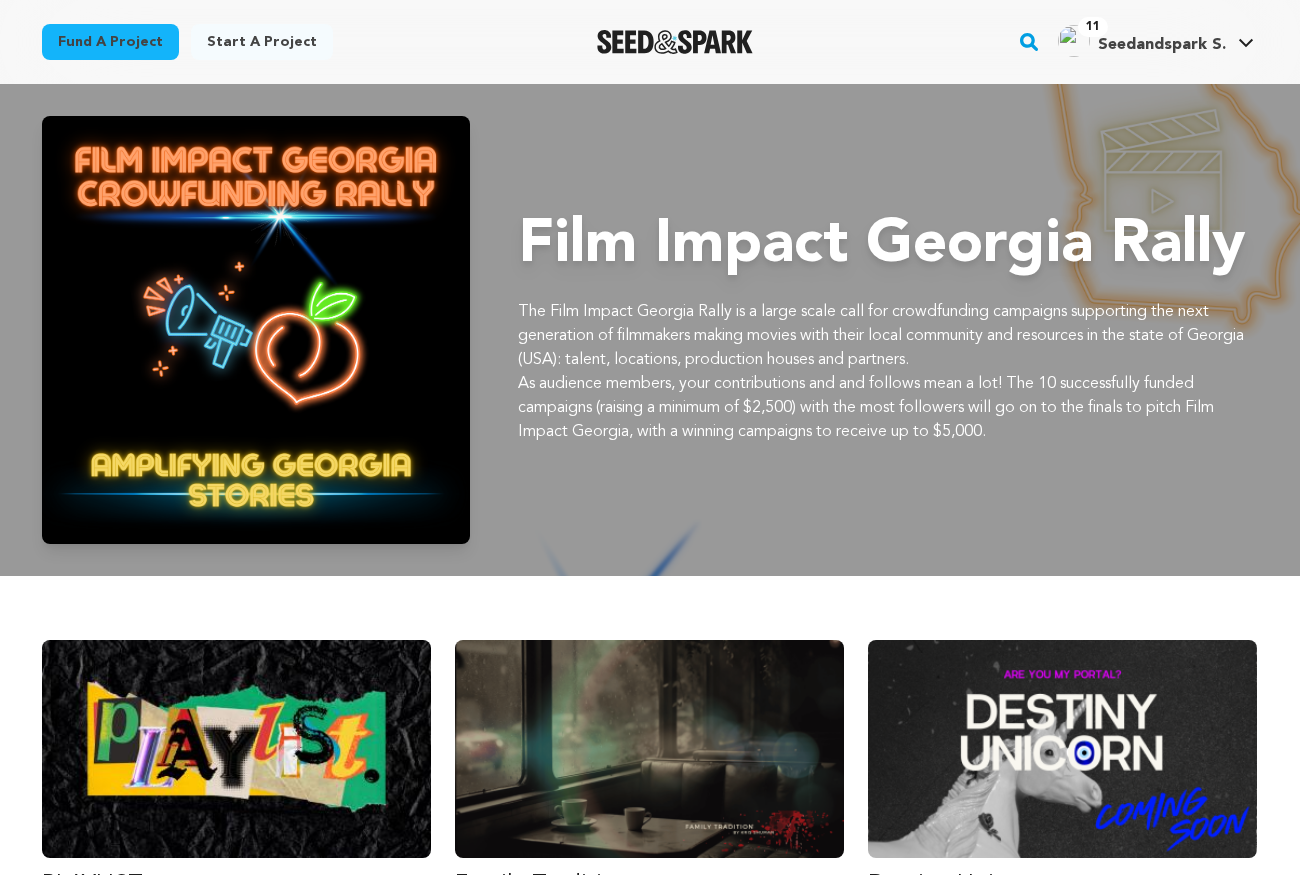 scroll, scrollTop: 1536, scrollLeft: 0, axis: vertical 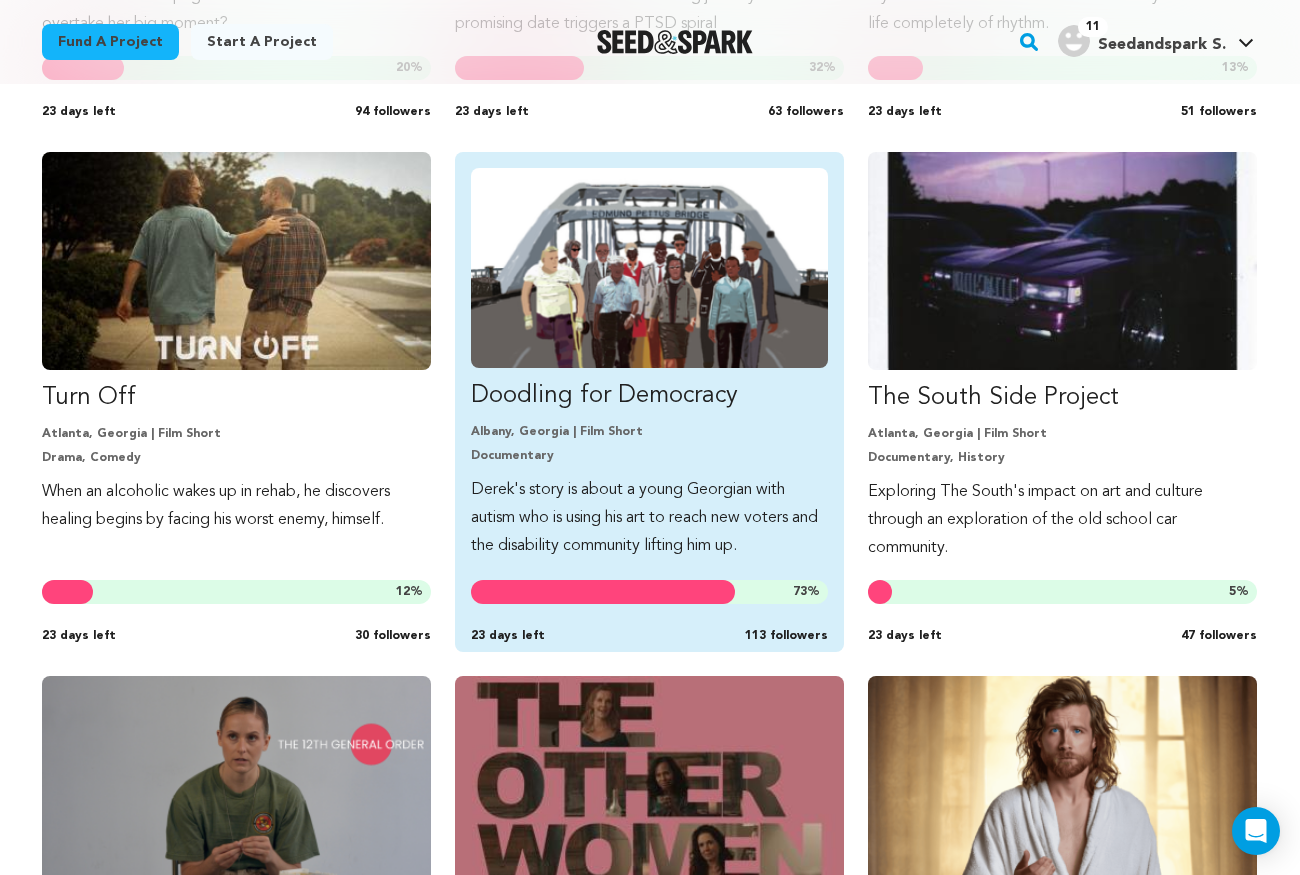 click on "Doodling for Democracy
[CITY], [STATE] | Film Short
Documentary
Derek's story is about a young [STATE] with autism who is using his art to reach new voters and the disability community lifting him up.
73 %
23 days left
113 followers" at bounding box center [649, 364] 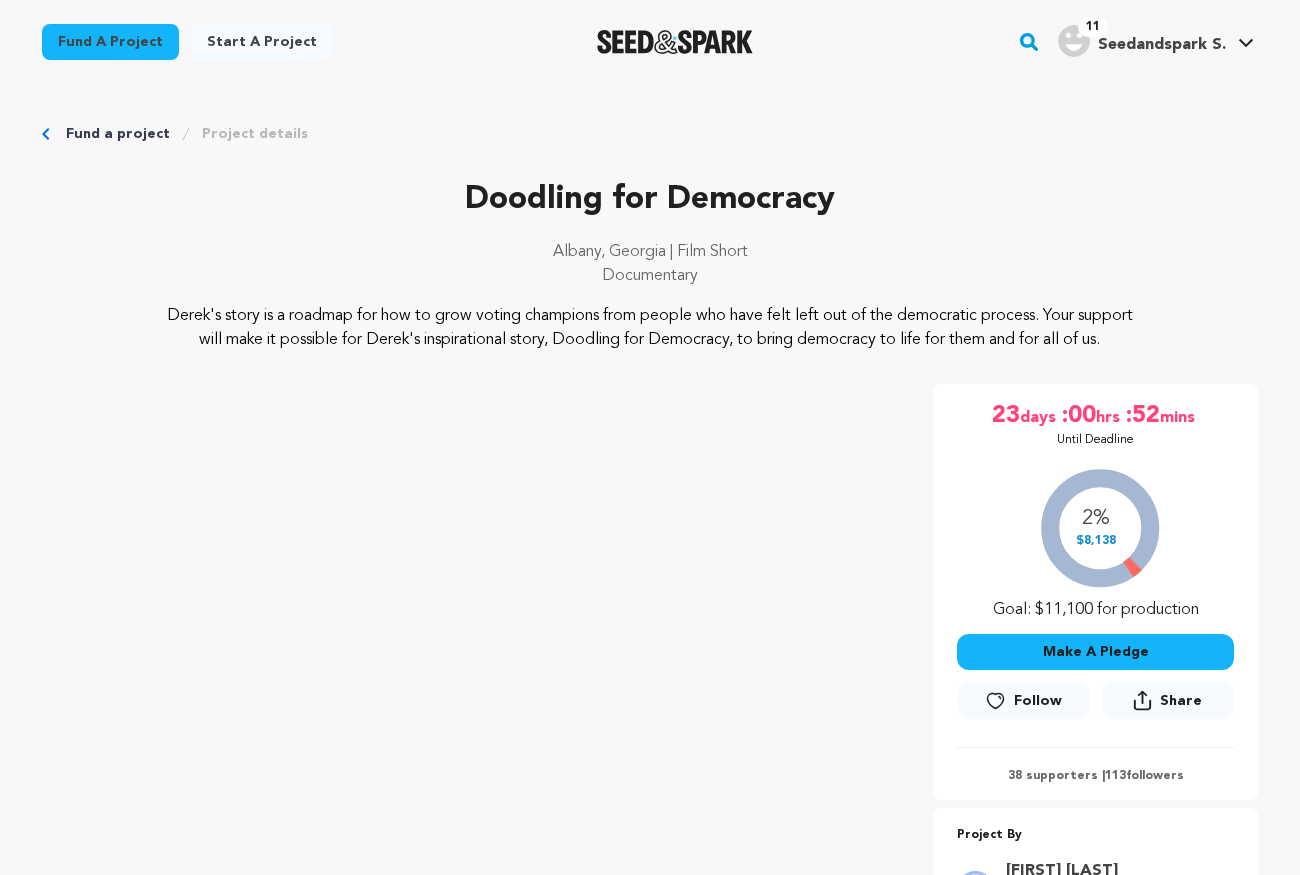 scroll, scrollTop: 0, scrollLeft: 0, axis: both 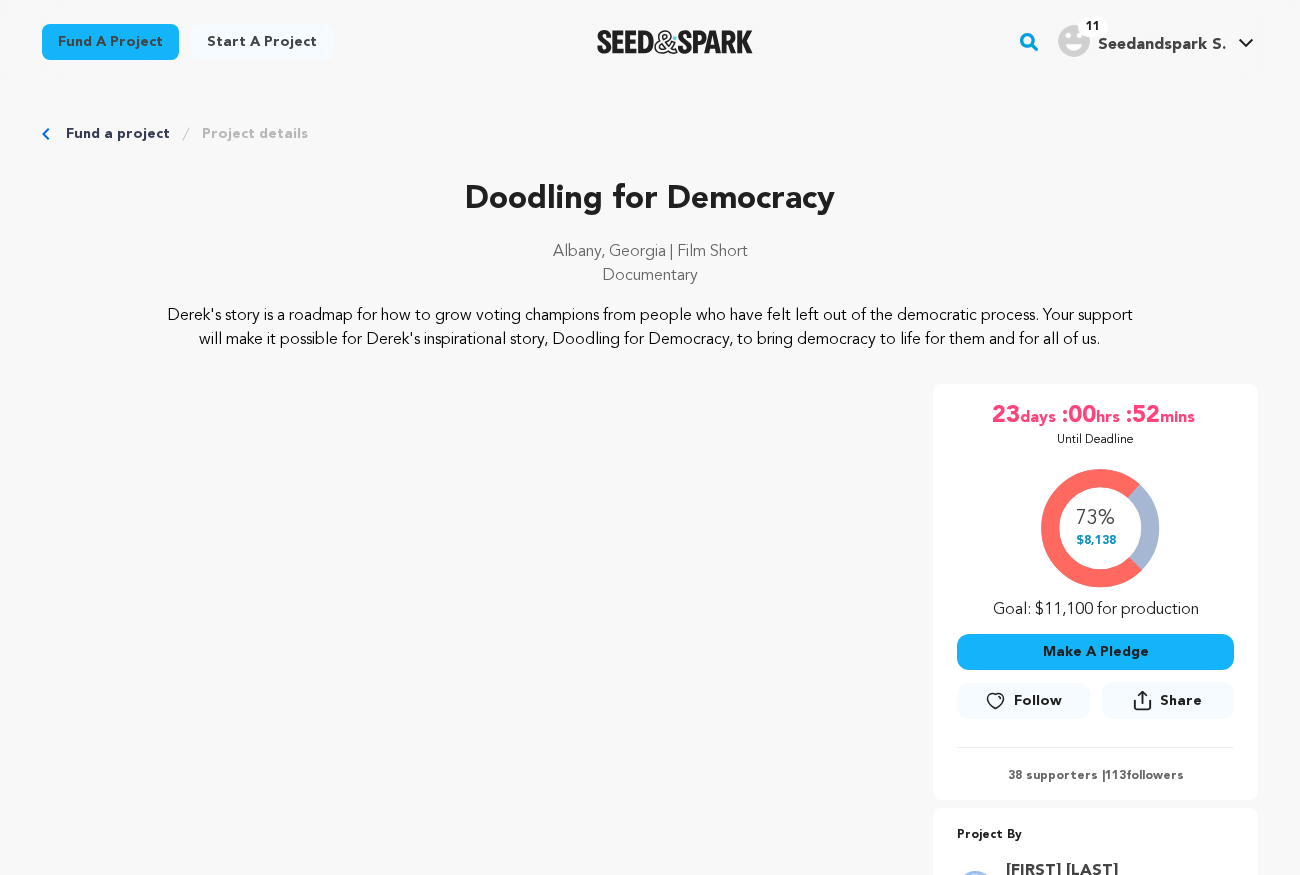 click on "Follow" at bounding box center [1038, 701] 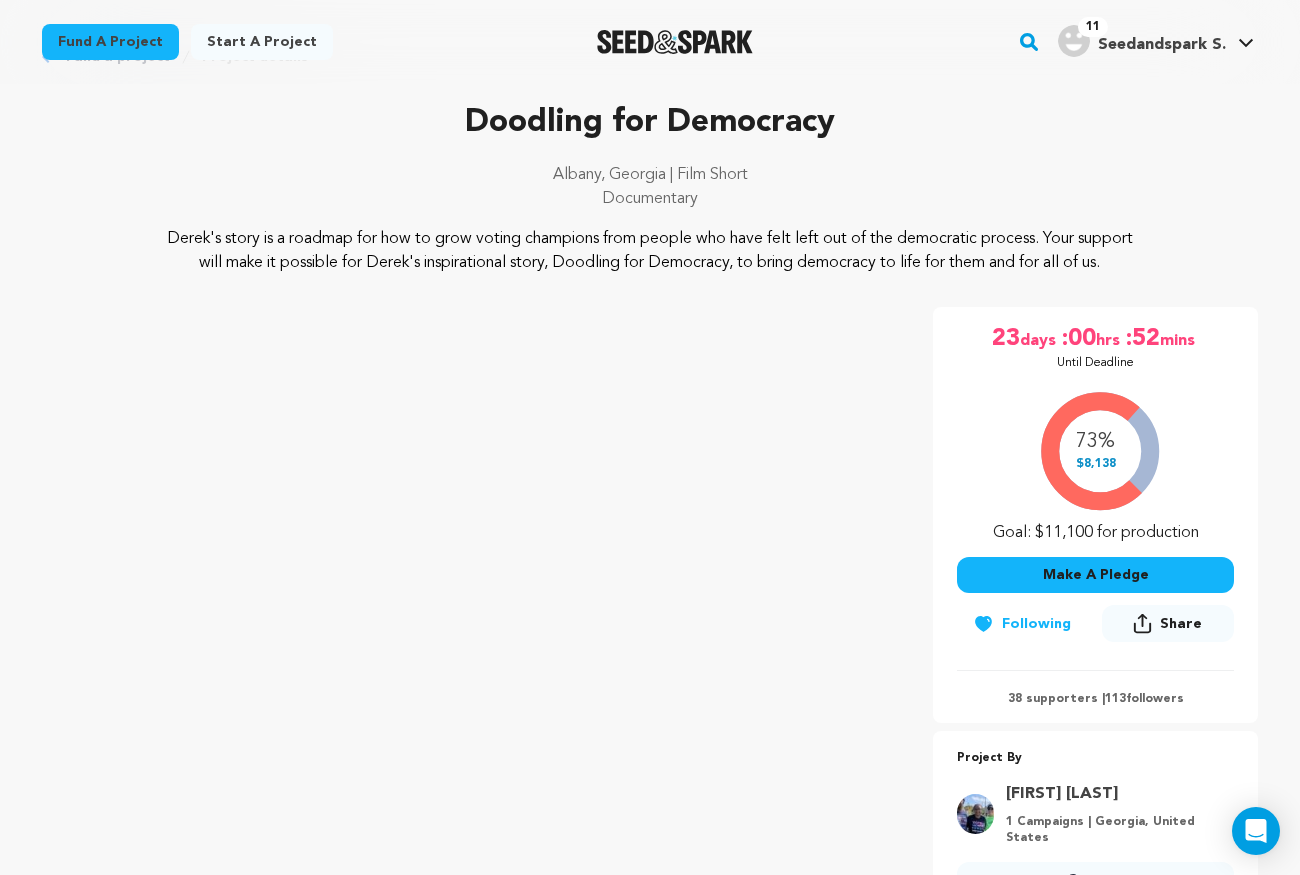scroll, scrollTop: 0, scrollLeft: 0, axis: both 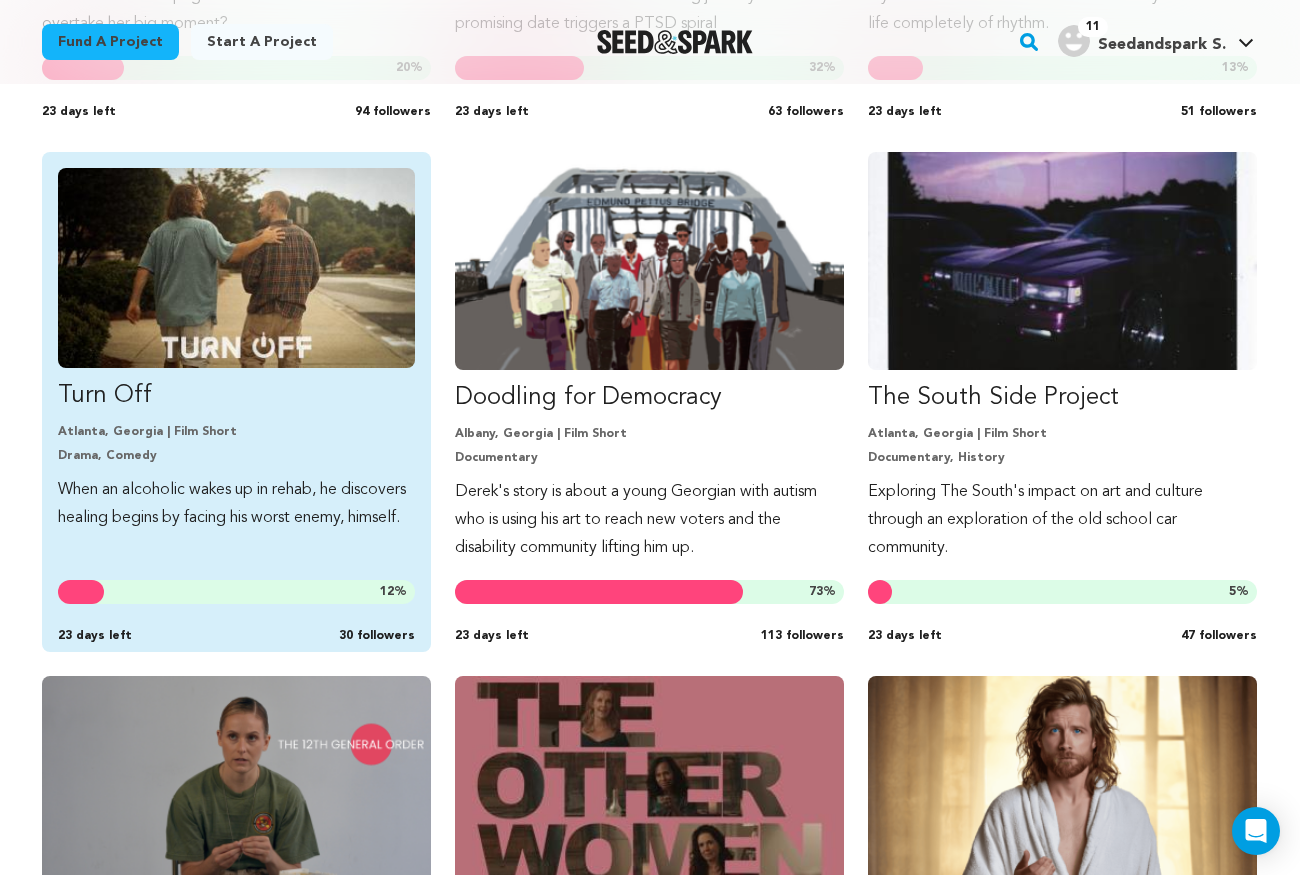 click on "Turn Off" at bounding box center [236, 396] 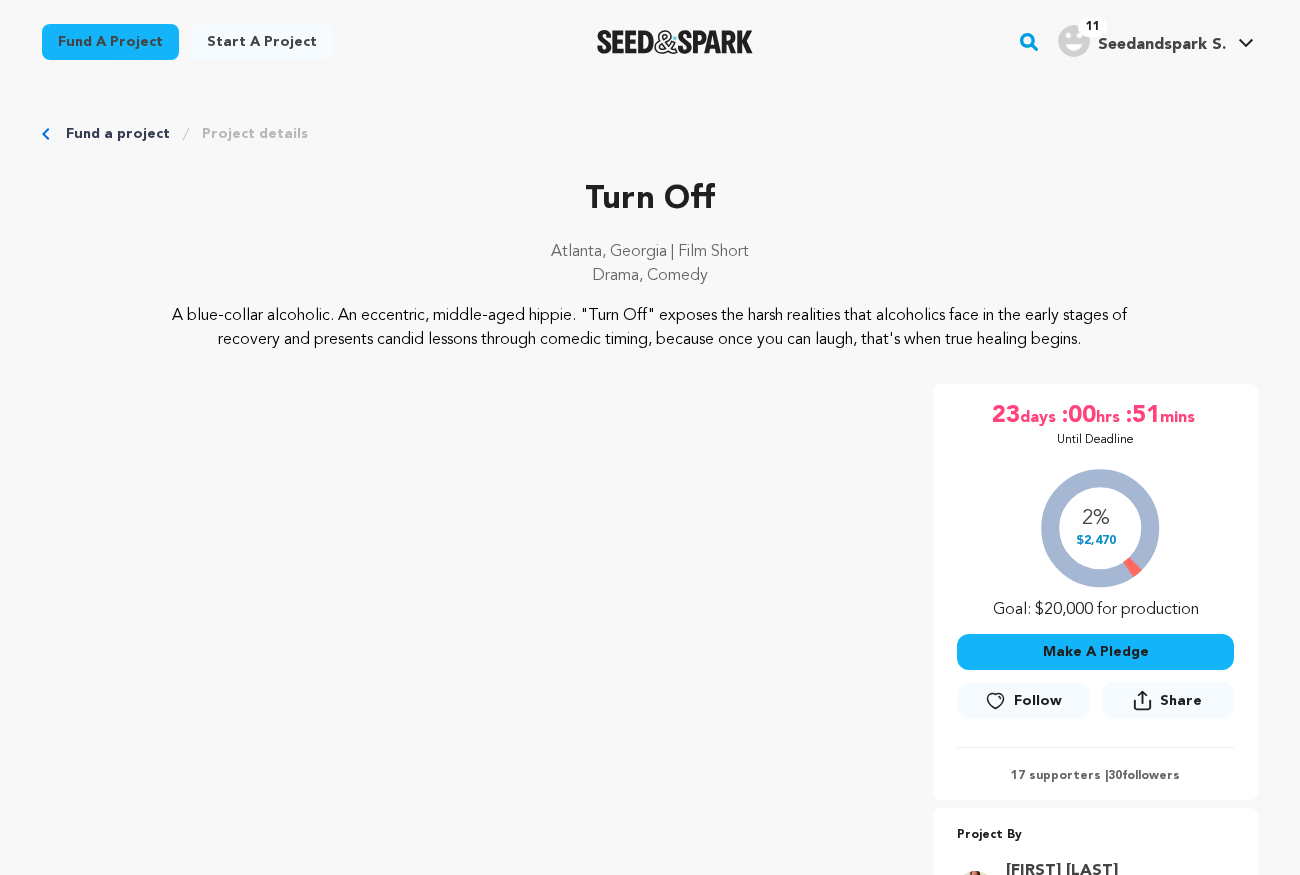 scroll, scrollTop: 0, scrollLeft: 0, axis: both 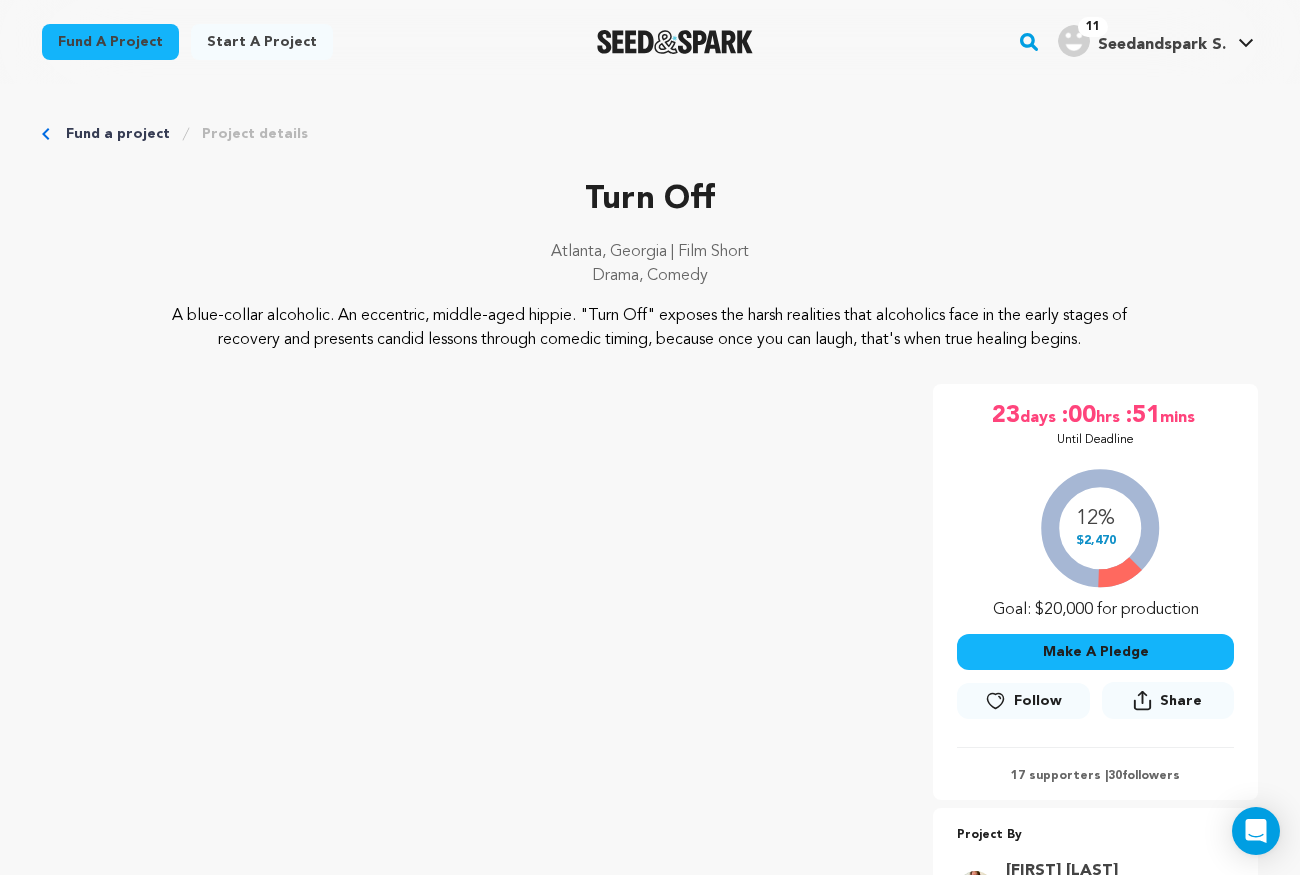 click on "Follow" at bounding box center [1038, 701] 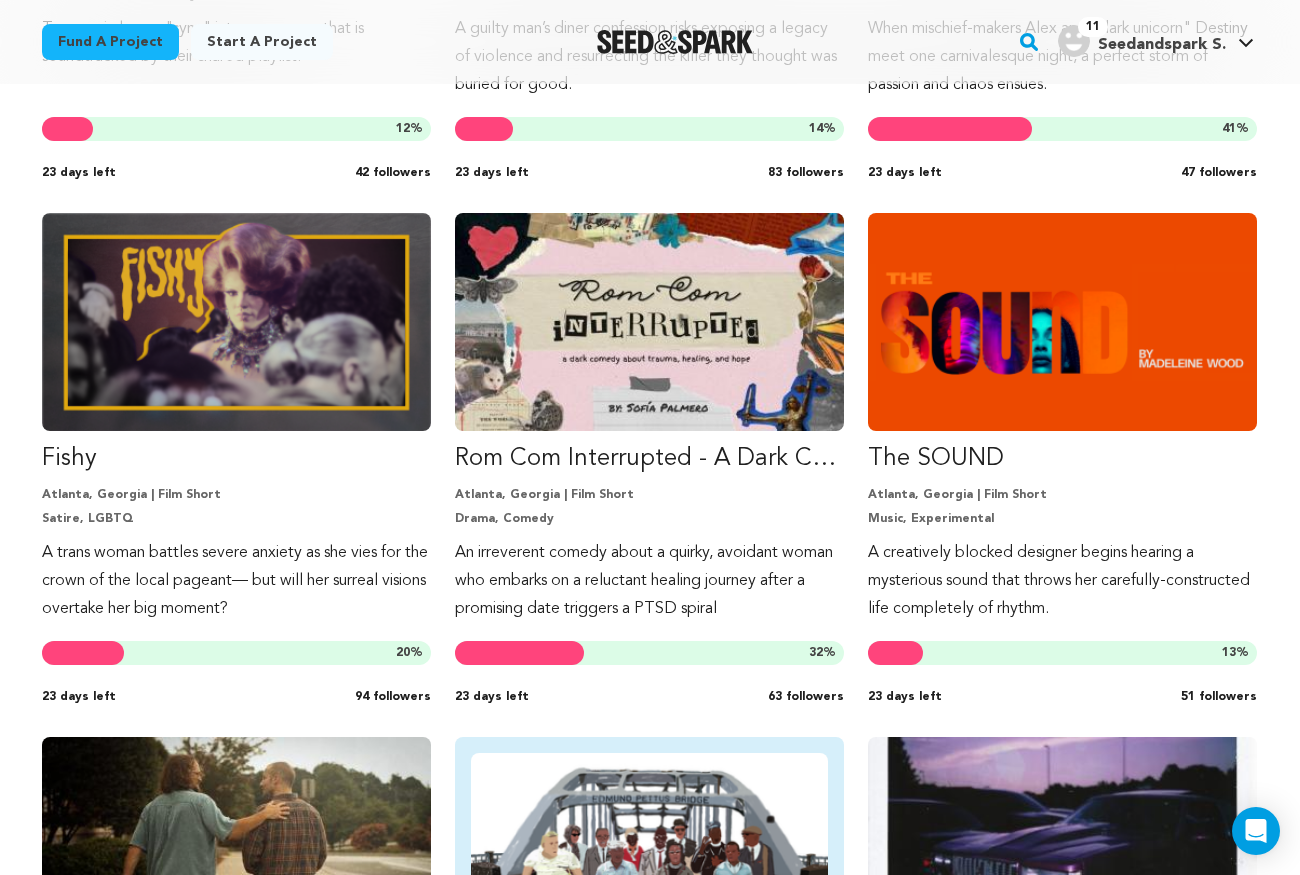 scroll, scrollTop: 936, scrollLeft: 0, axis: vertical 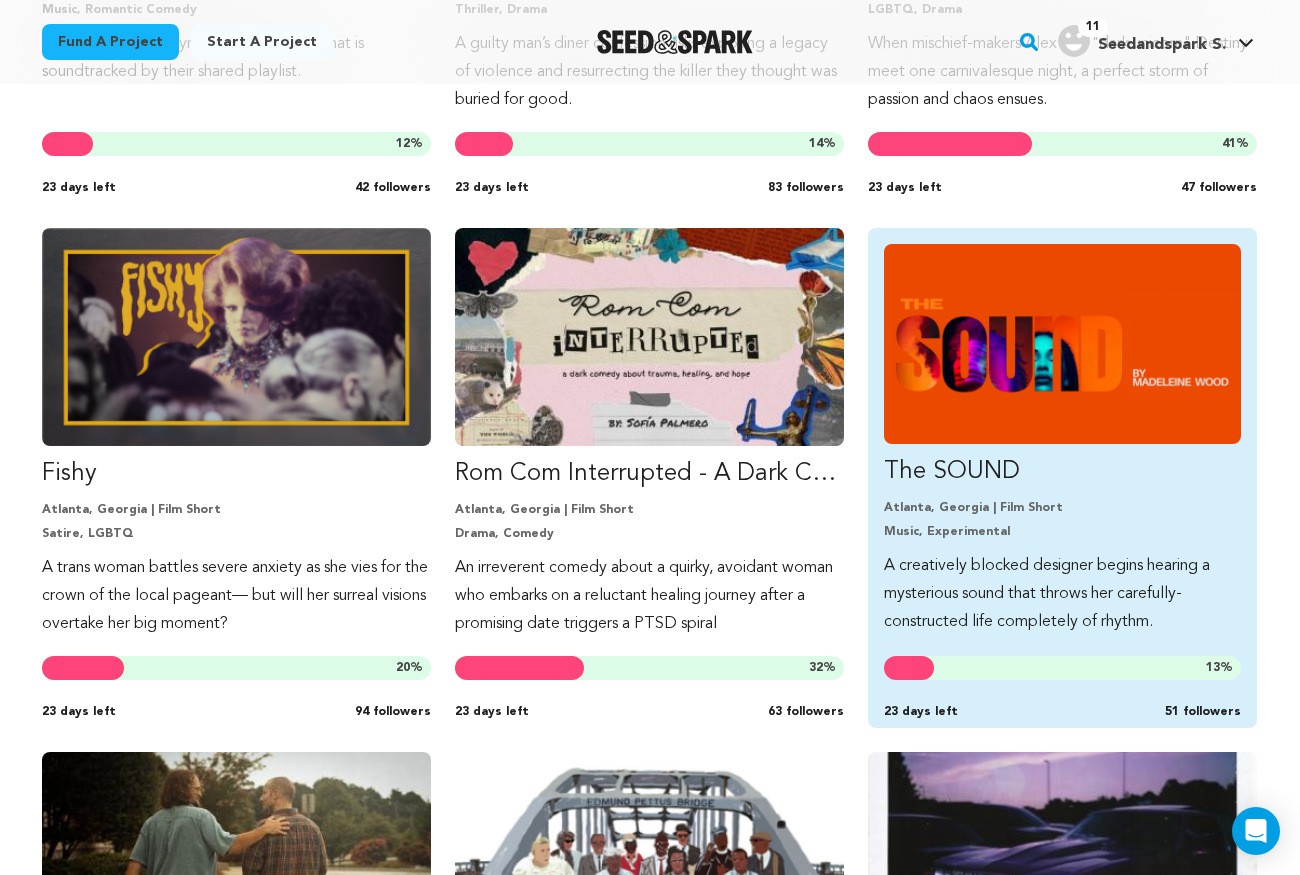 click on "[CITY], [STATE] | Film Short
Music, Experimental" at bounding box center (1062, 520) 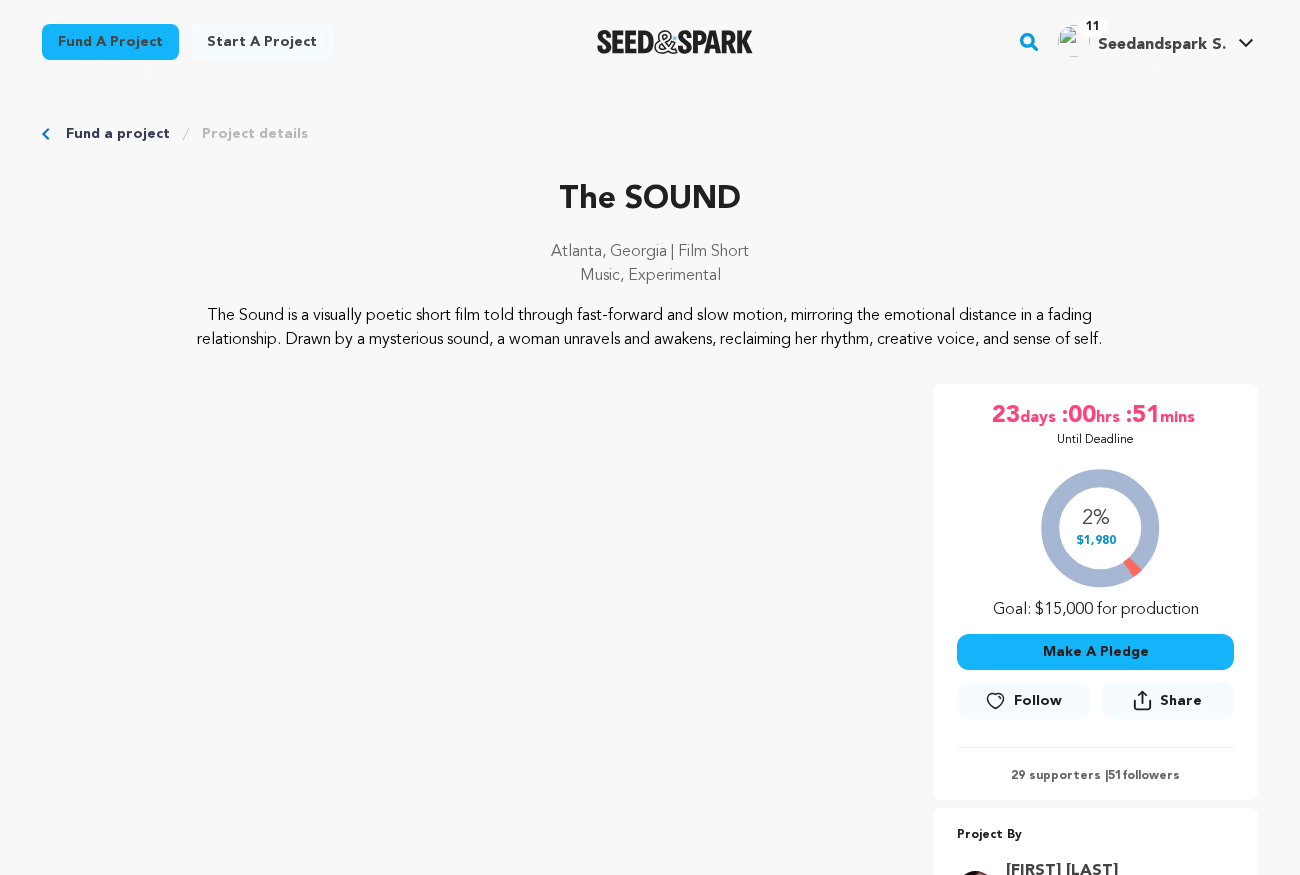 scroll, scrollTop: 0, scrollLeft: 0, axis: both 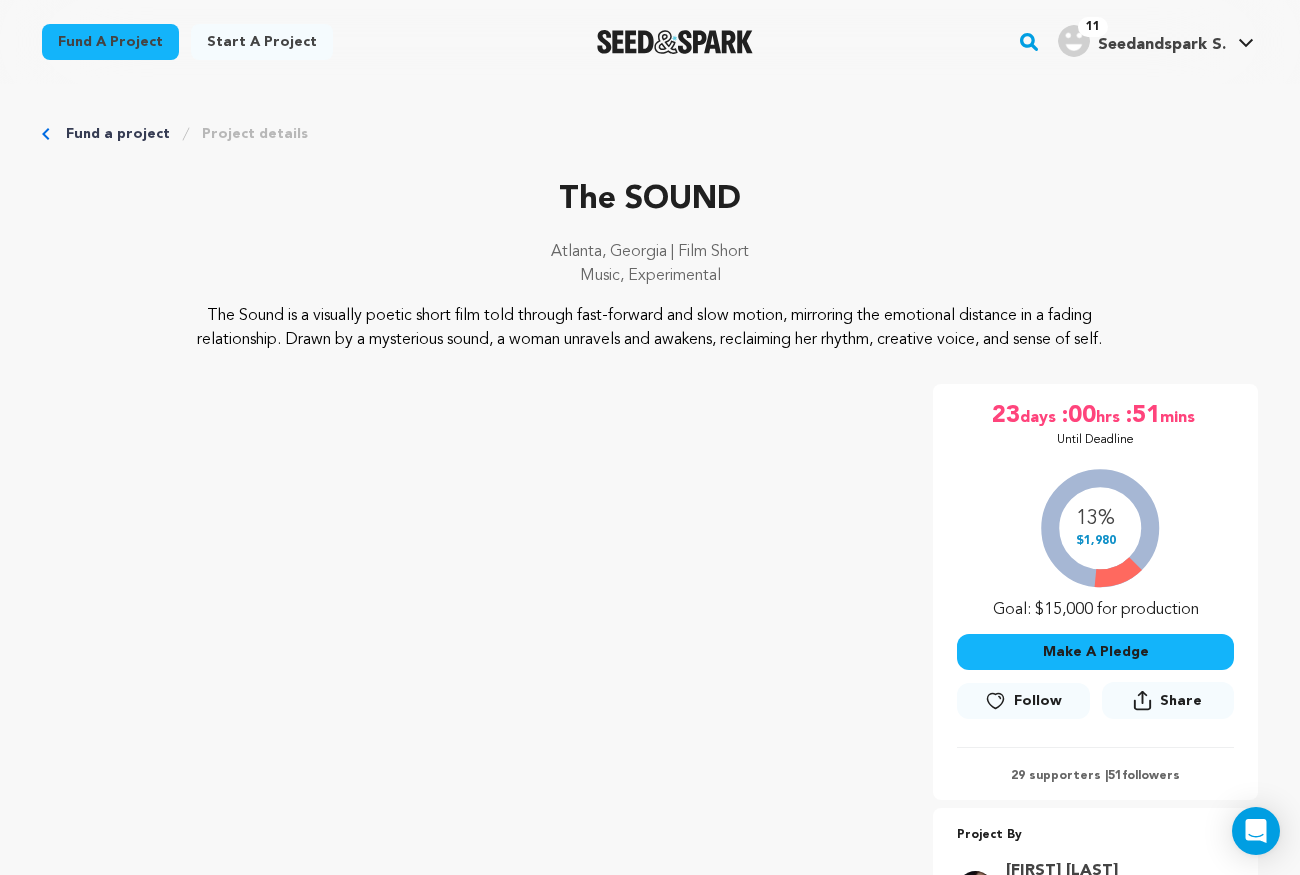 click on "Follow" at bounding box center [1023, 701] 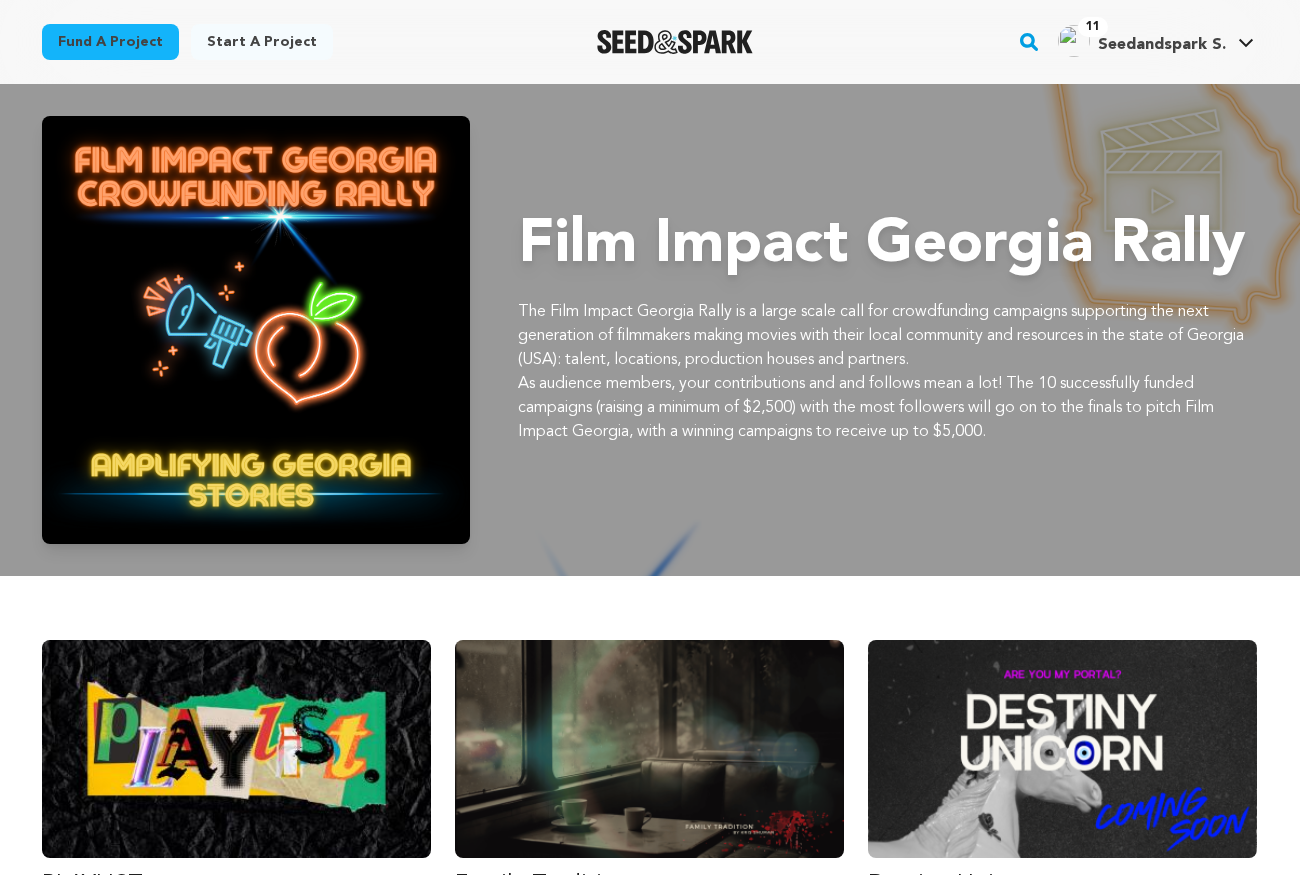 scroll, scrollTop: 936, scrollLeft: 0, axis: vertical 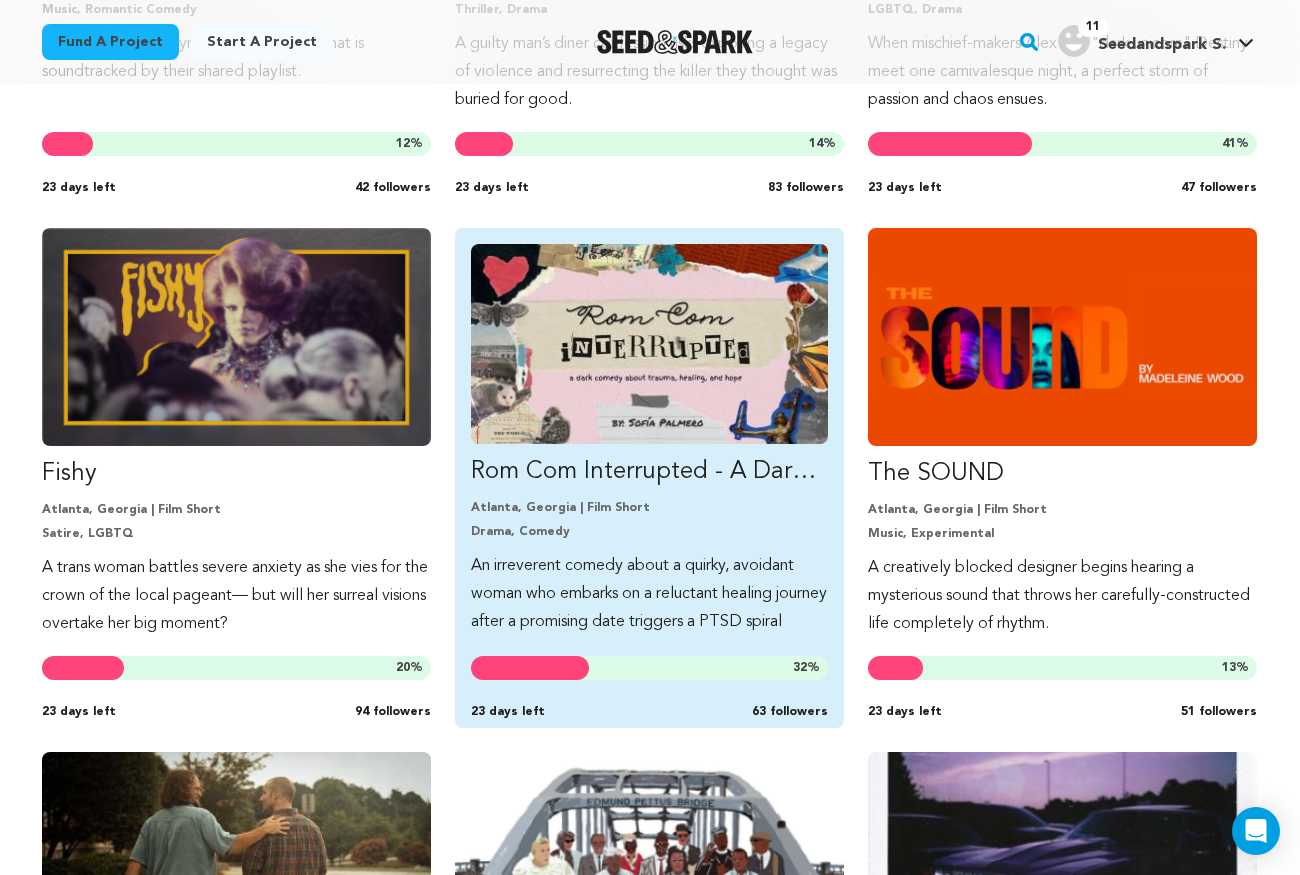 click at bounding box center (649, 344) 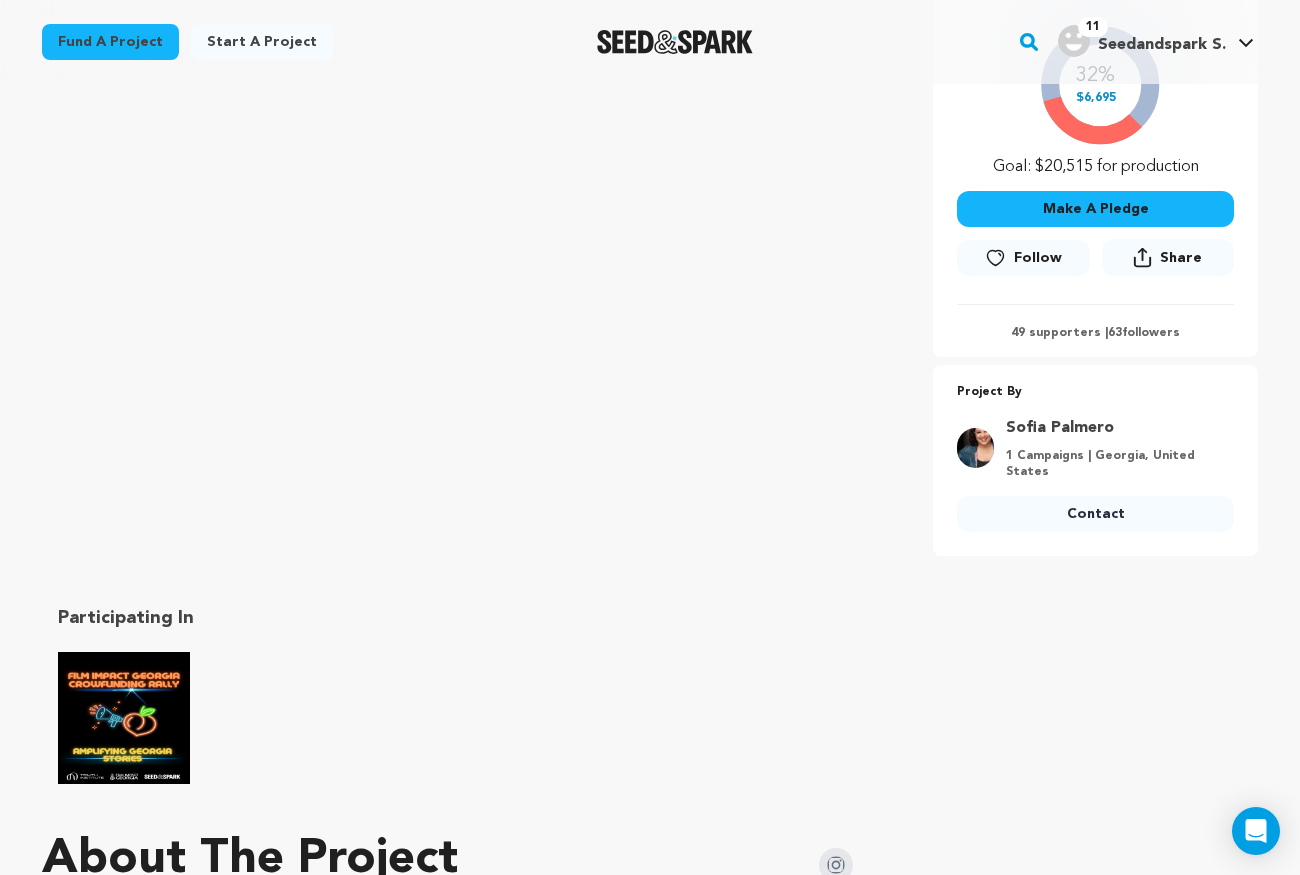scroll, scrollTop: 468, scrollLeft: 0, axis: vertical 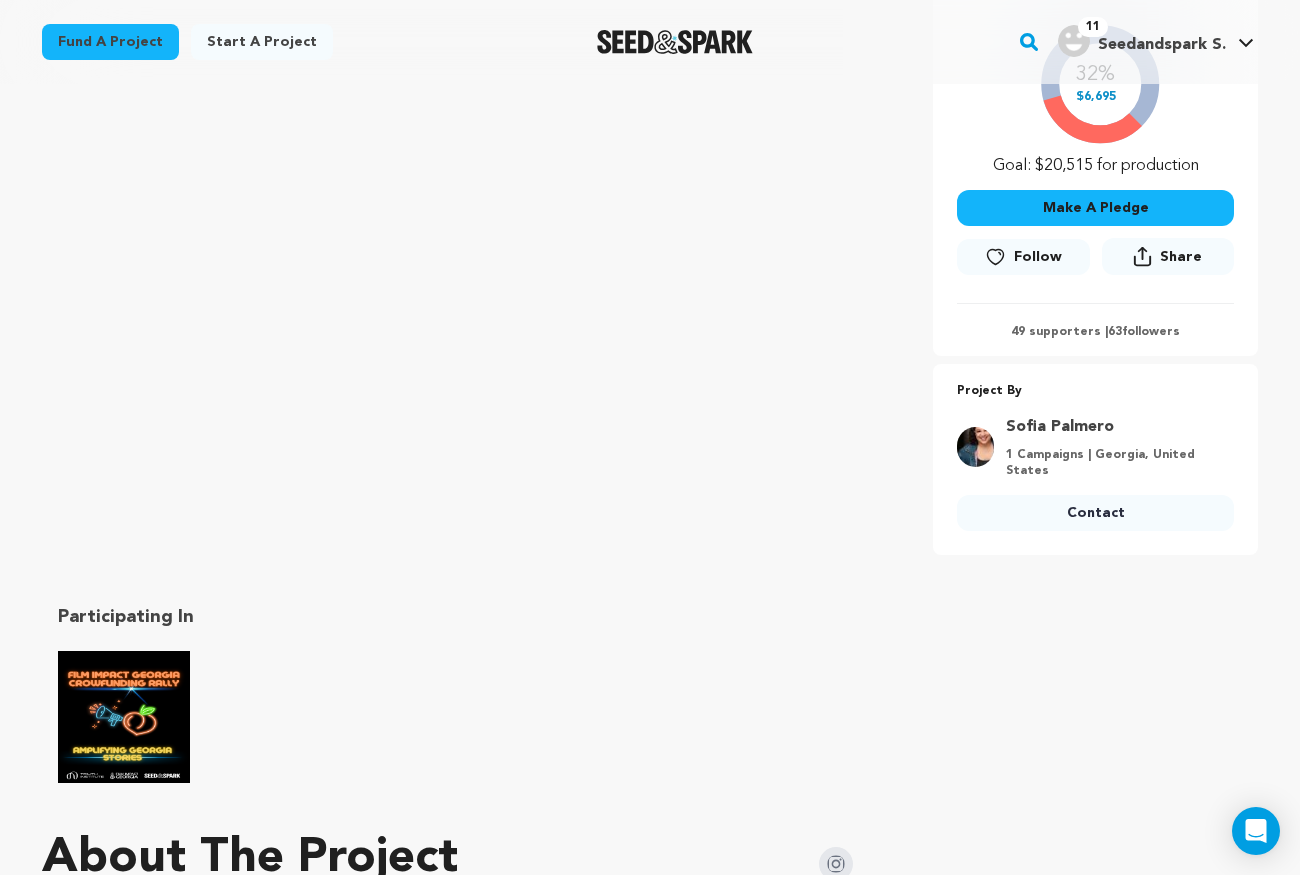 click 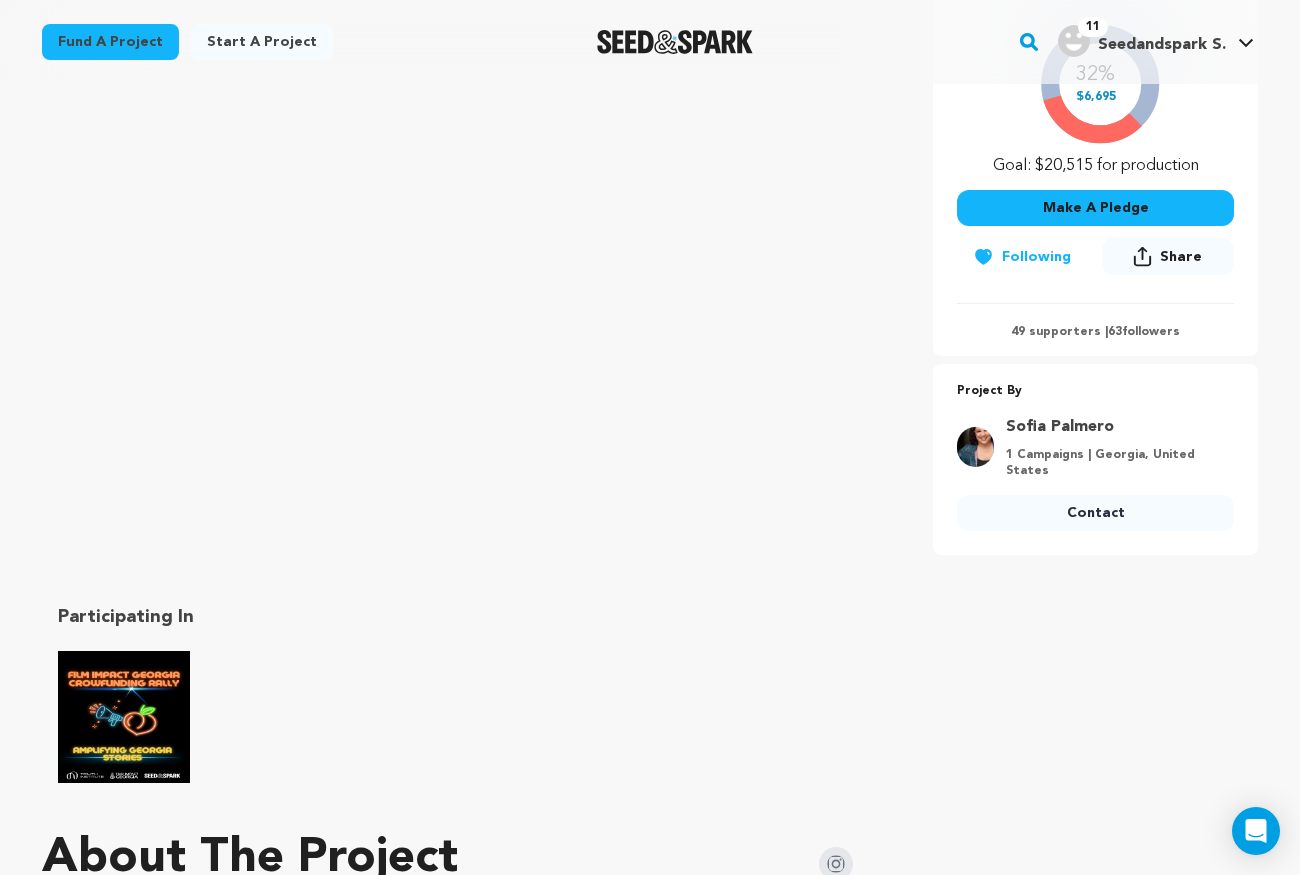 scroll, scrollTop: 0, scrollLeft: 0, axis: both 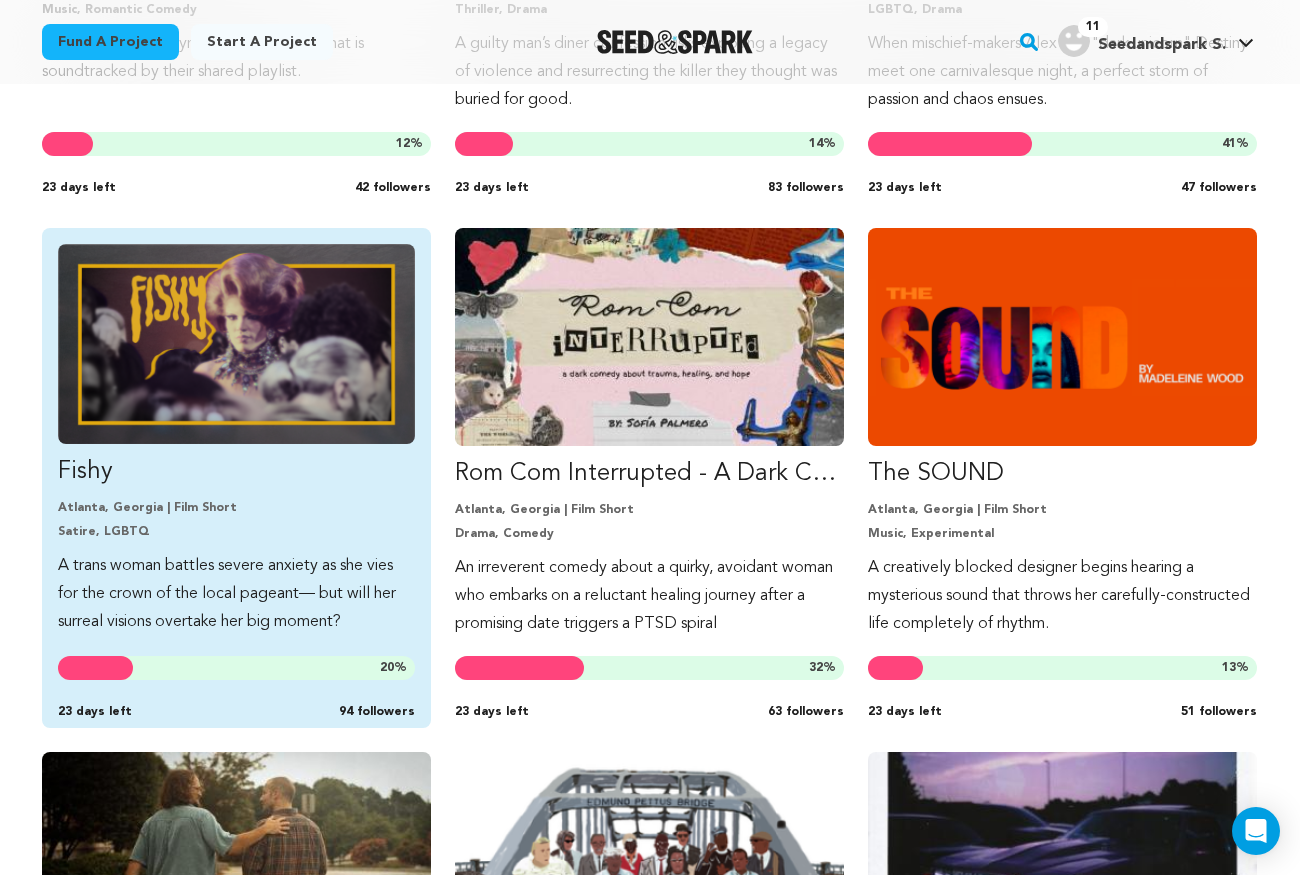 click at bounding box center (236, 344) 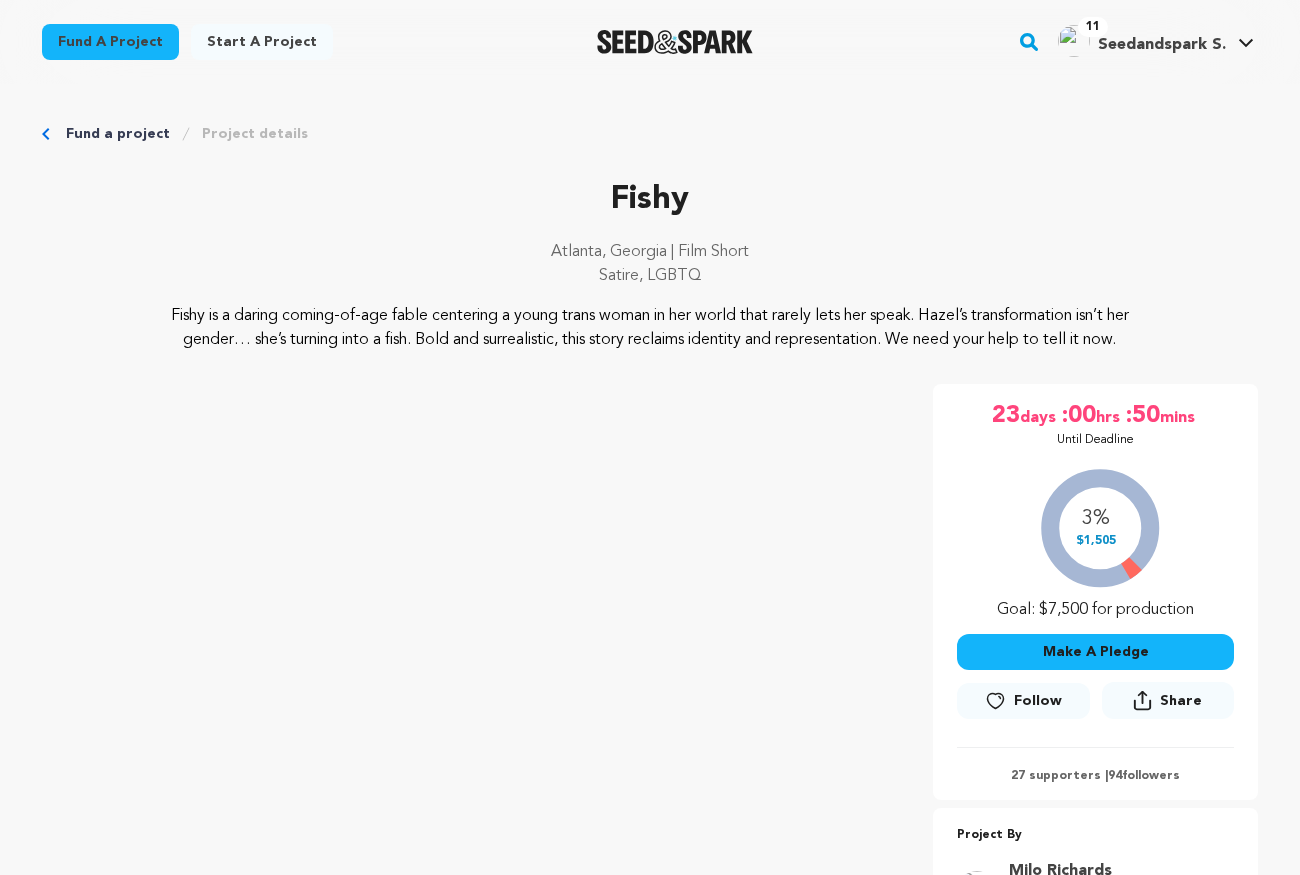 scroll, scrollTop: 0, scrollLeft: 0, axis: both 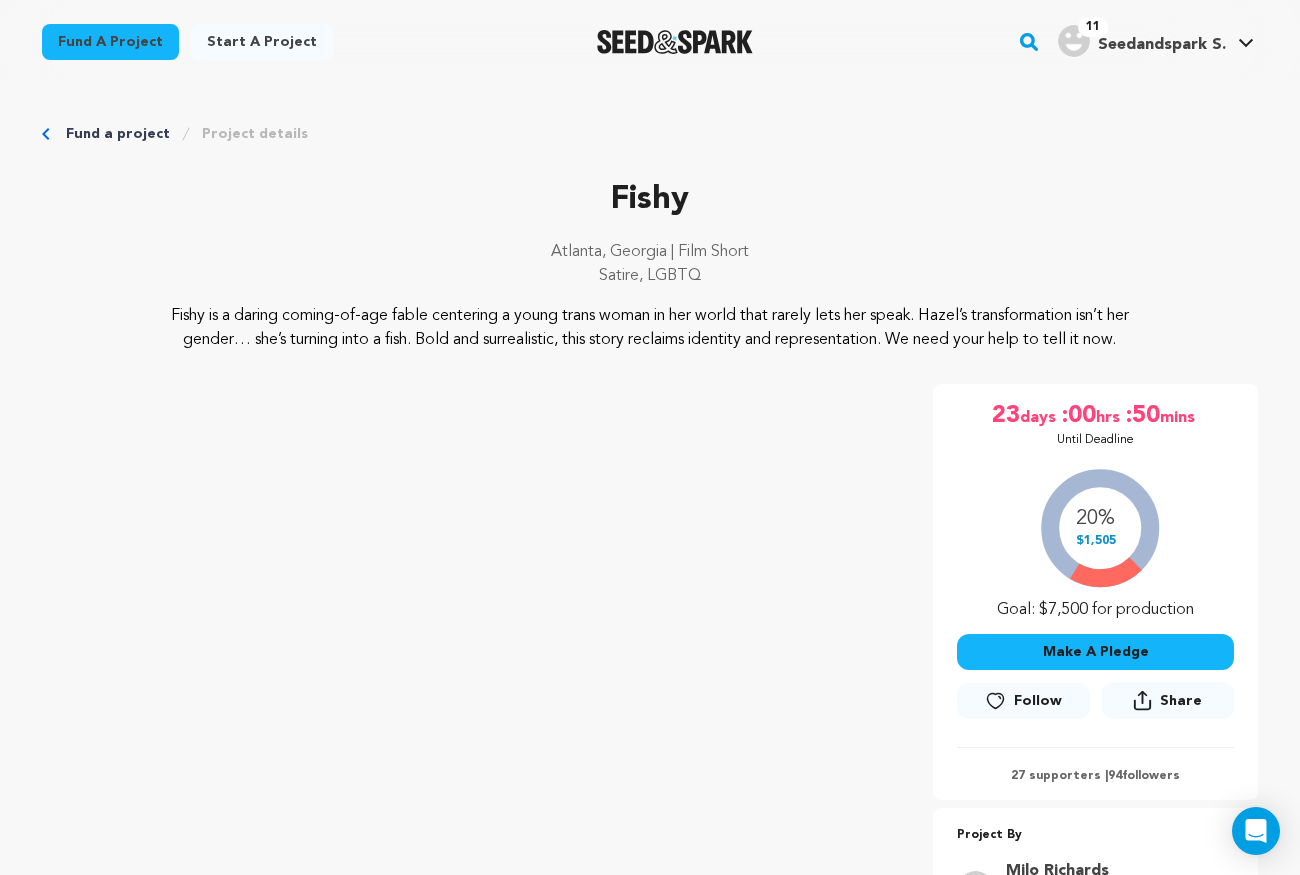 click on "Follow" at bounding box center [1038, 701] 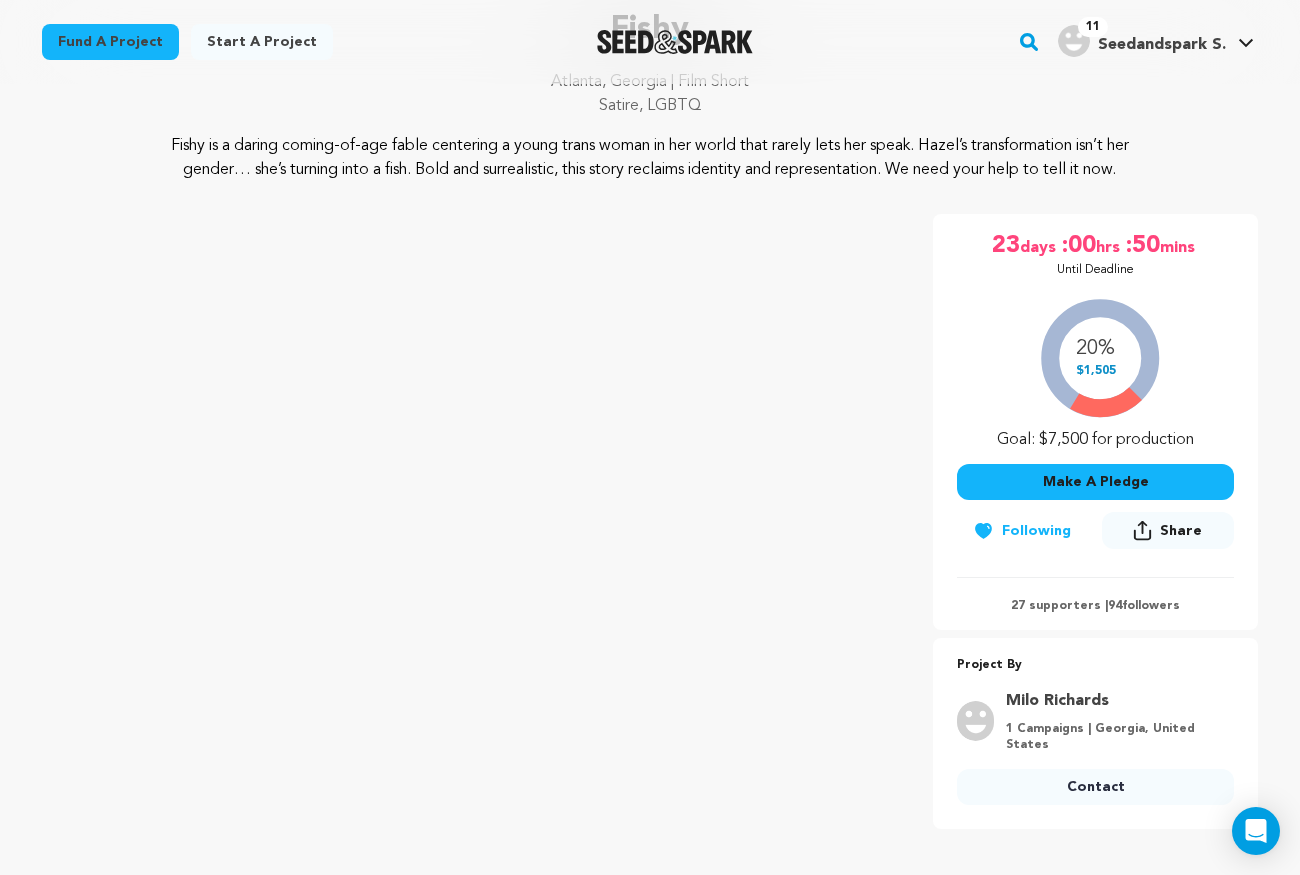 scroll, scrollTop: 0, scrollLeft: 0, axis: both 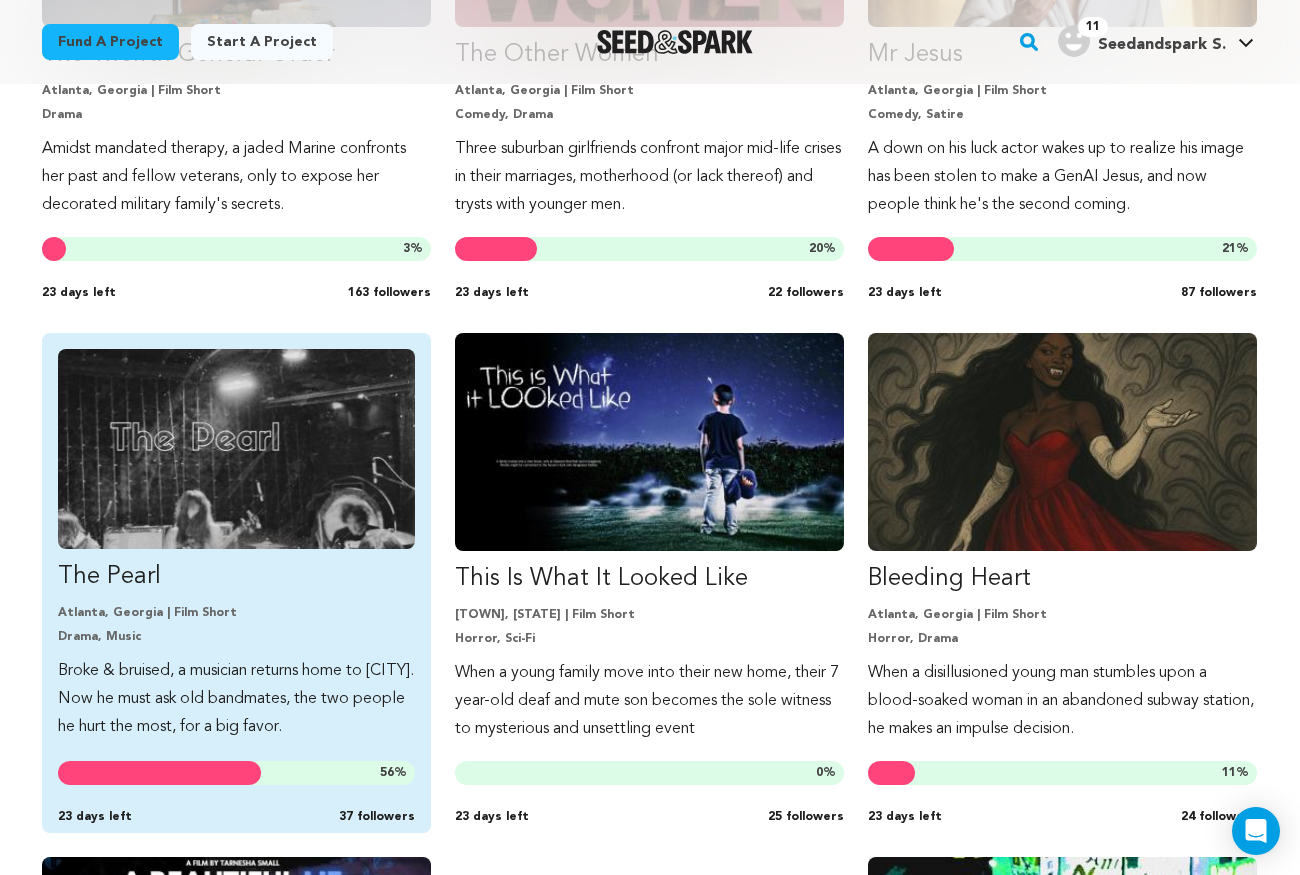 click on "The Pearl" at bounding box center (236, 577) 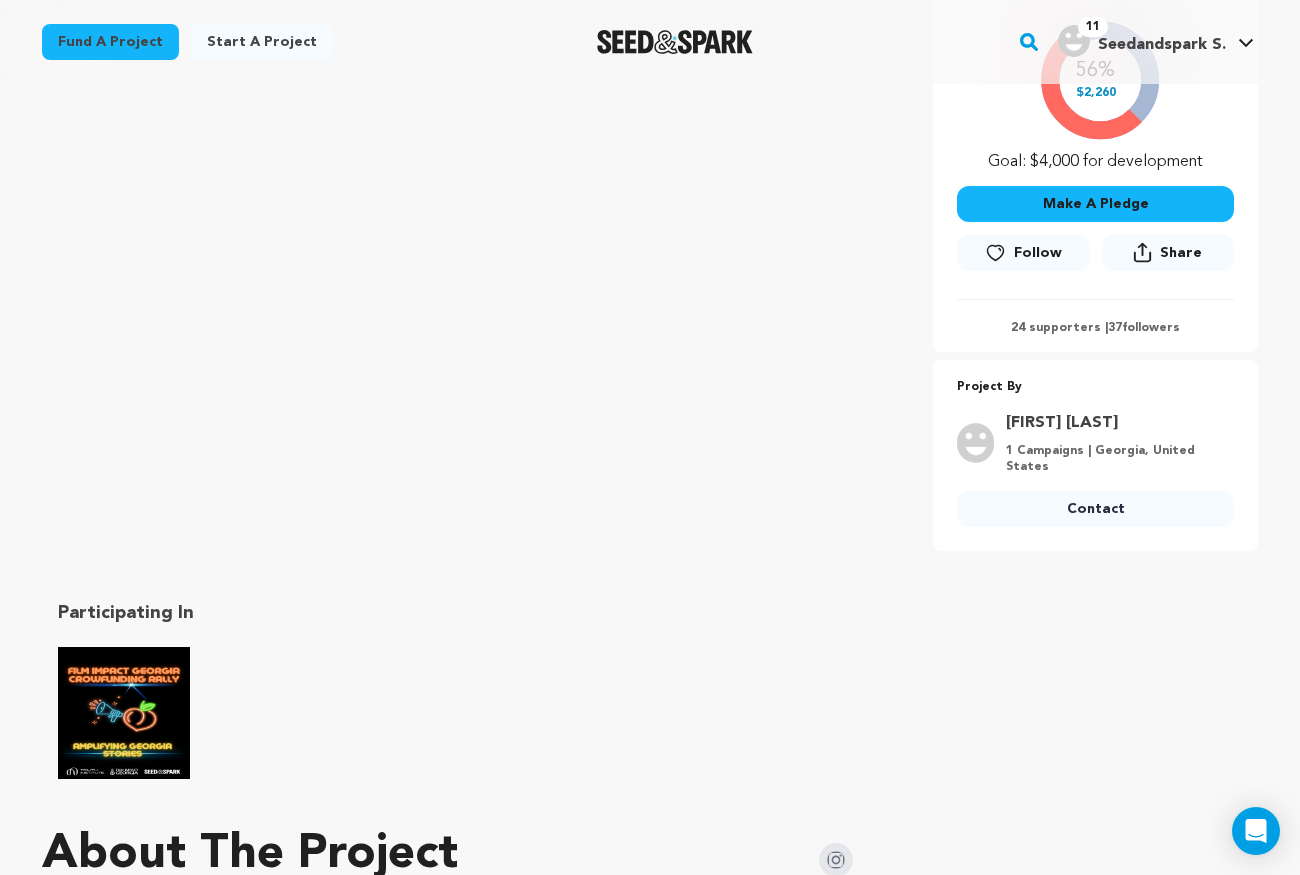 scroll, scrollTop: 526, scrollLeft: 0, axis: vertical 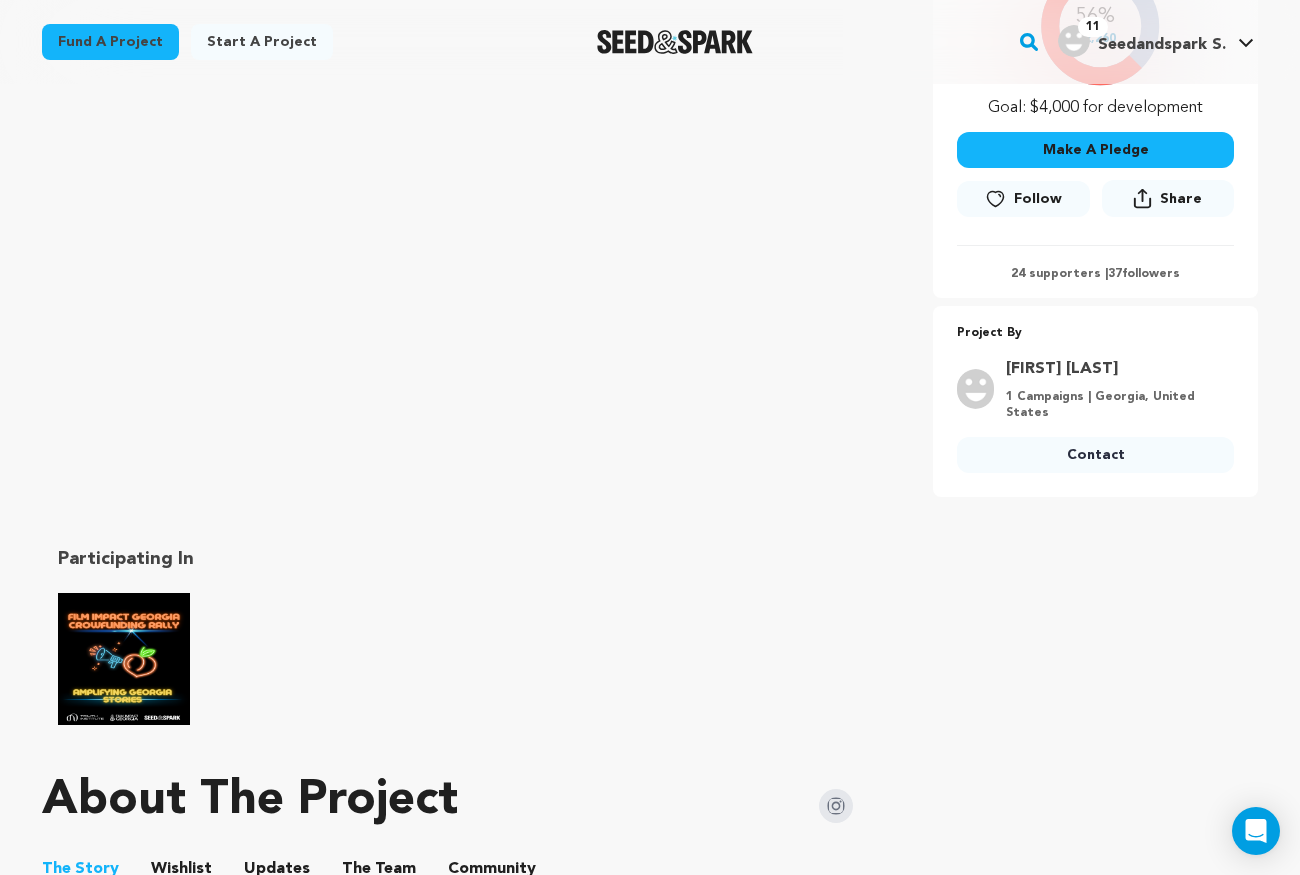 click on "Follow" at bounding box center [1038, 199] 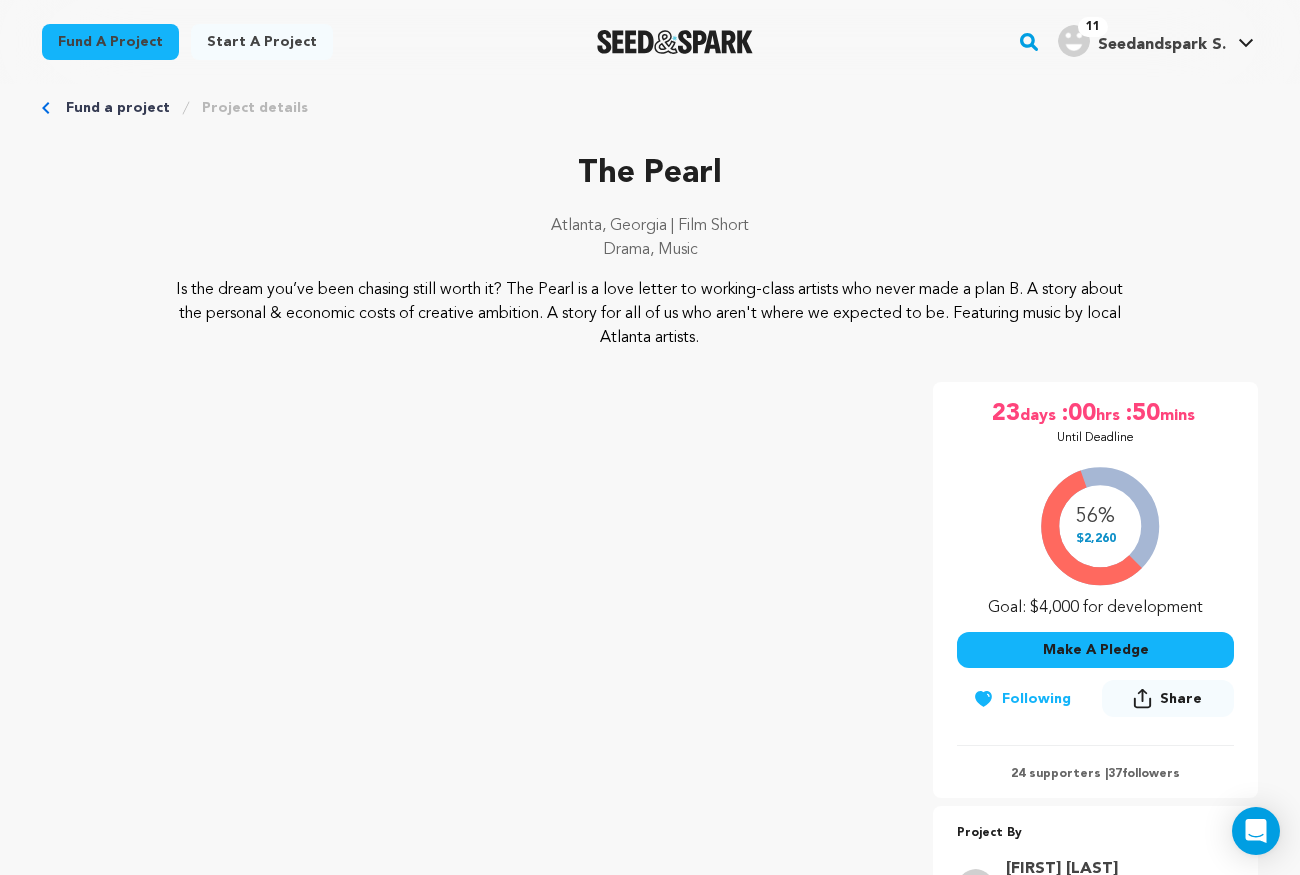 scroll, scrollTop: 0, scrollLeft: 0, axis: both 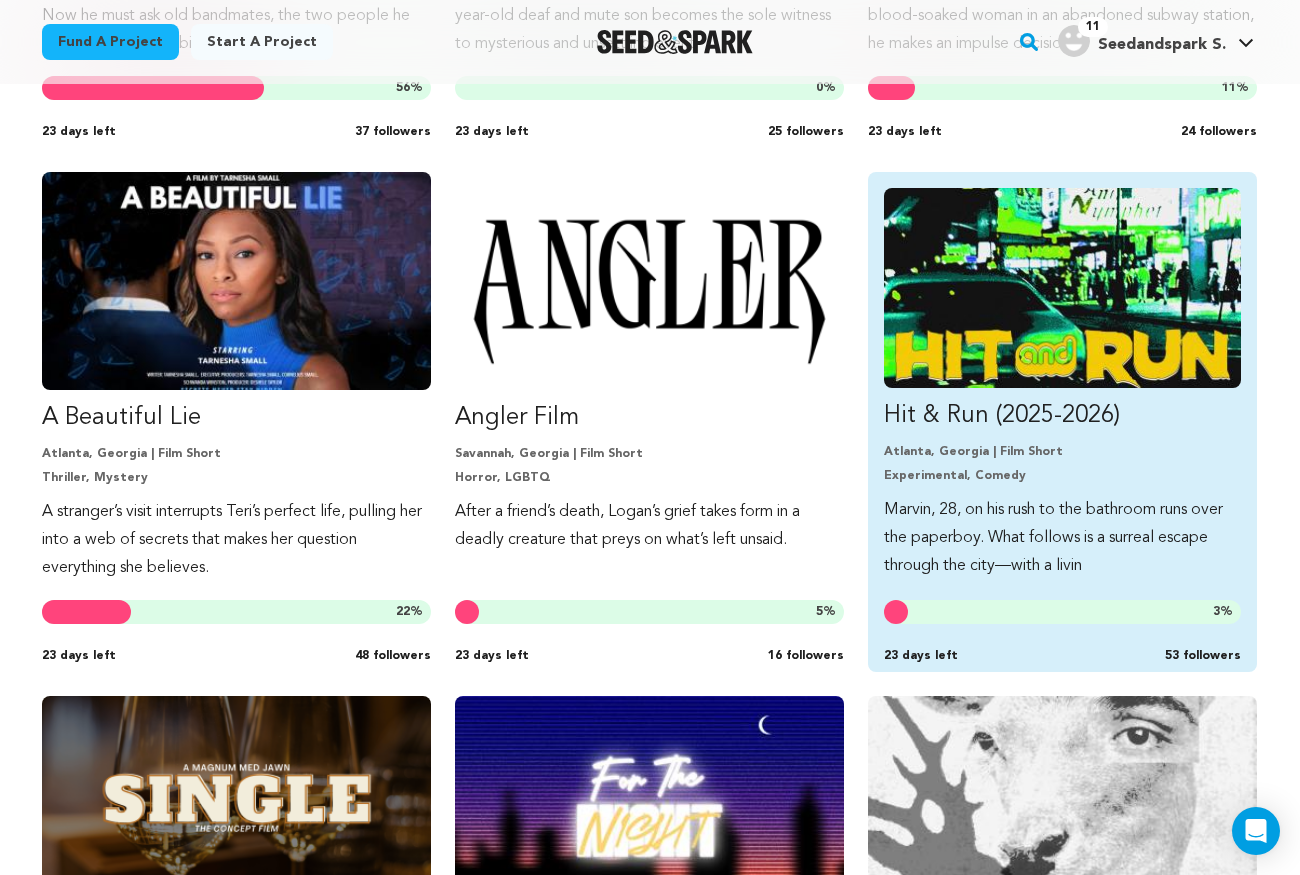 click on "Marvin, 28, on his rush to the bathroom runs over the paperboy. What follows is a surreal escape through the city—with a livin" at bounding box center [1062, 538] 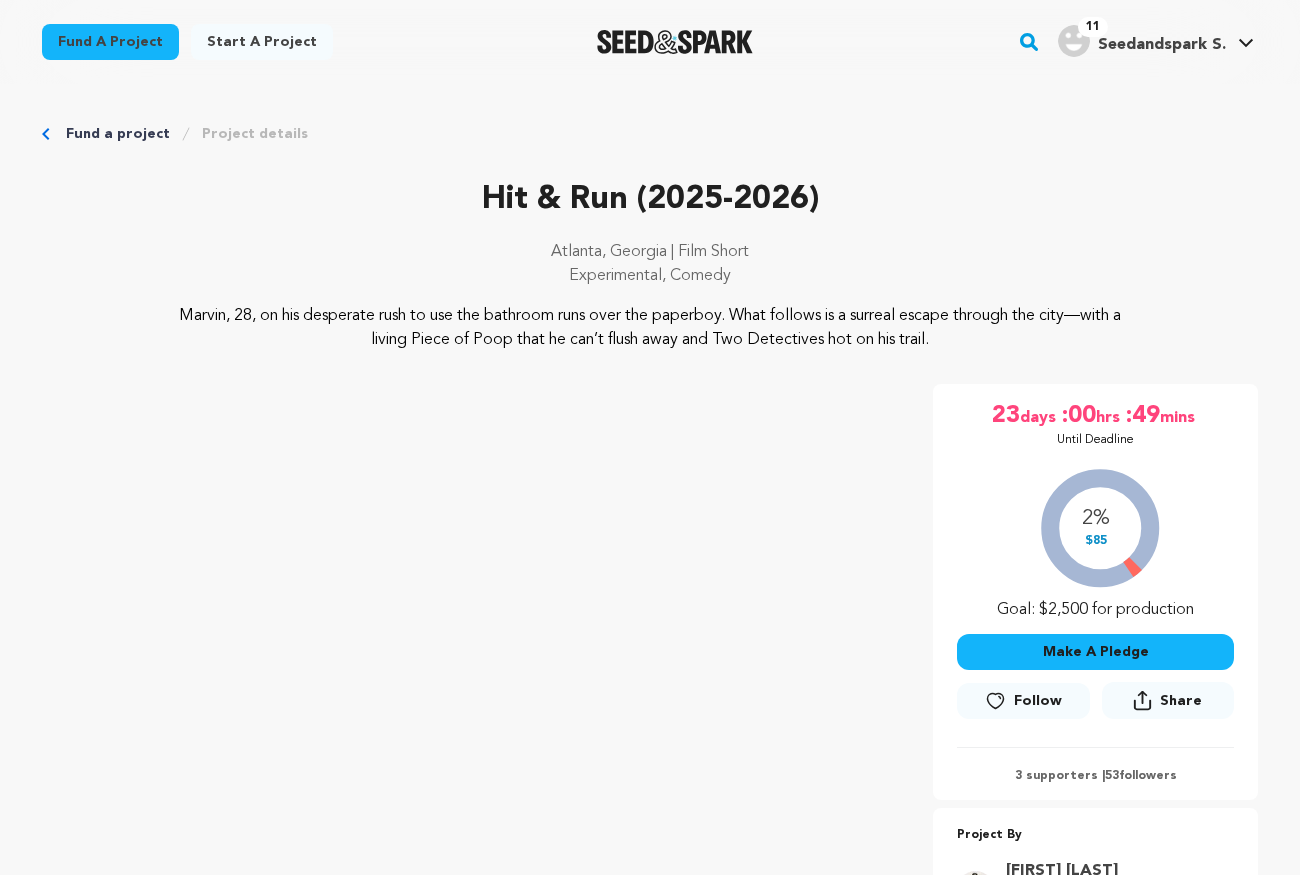 scroll, scrollTop: 0, scrollLeft: 0, axis: both 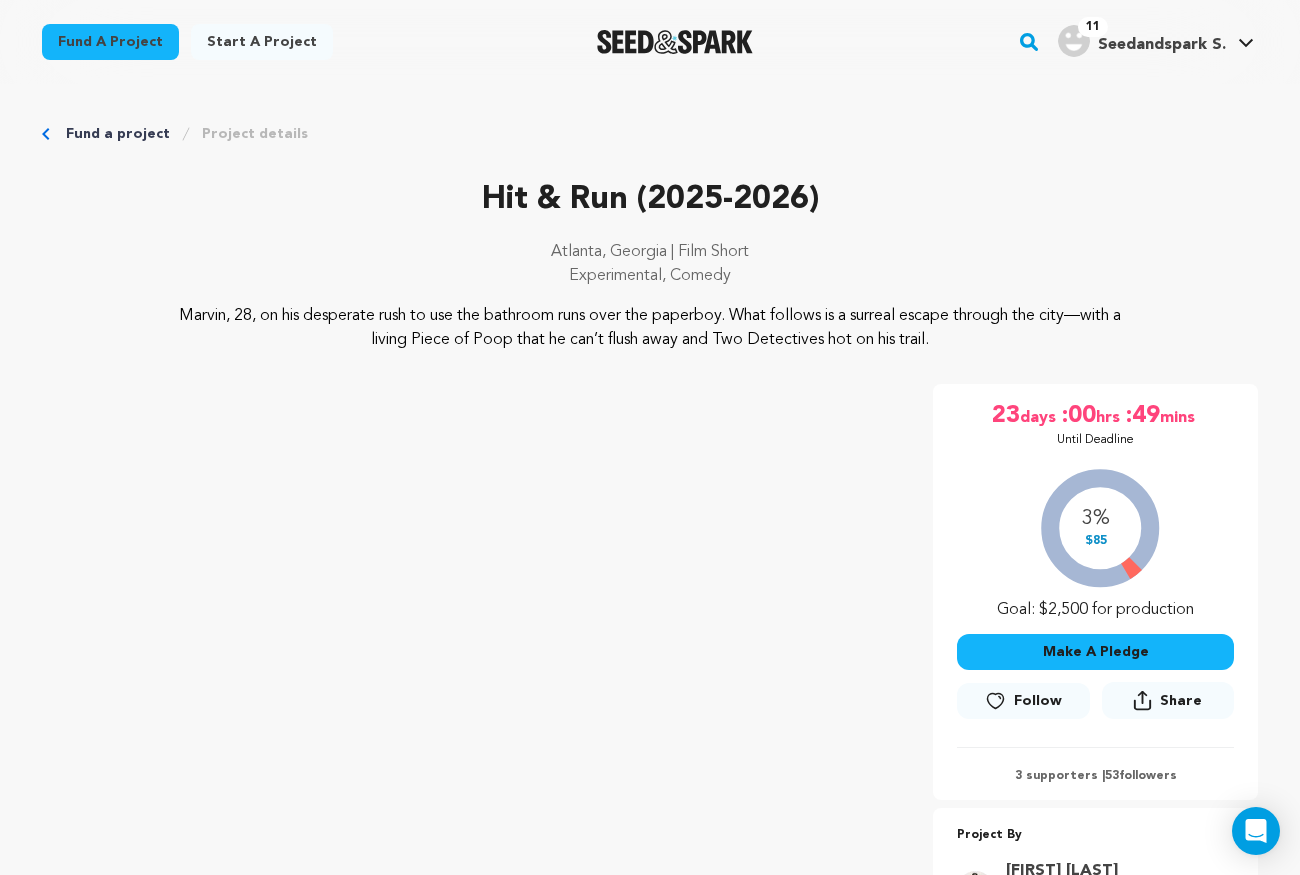 click on "Follow" at bounding box center (1023, 701) 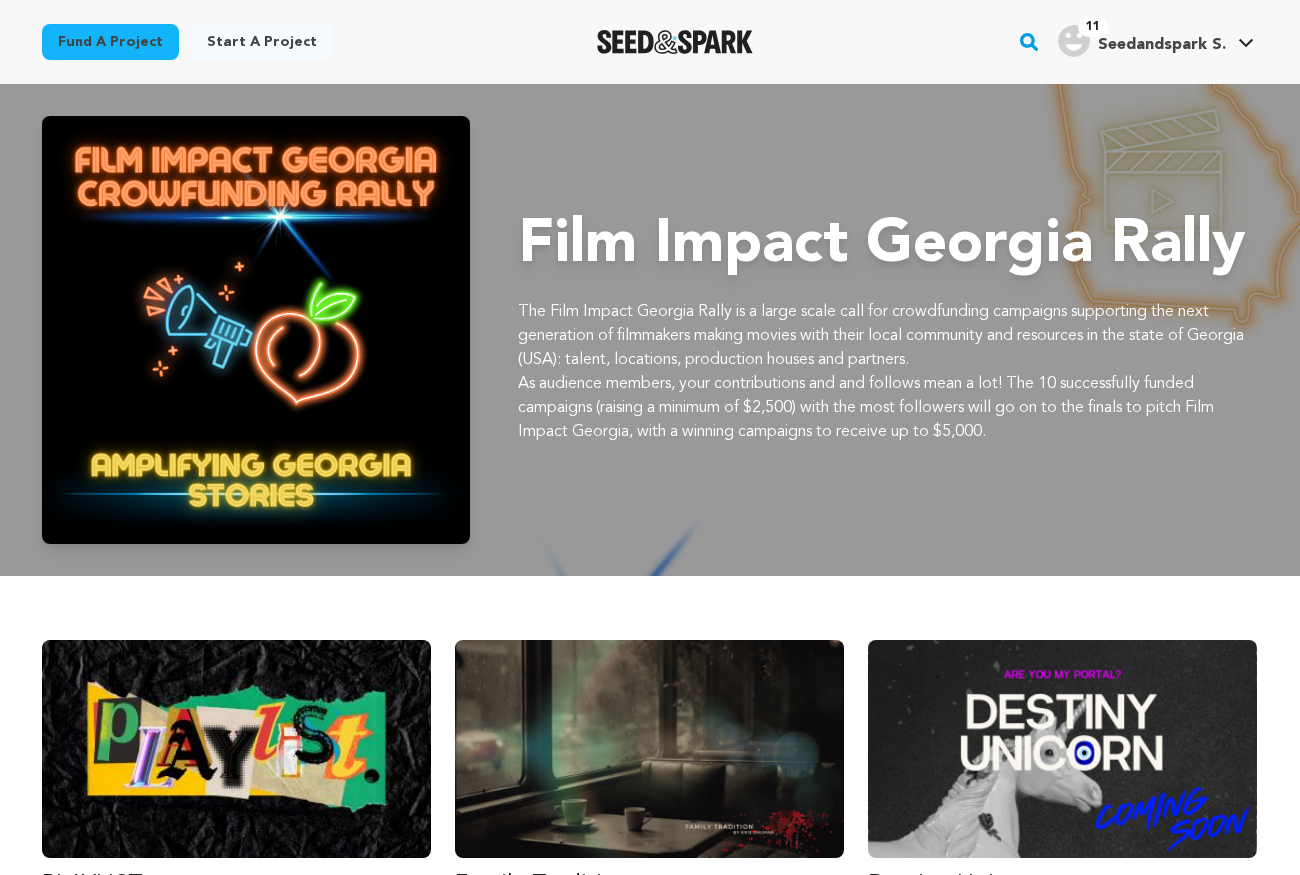 scroll, scrollTop: 3088, scrollLeft: 0, axis: vertical 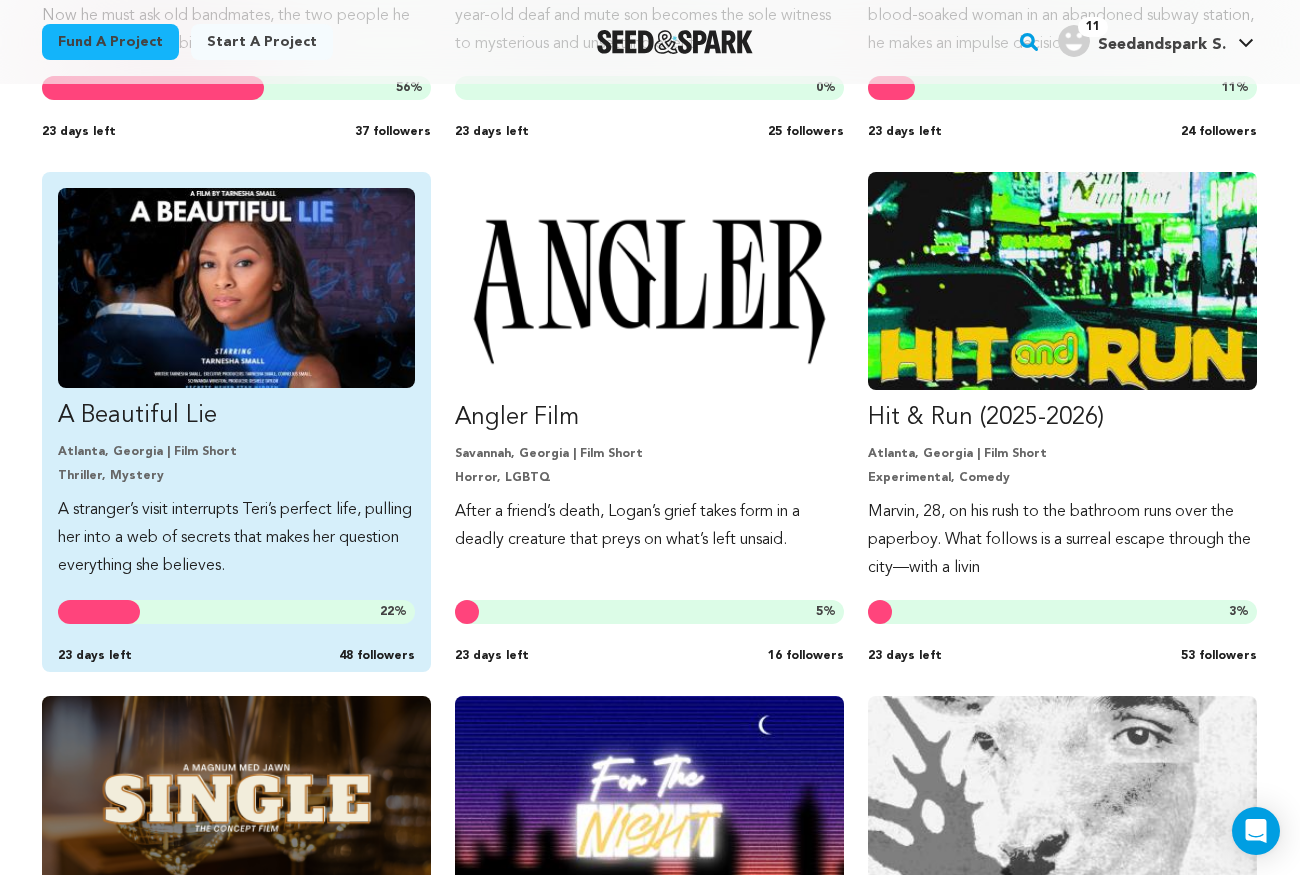 click at bounding box center (236, 288) 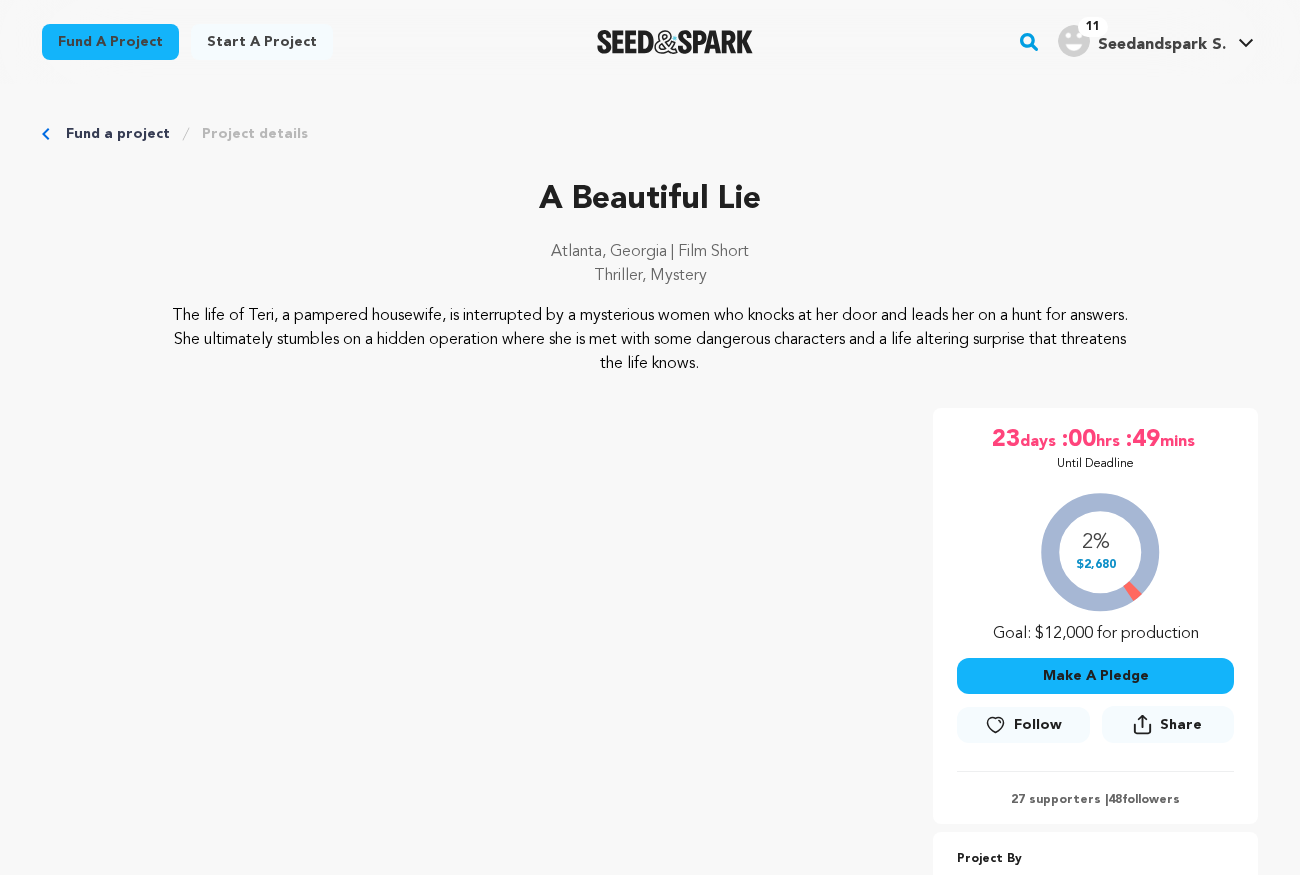 scroll, scrollTop: 0, scrollLeft: 0, axis: both 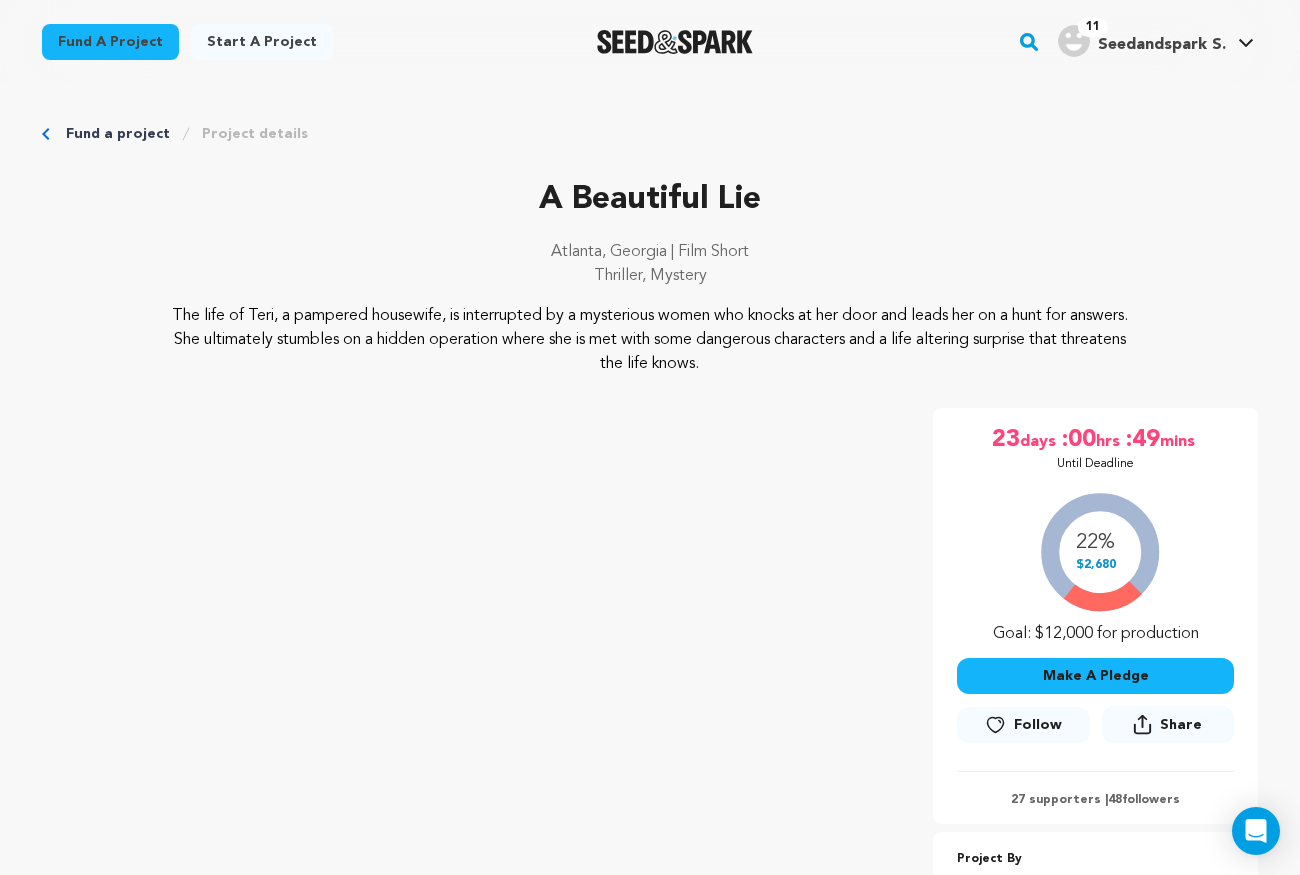 click 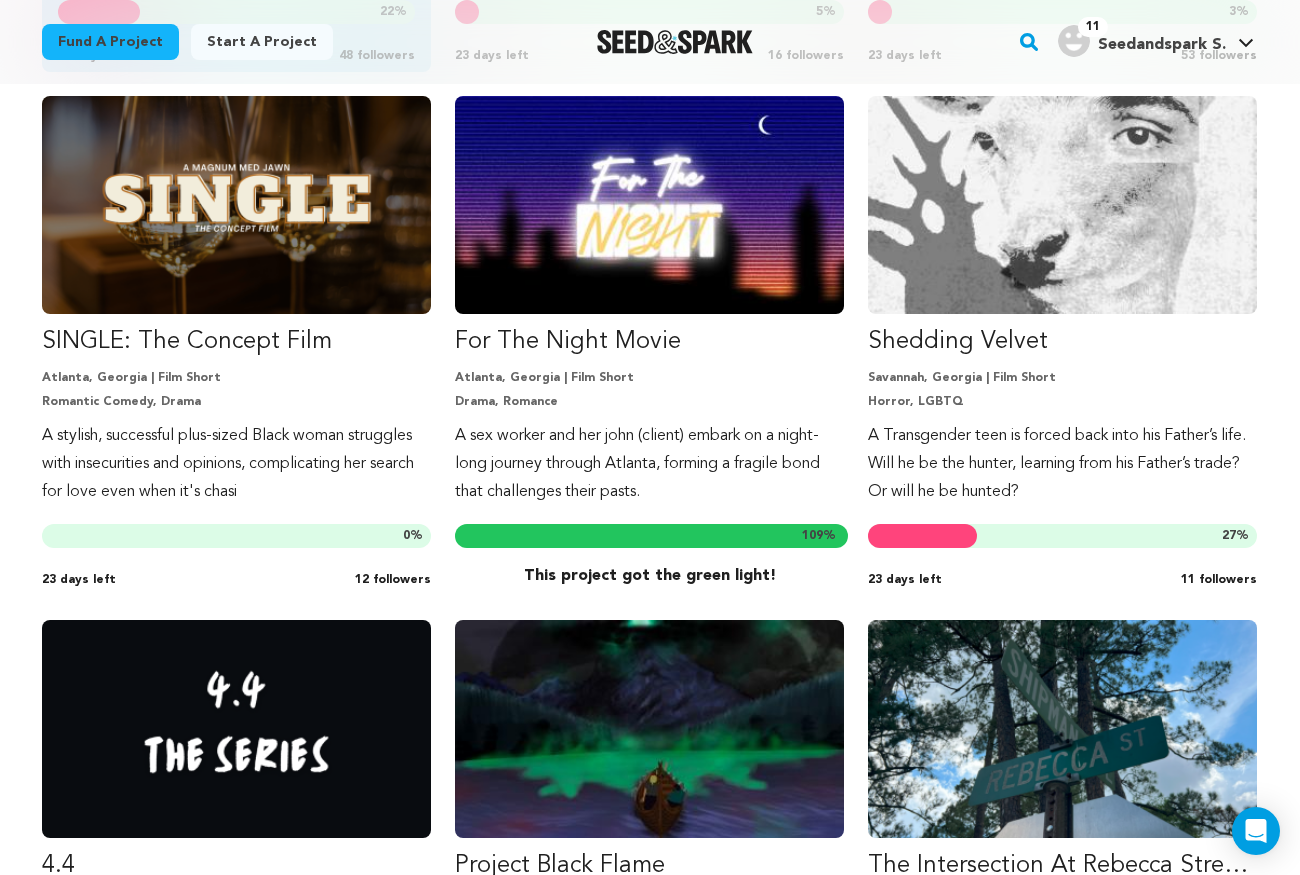scroll, scrollTop: 3713, scrollLeft: 0, axis: vertical 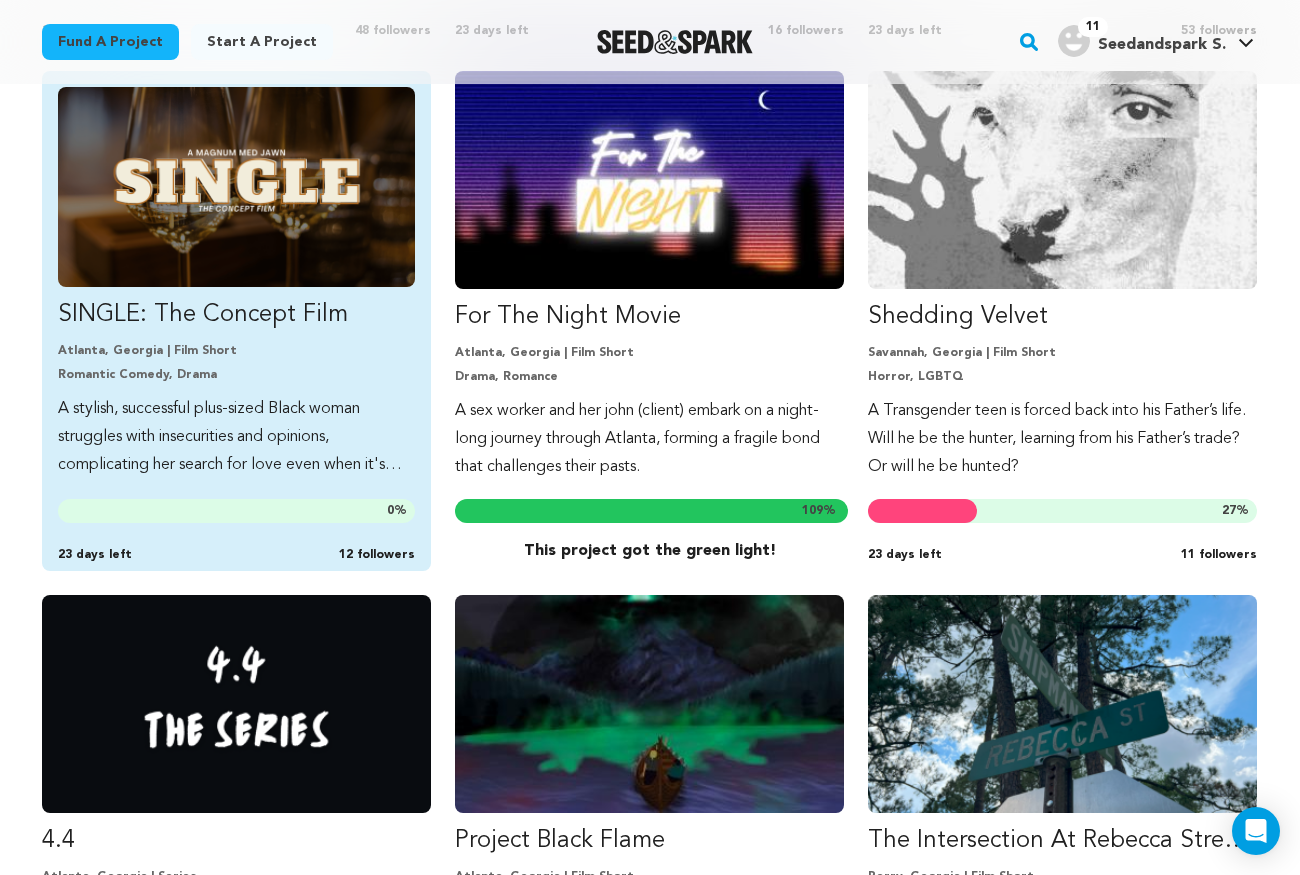 click on "Romantic Comedy, Drama" at bounding box center (236, 375) 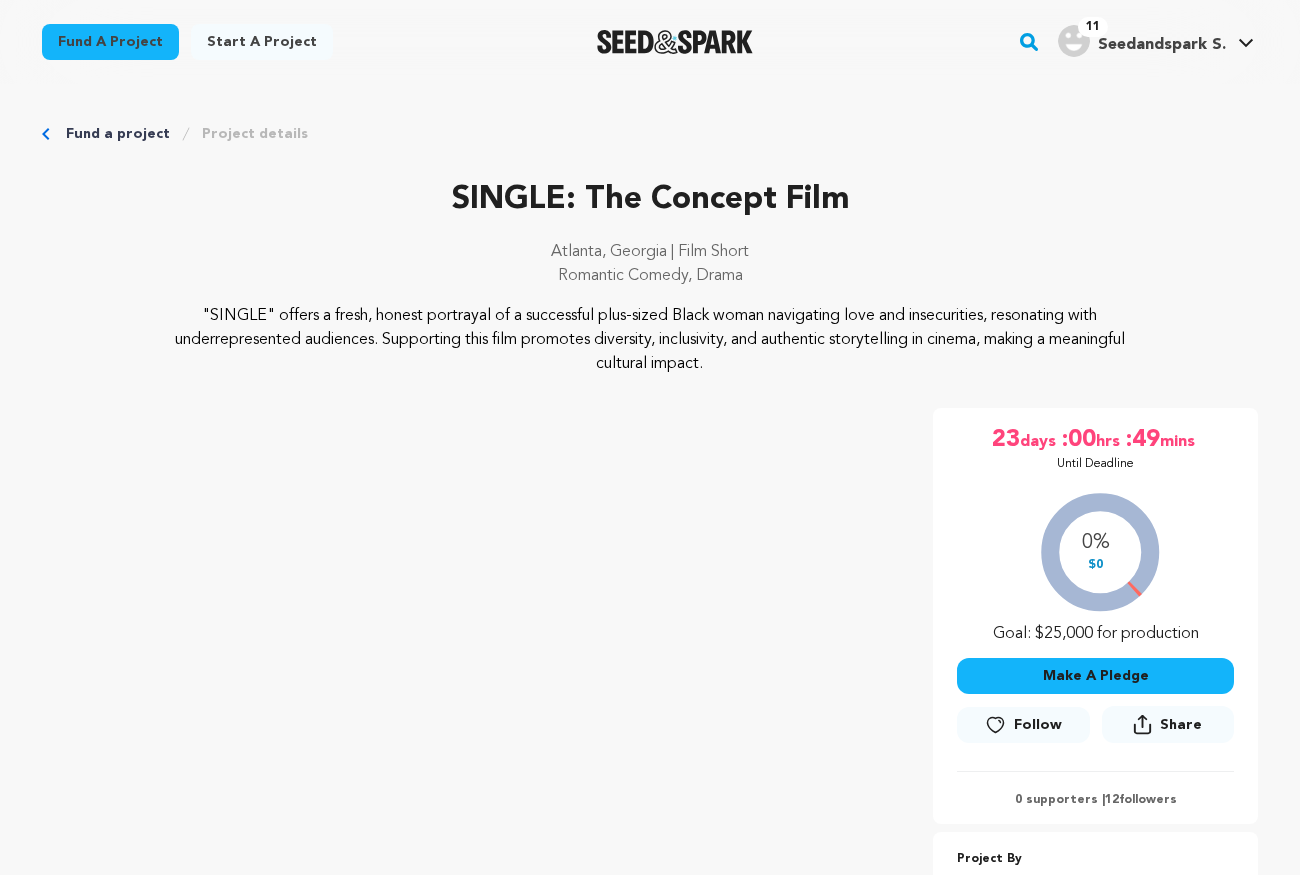 scroll, scrollTop: 0, scrollLeft: 0, axis: both 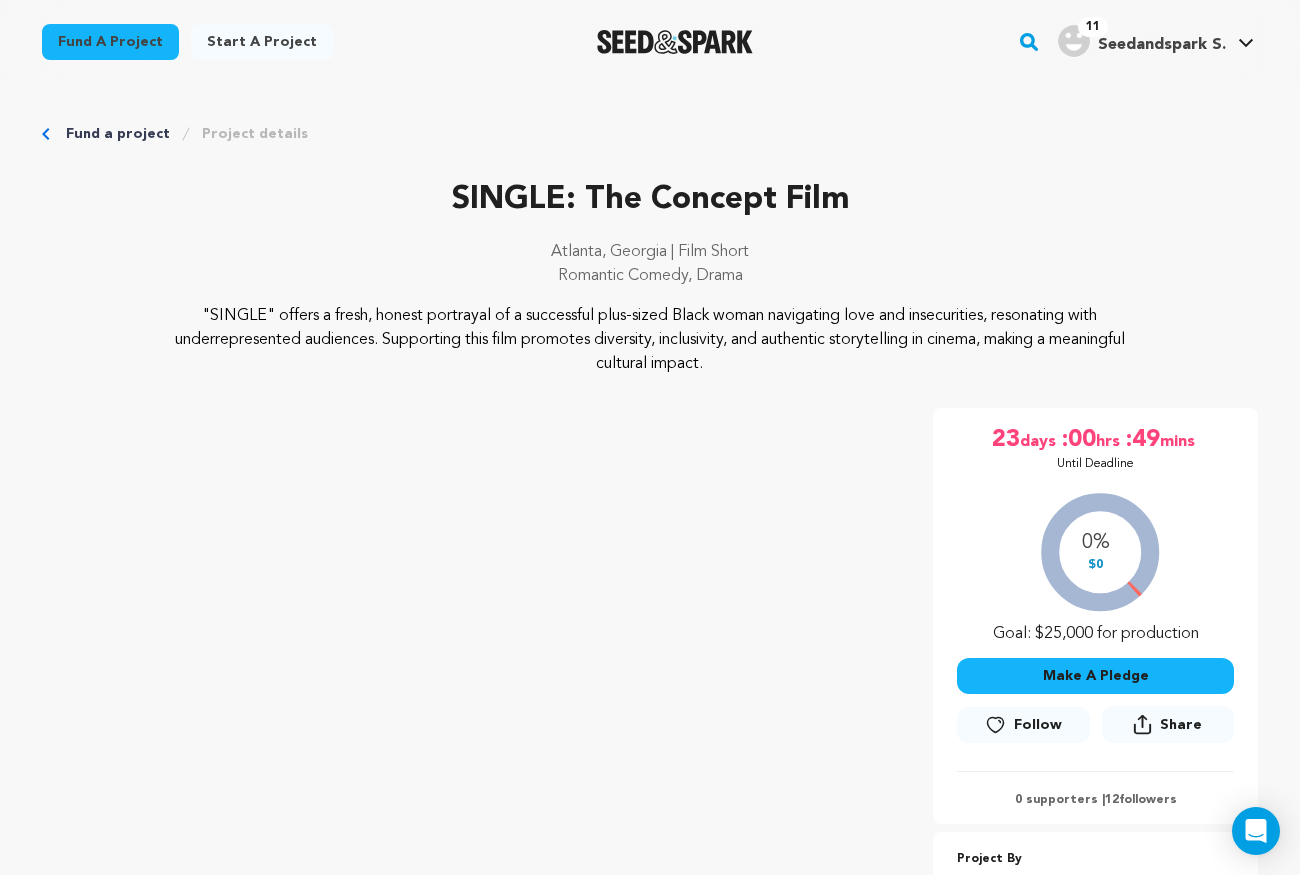 click 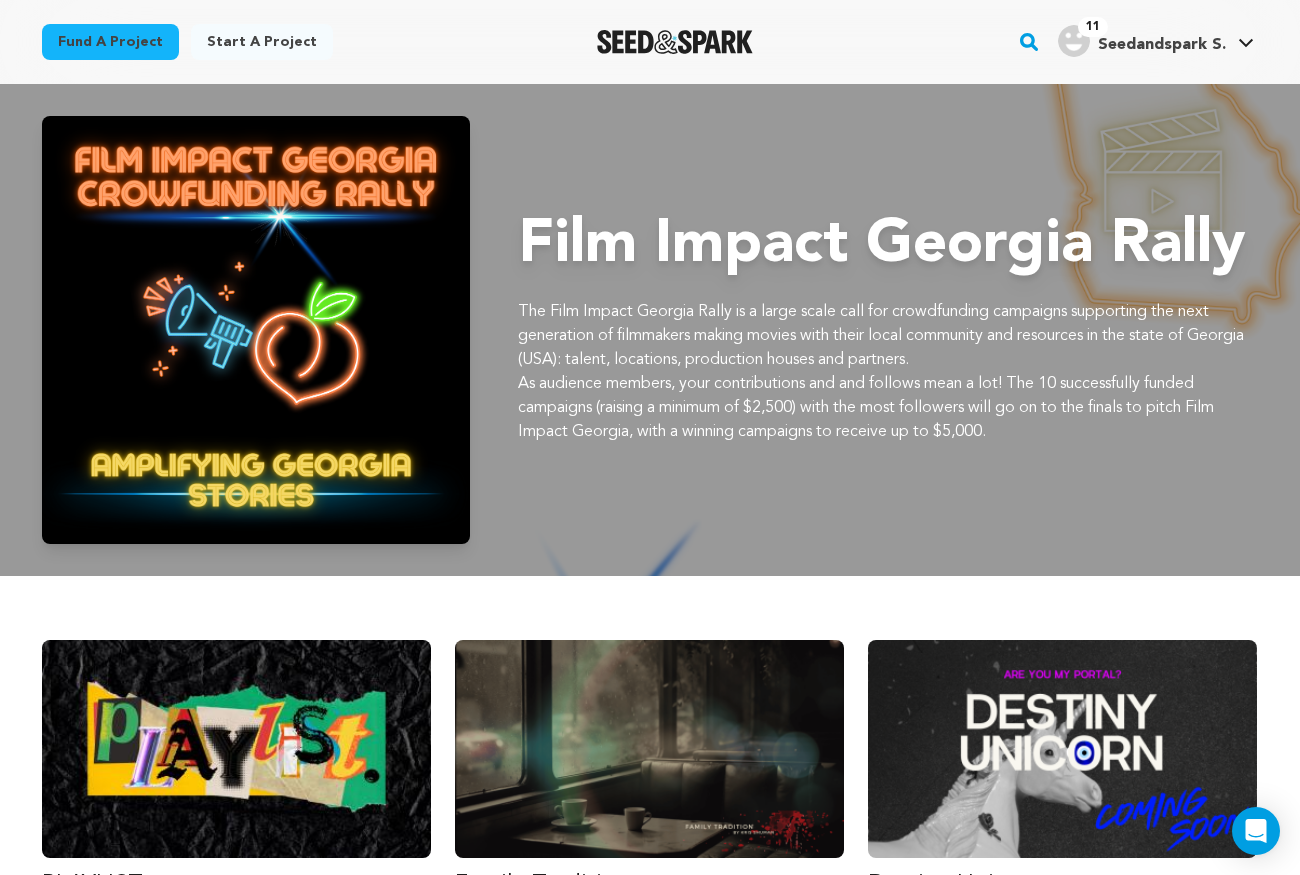 scroll, scrollTop: 3713, scrollLeft: 0, axis: vertical 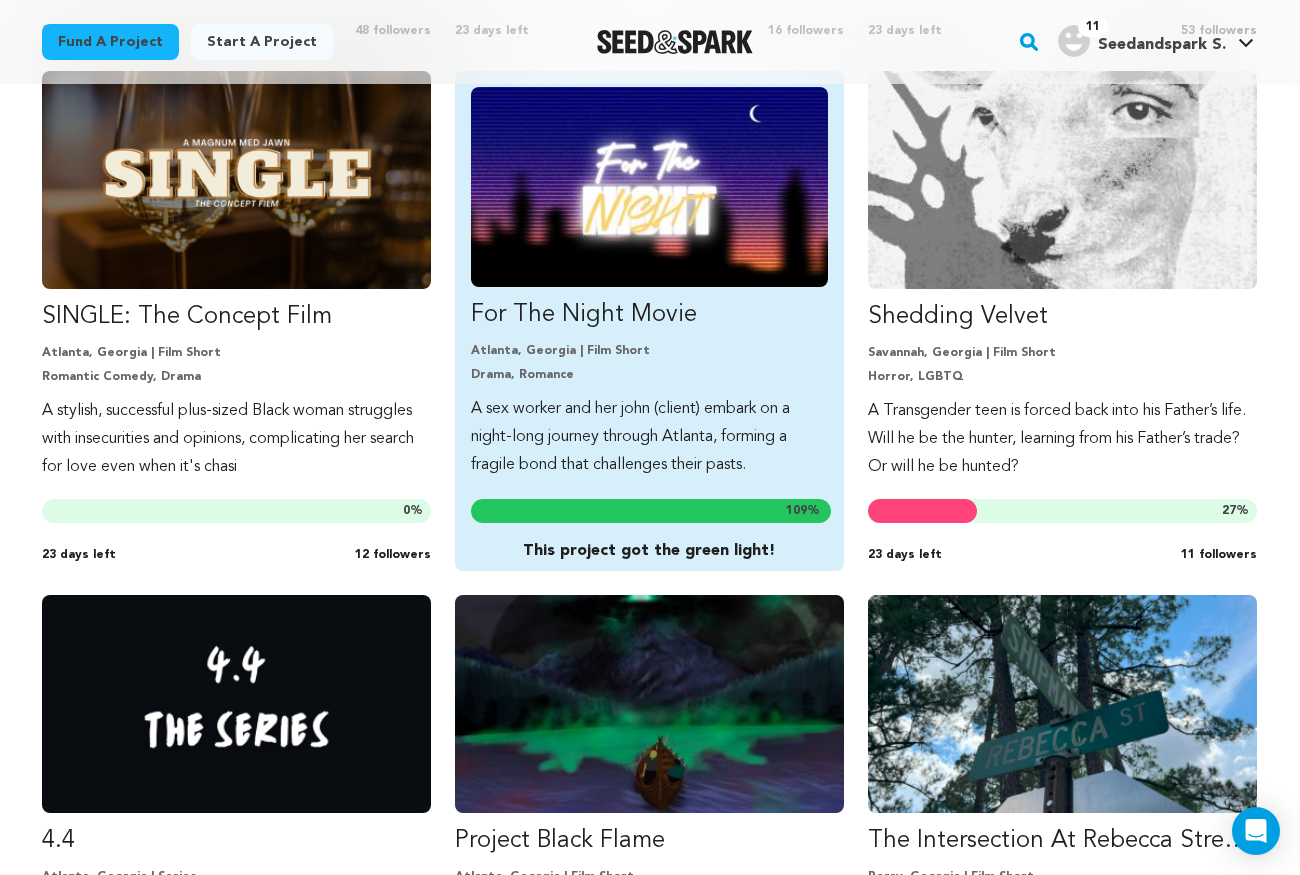 click on "A sex worker and her john (client) embark on a night-long journey through Atlanta, forming a fragile bond that challenges their pasts." at bounding box center [649, 437] 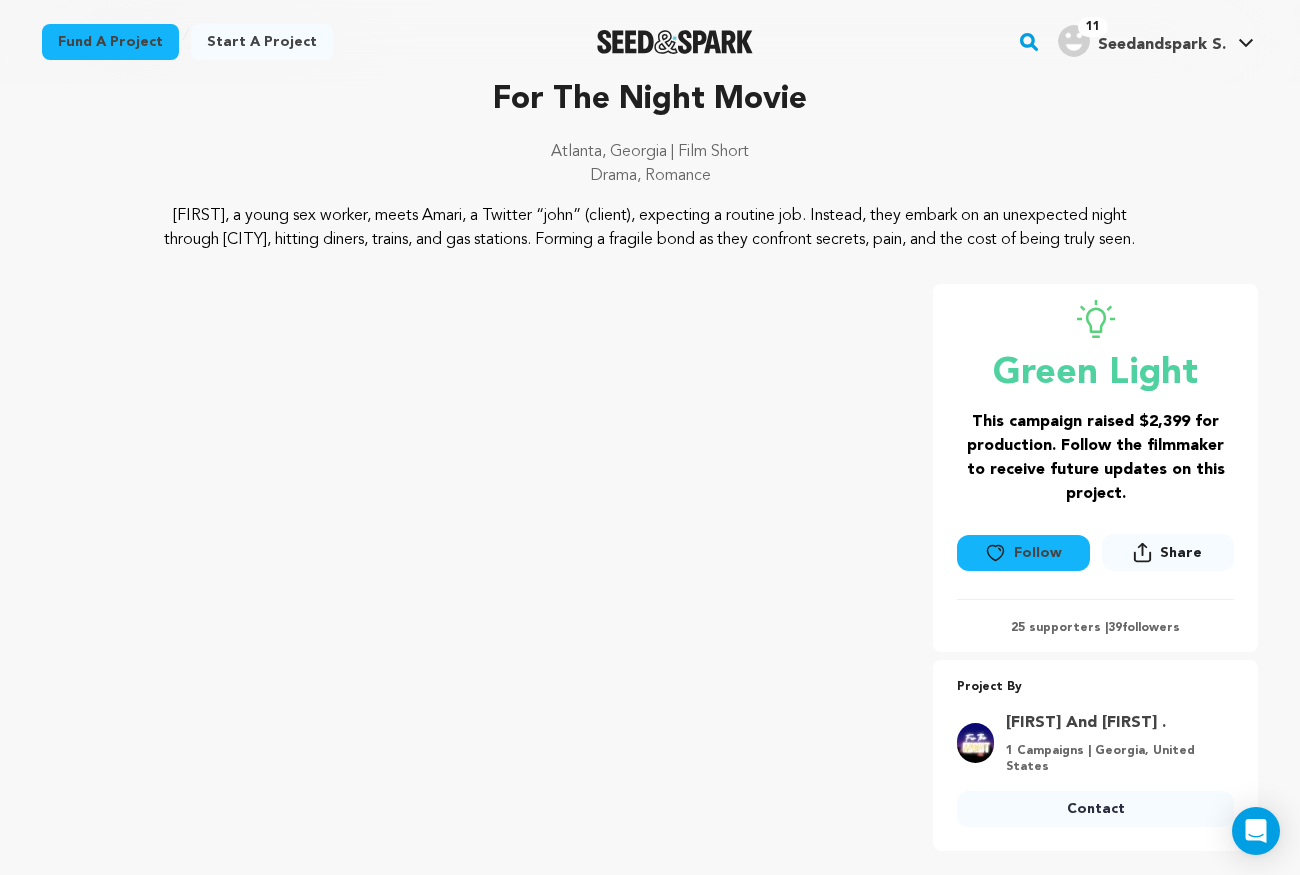scroll, scrollTop: 0, scrollLeft: 0, axis: both 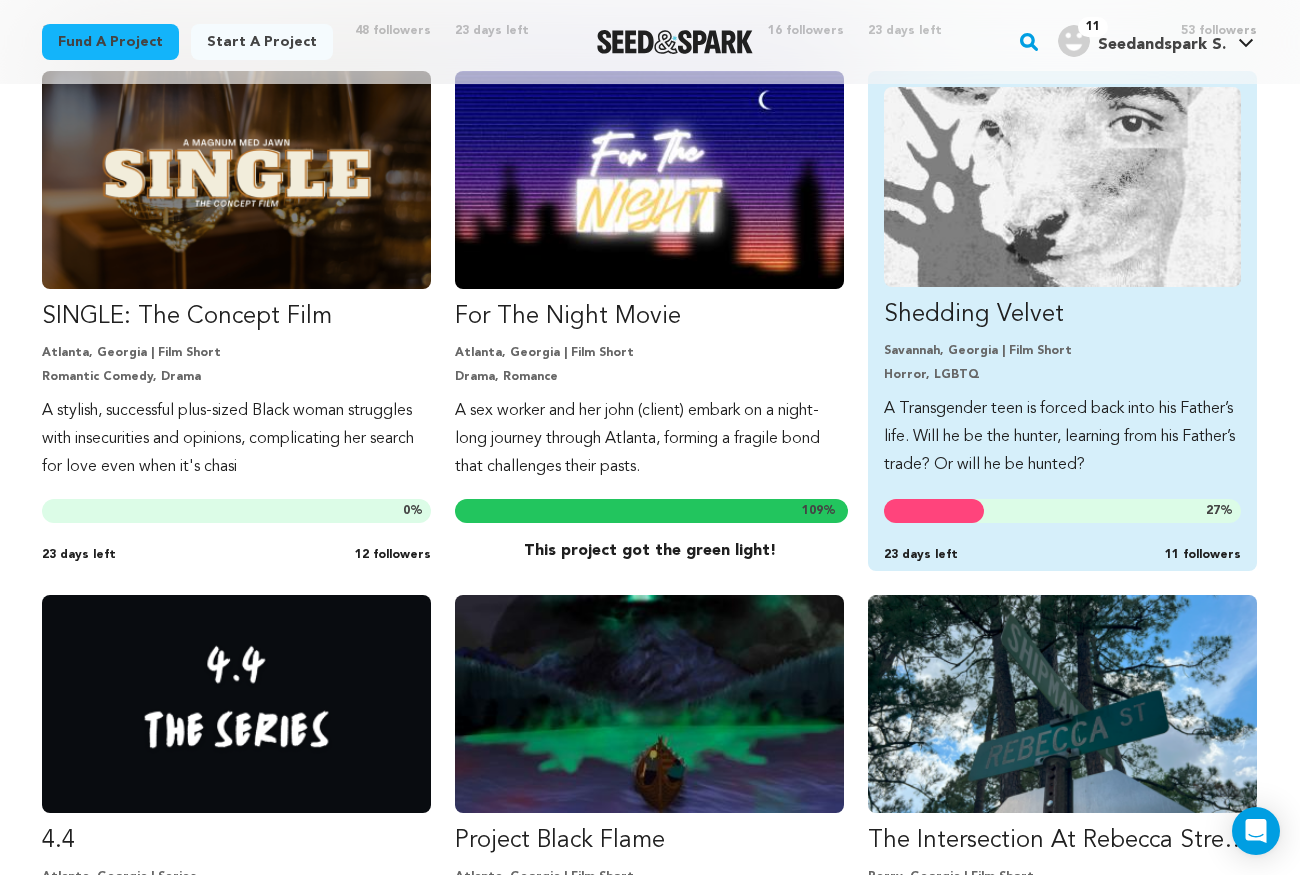 click on "Shedding Velvet
Savannah, Georgia | Film Short
Horror, LGBTQ
A Transgender teen is forced back into his Father’s life. Will he be the hunter, learning from his Father’s trade? Or will he be hunted?
27 %
23 days left
11 followers" at bounding box center (1062, 283) 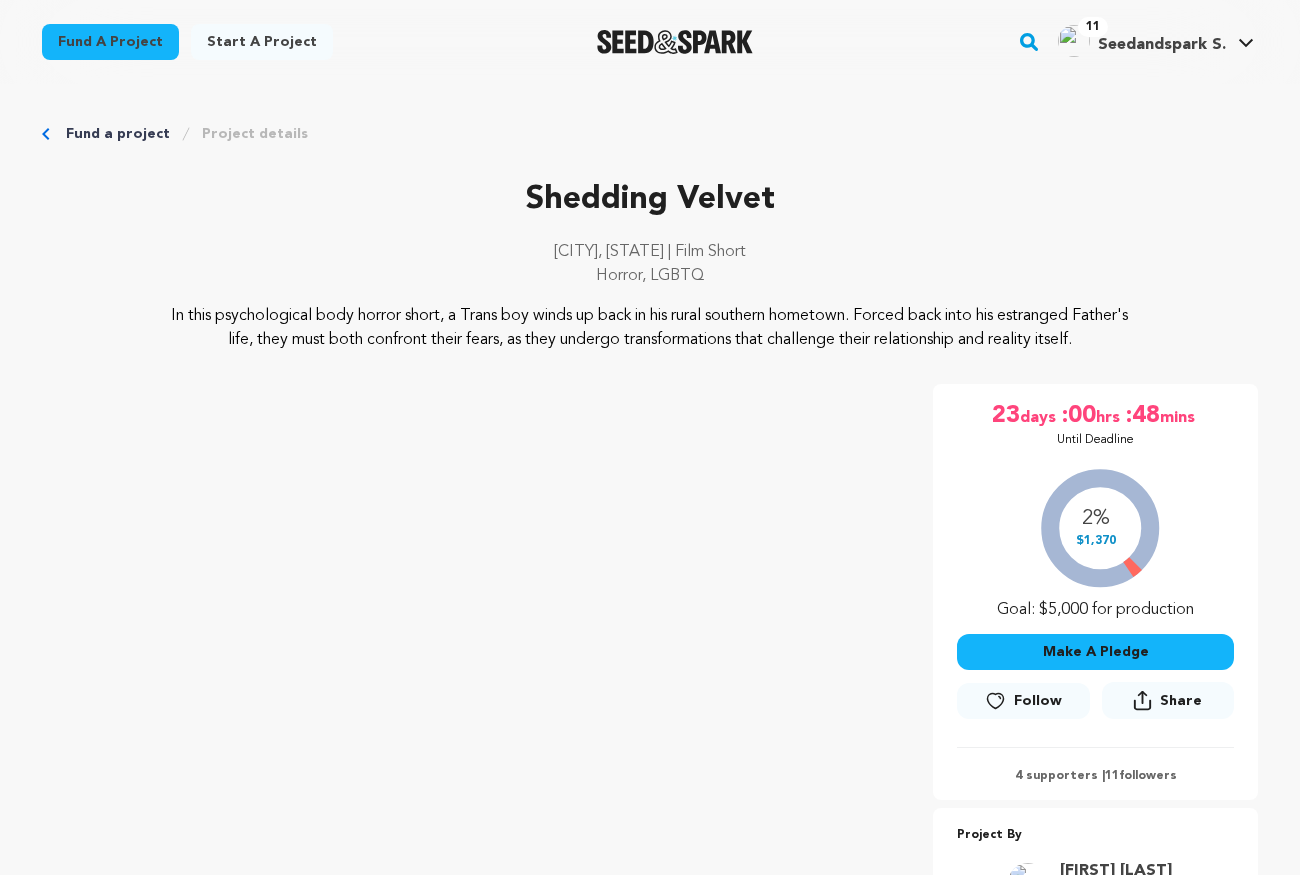 scroll, scrollTop: 0, scrollLeft: 0, axis: both 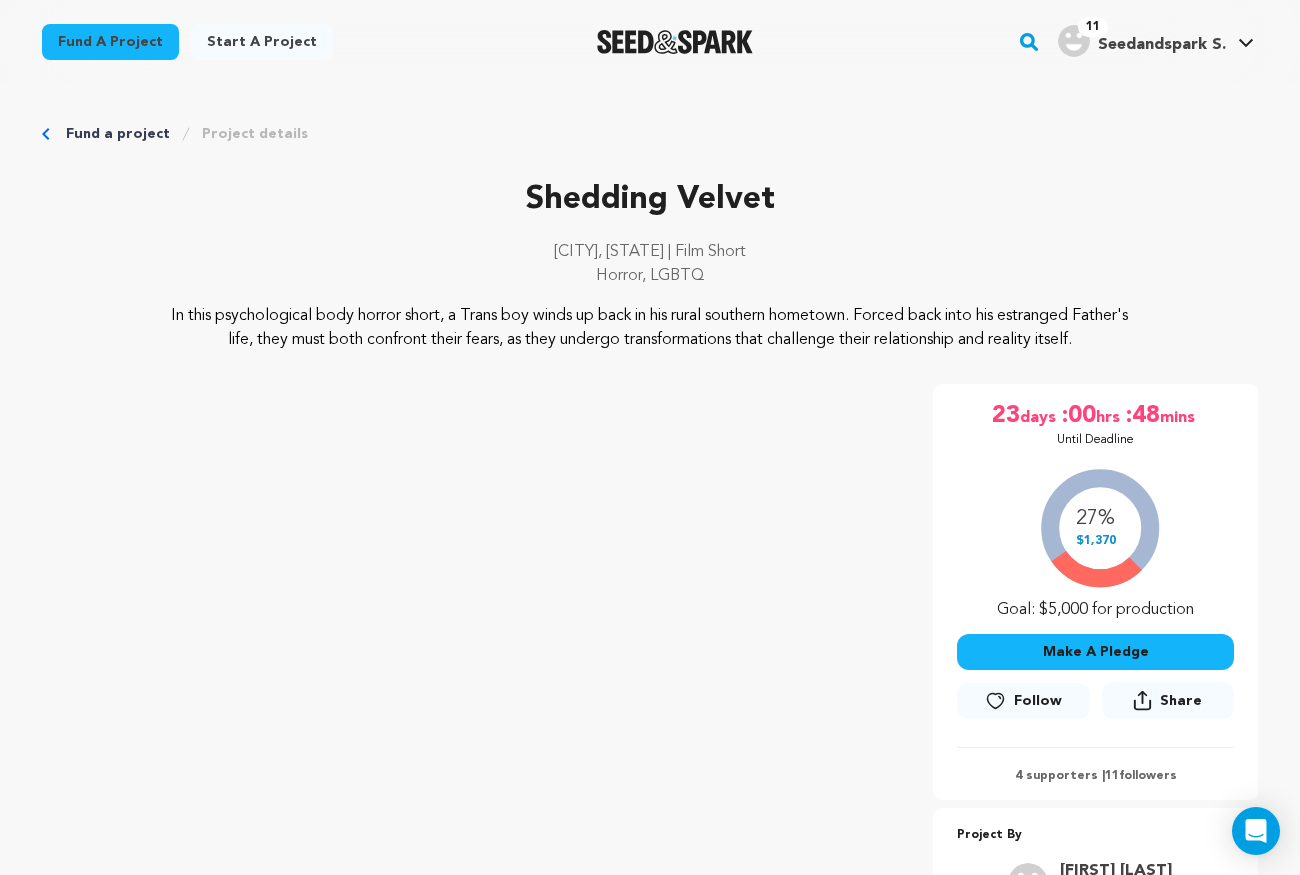 click on "Follow" at bounding box center (1038, 701) 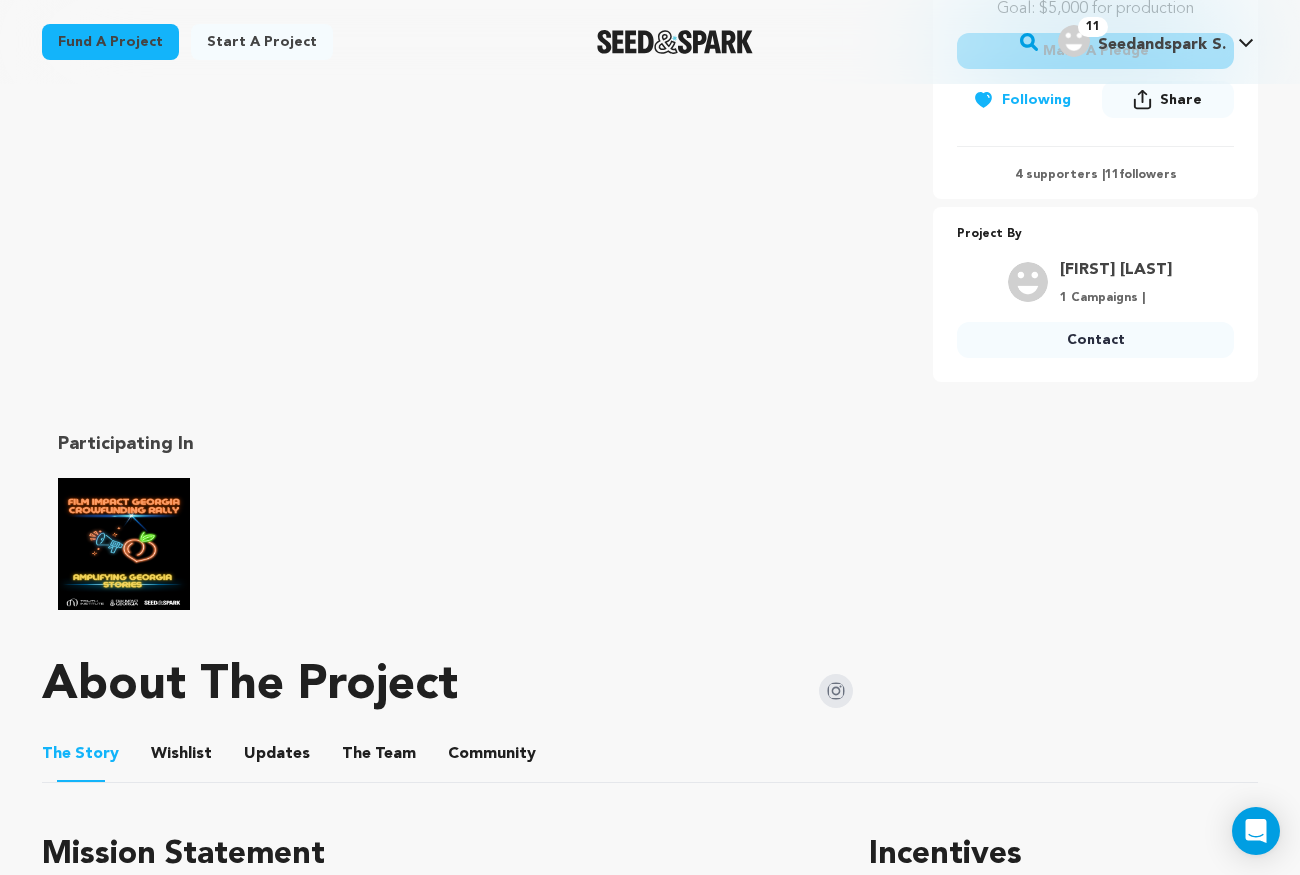 scroll, scrollTop: 0, scrollLeft: 0, axis: both 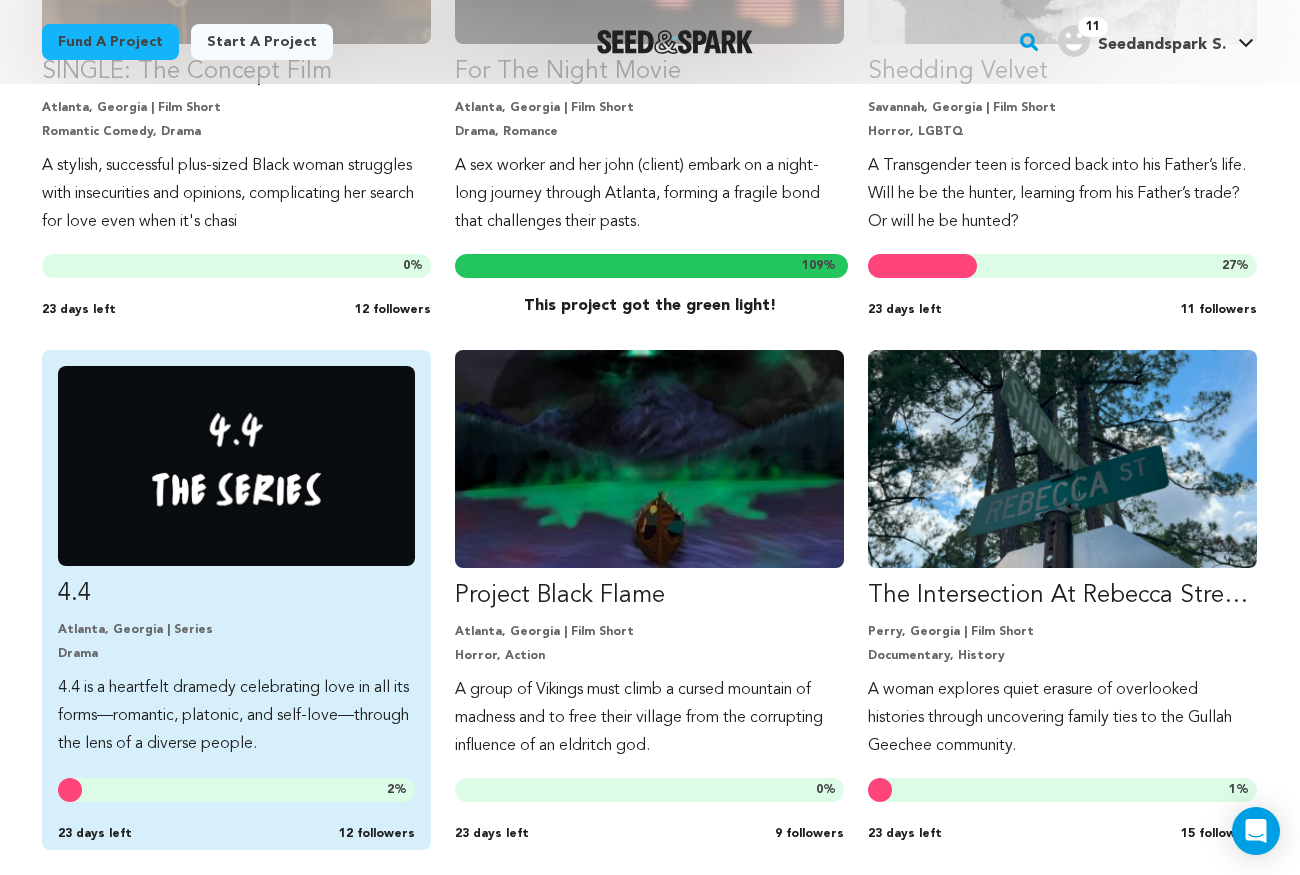 click on "4.4 is a heartfelt dramedy celebrating love in all its forms—romantic, platonic, and self-love—through the lens of a diverse people." at bounding box center [236, 716] 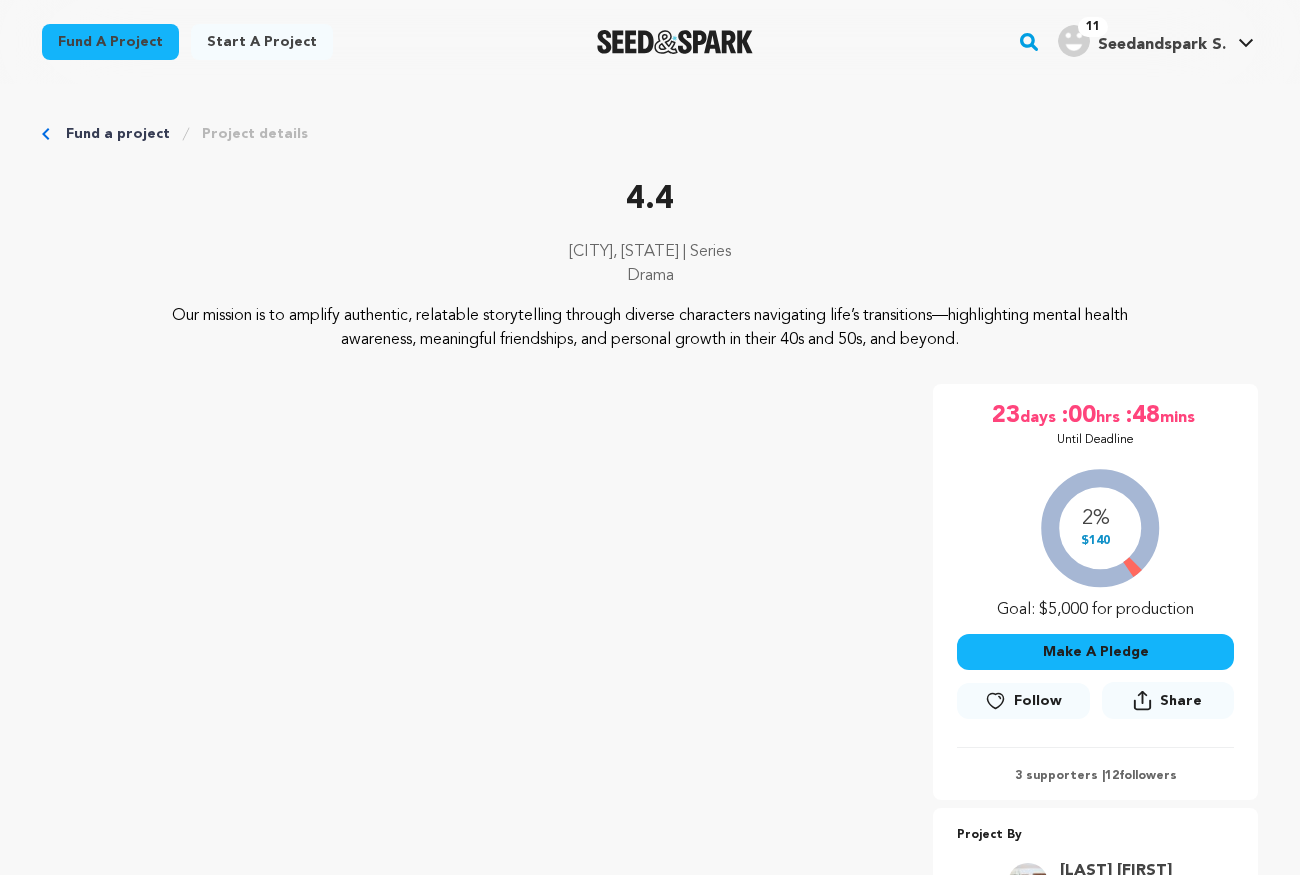 scroll, scrollTop: 0, scrollLeft: 0, axis: both 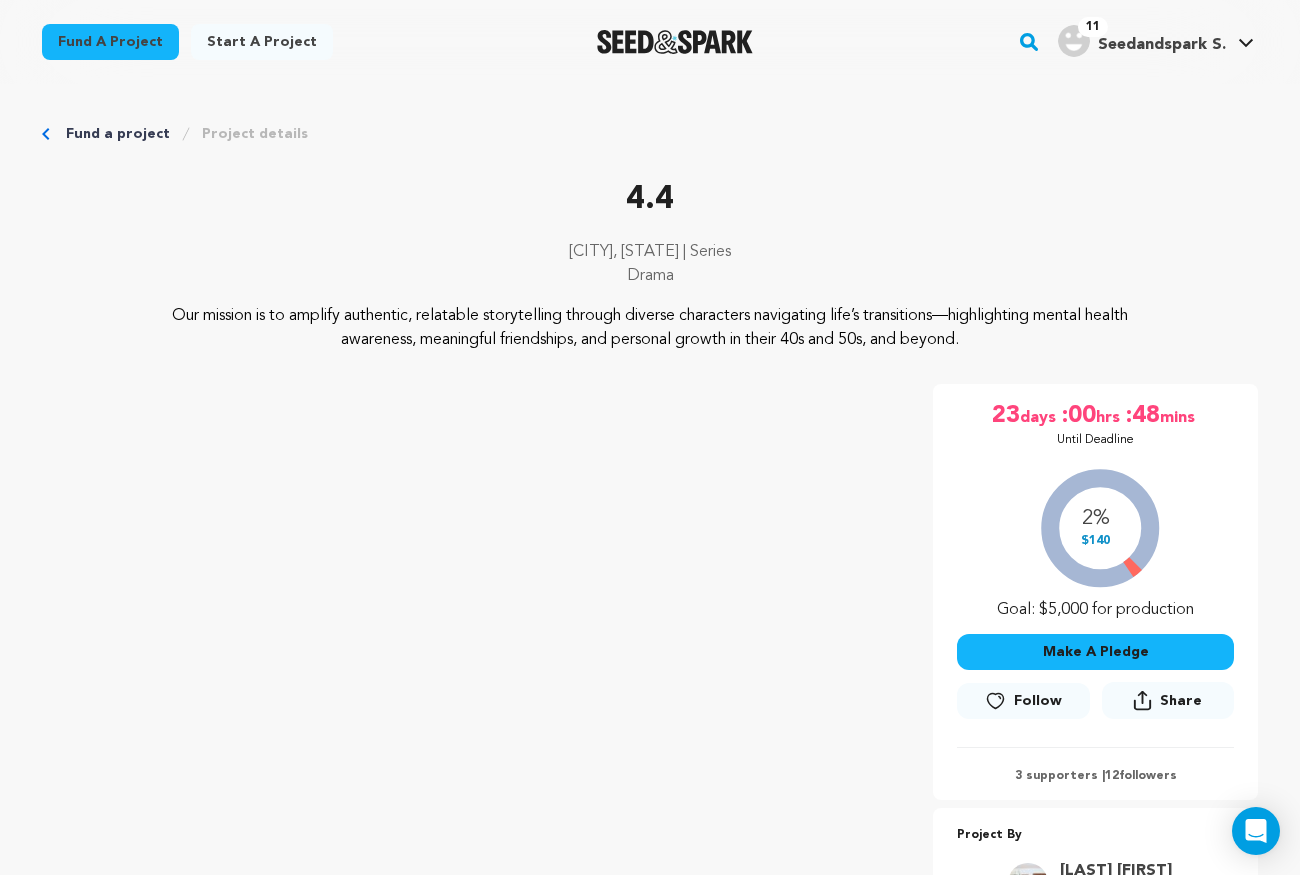 click on "Follow" at bounding box center [1038, 701] 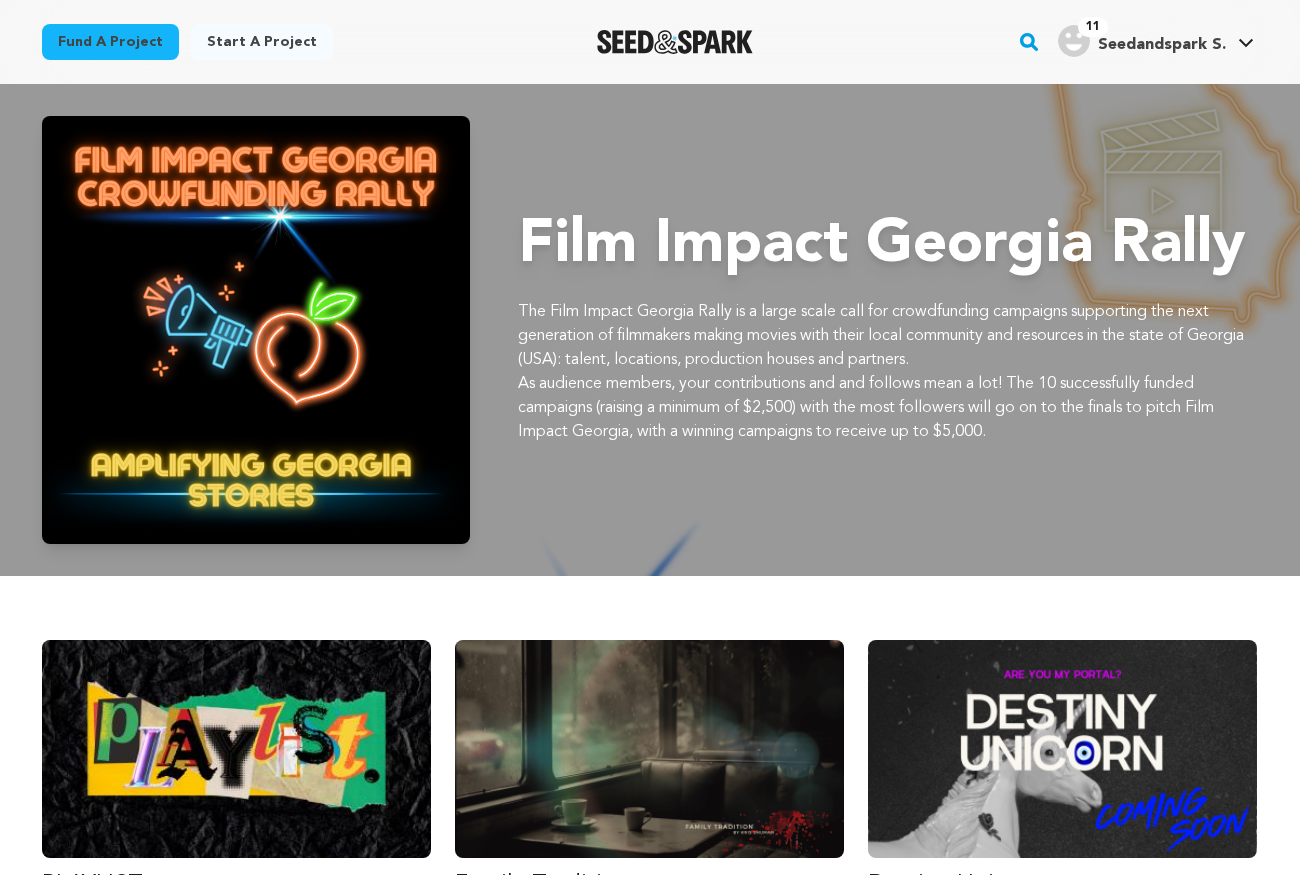 scroll, scrollTop: 3958, scrollLeft: 0, axis: vertical 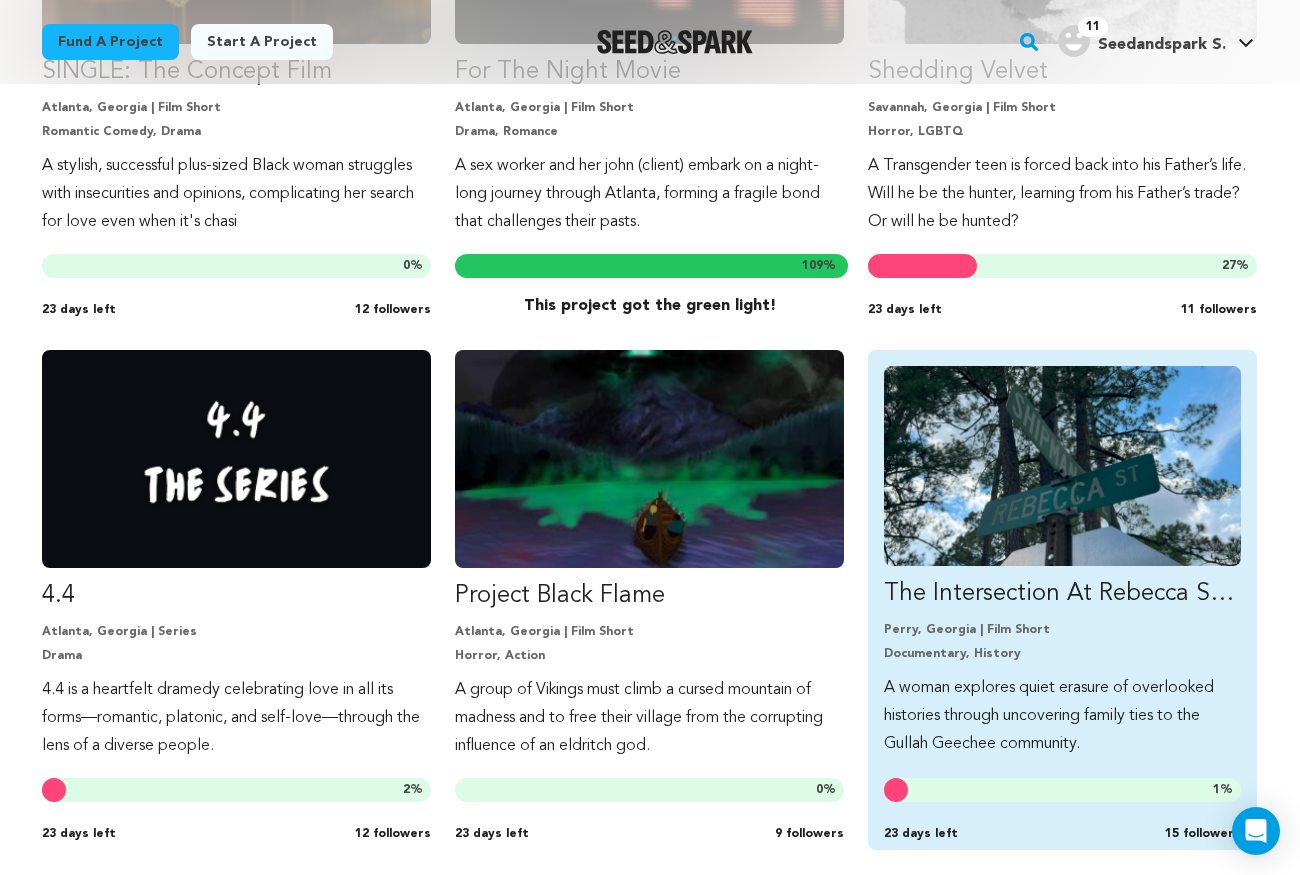 click on "Documentary, History" at bounding box center [1062, 654] 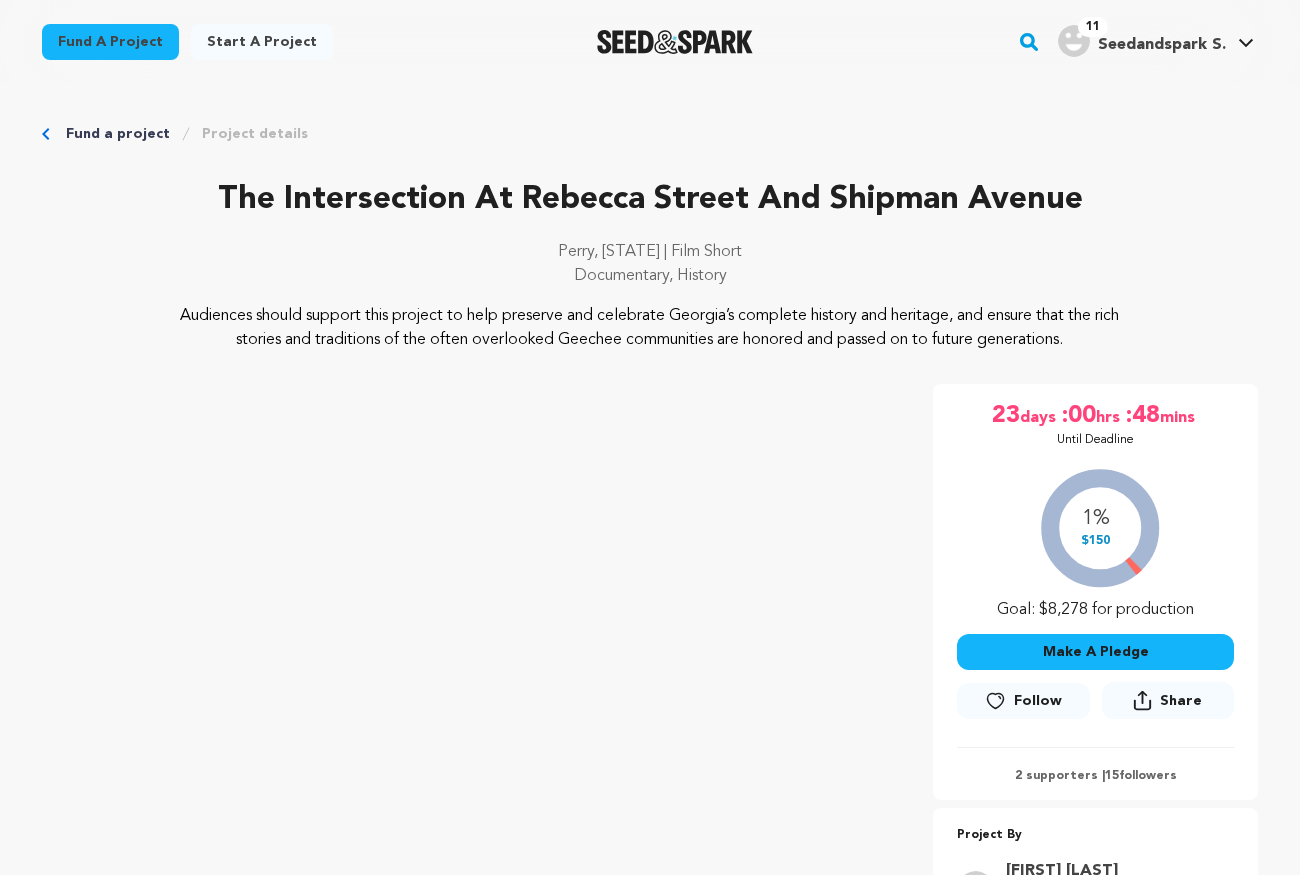 scroll, scrollTop: 0, scrollLeft: 0, axis: both 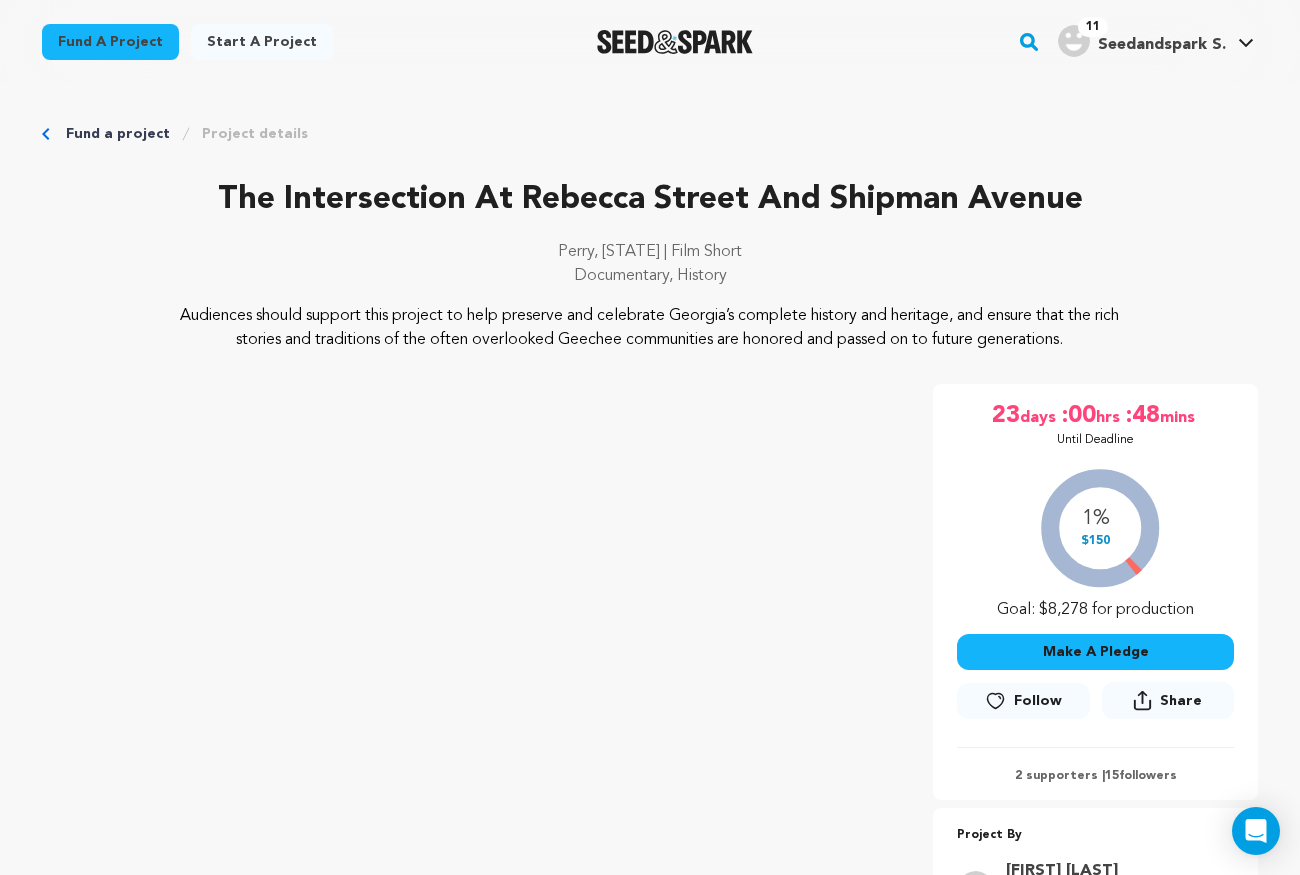 click 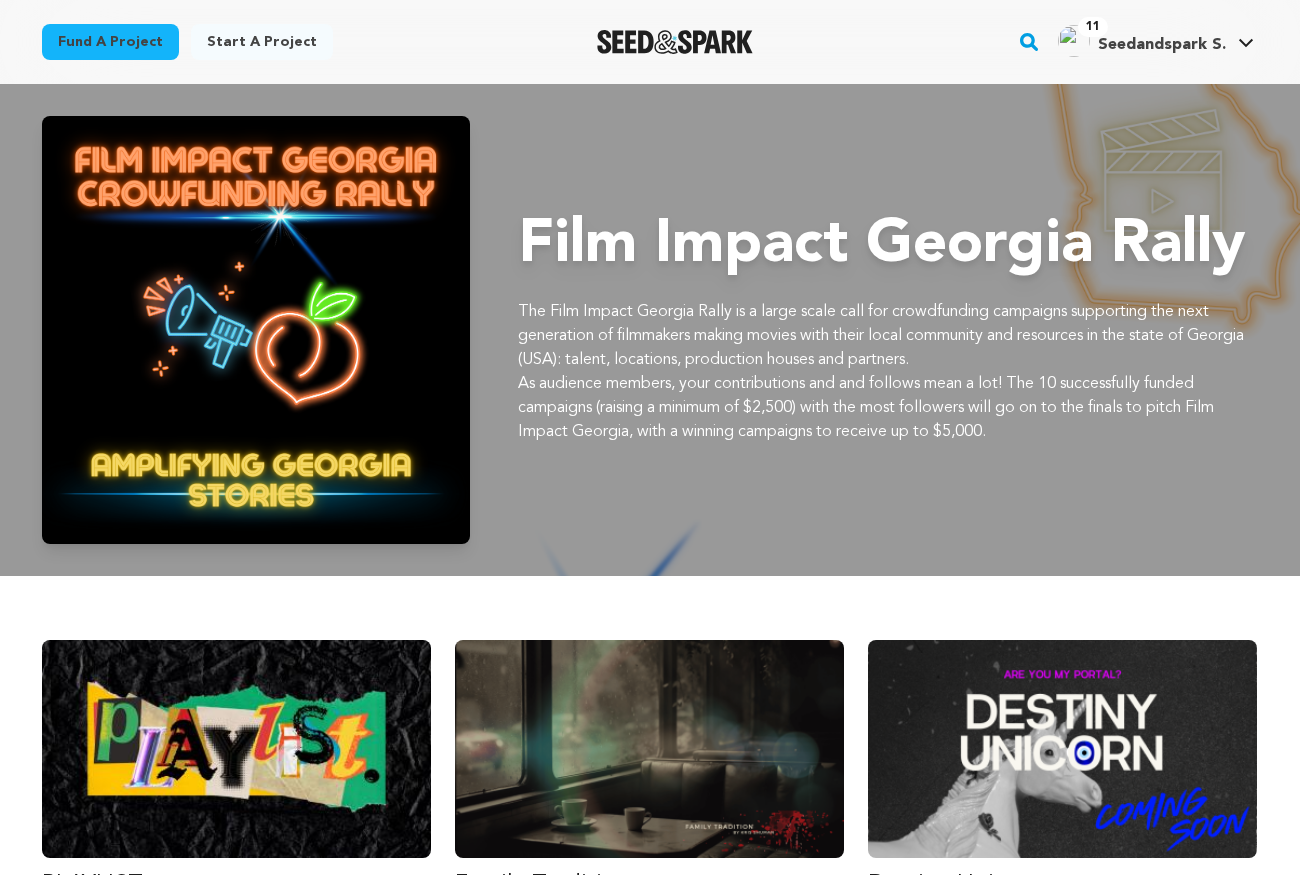 scroll, scrollTop: 3958, scrollLeft: 0, axis: vertical 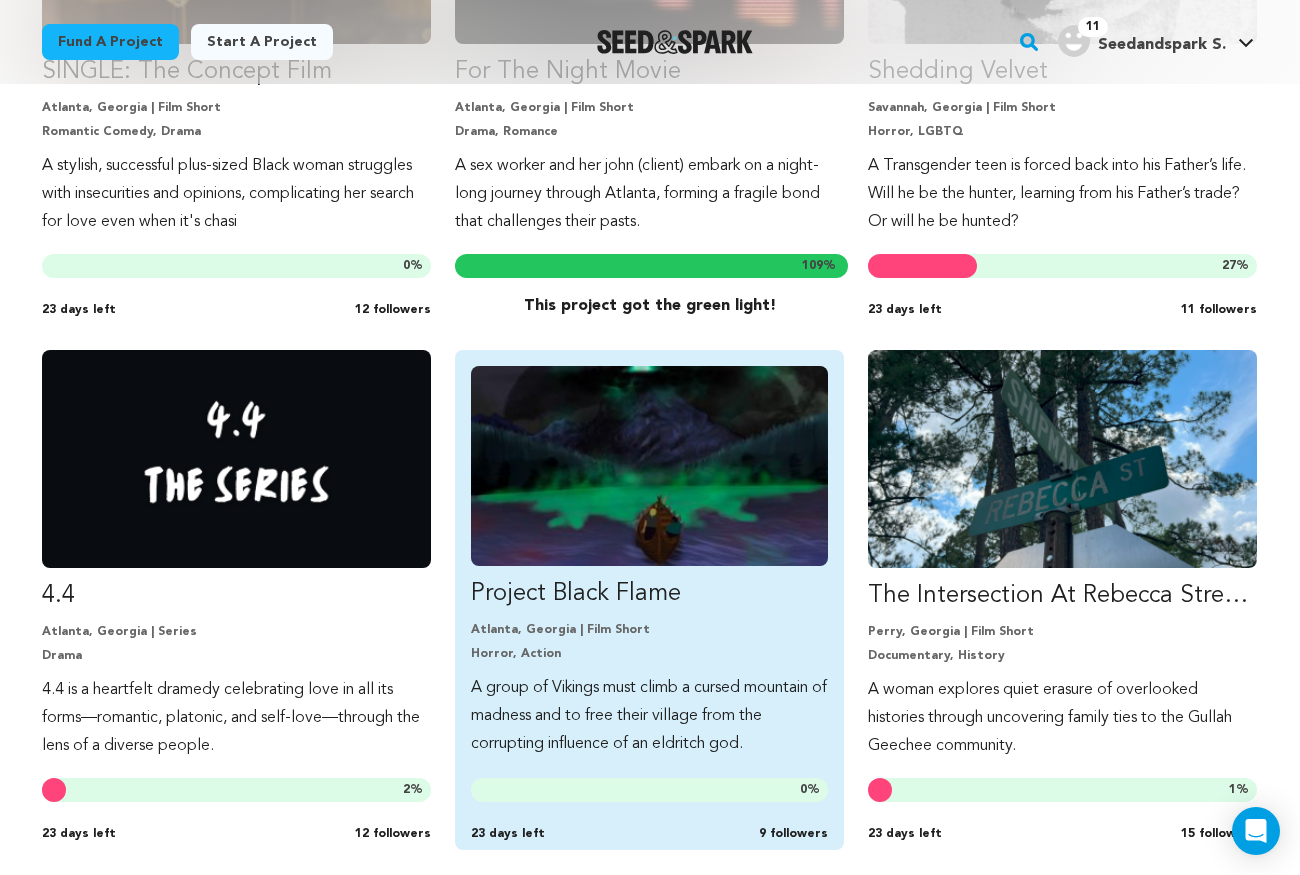 click on "A group of Vikings must climb a cursed mountain of madness and to free their village from the corrupting influence of an eldritch god." at bounding box center [649, 716] 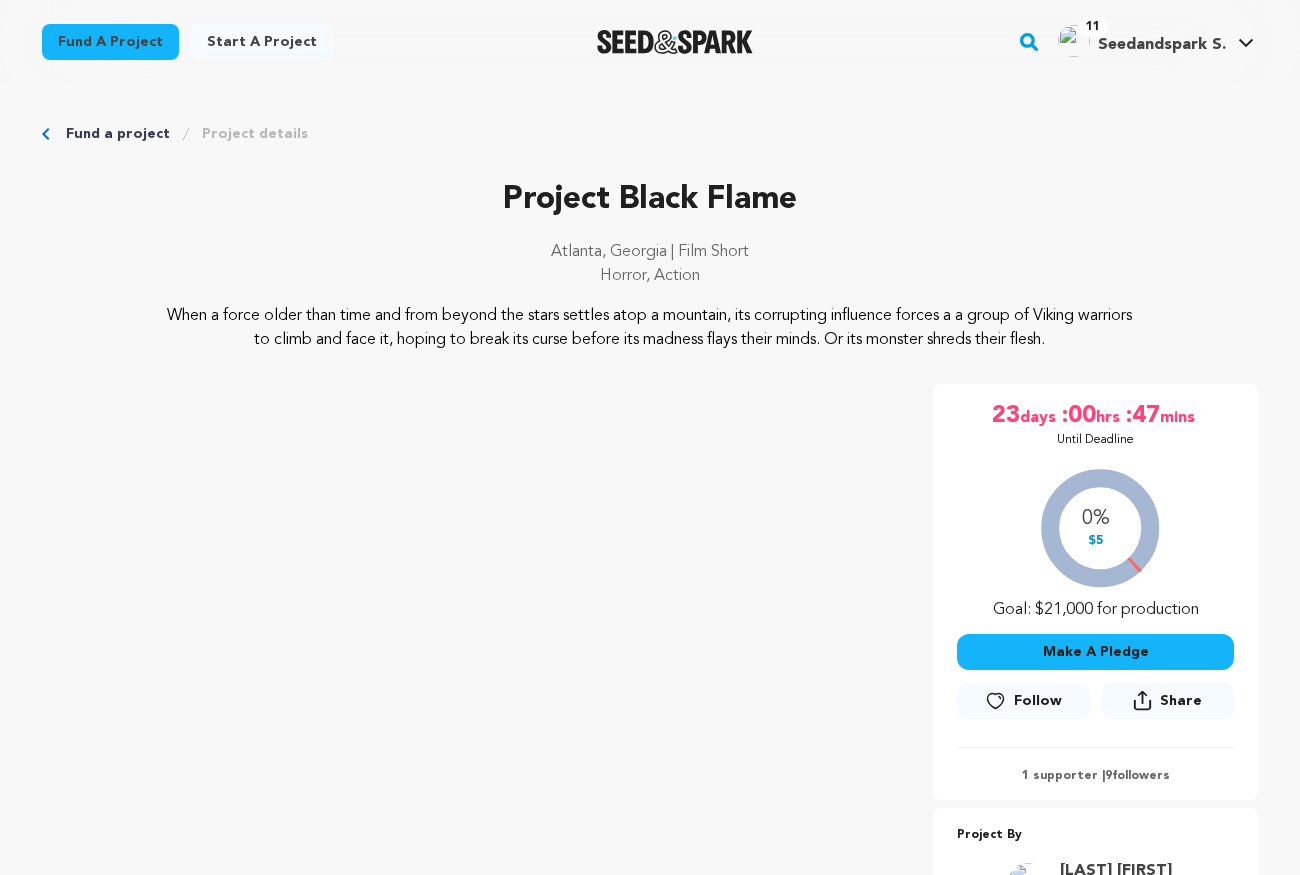 scroll, scrollTop: 0, scrollLeft: 0, axis: both 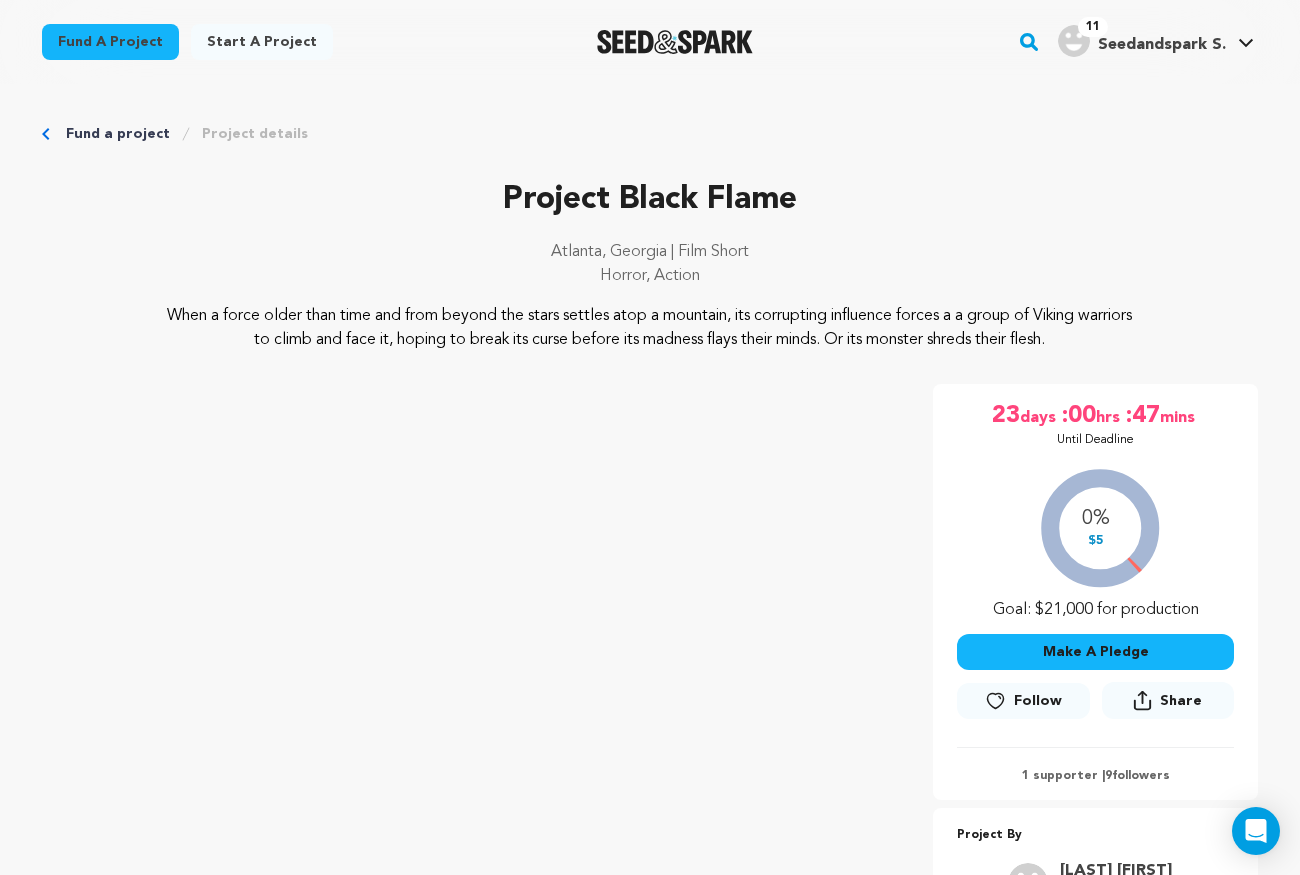 click on "Follow" at bounding box center (1023, 701) 